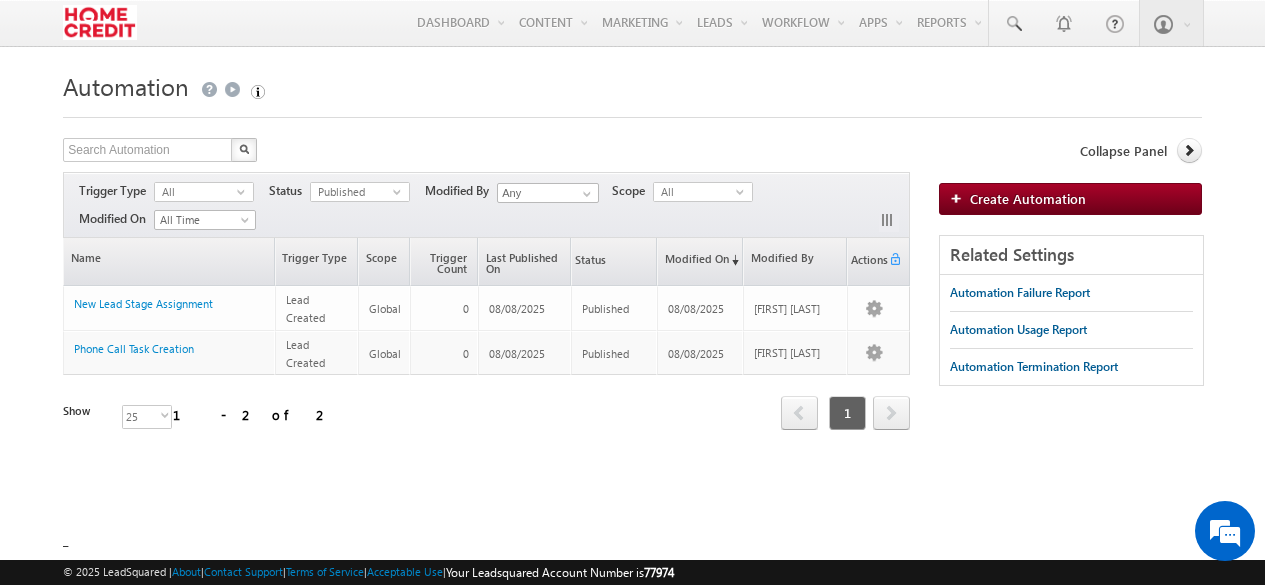 scroll, scrollTop: 0, scrollLeft: 0, axis: both 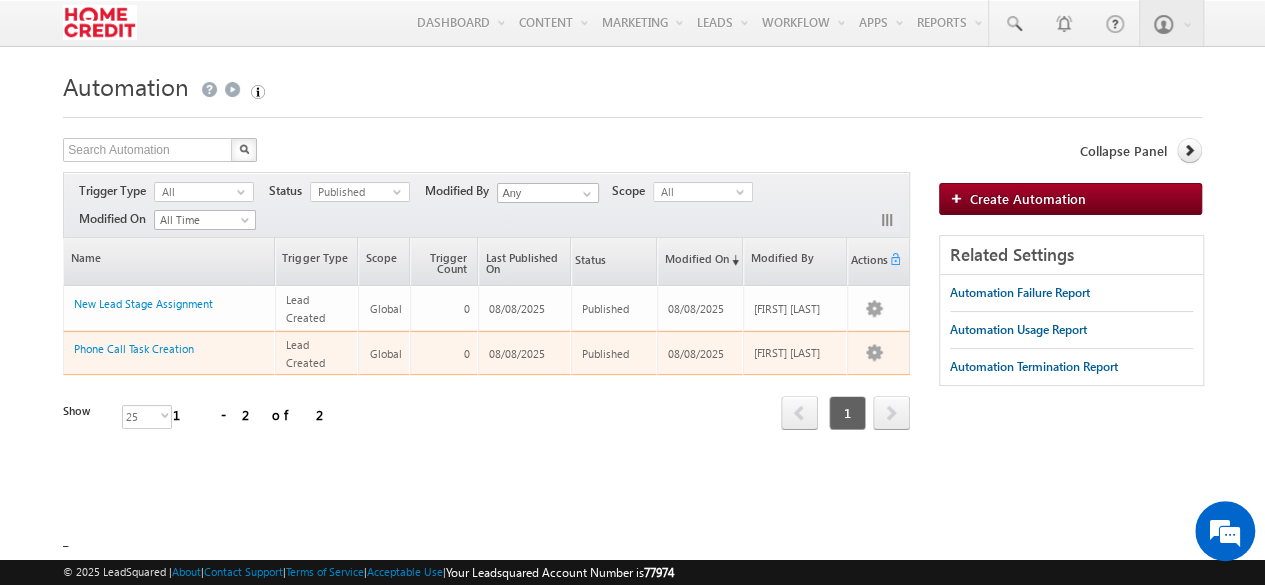 click on "Phone Call Task Creation" at bounding box center [170, 353] 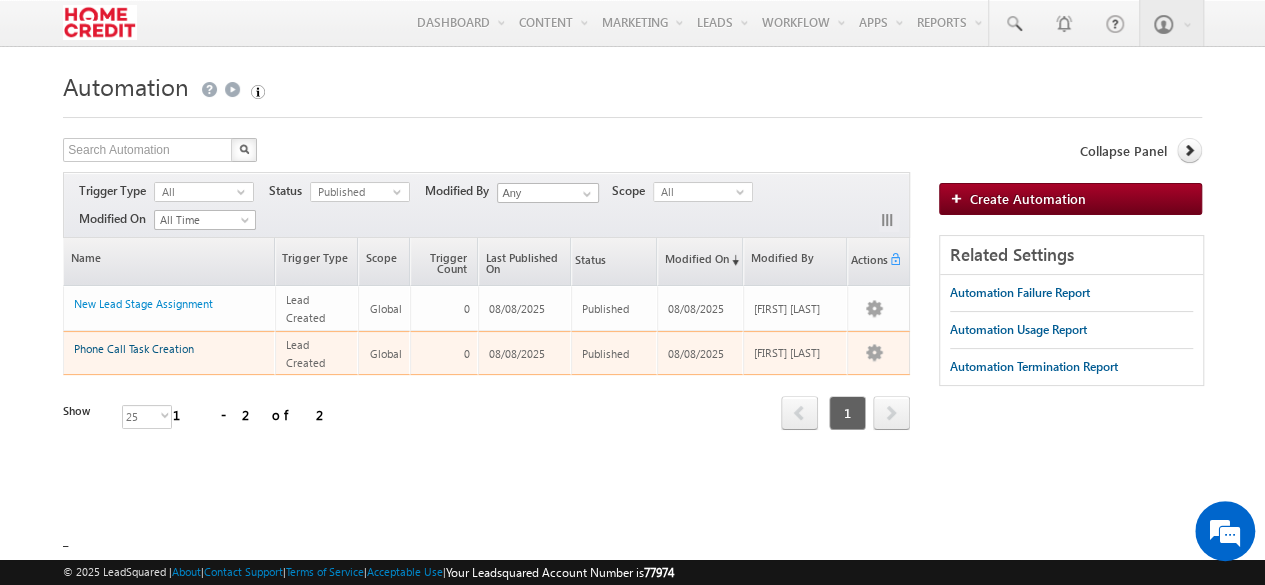 click on "Phone Call Task Creation" at bounding box center (134, 348) 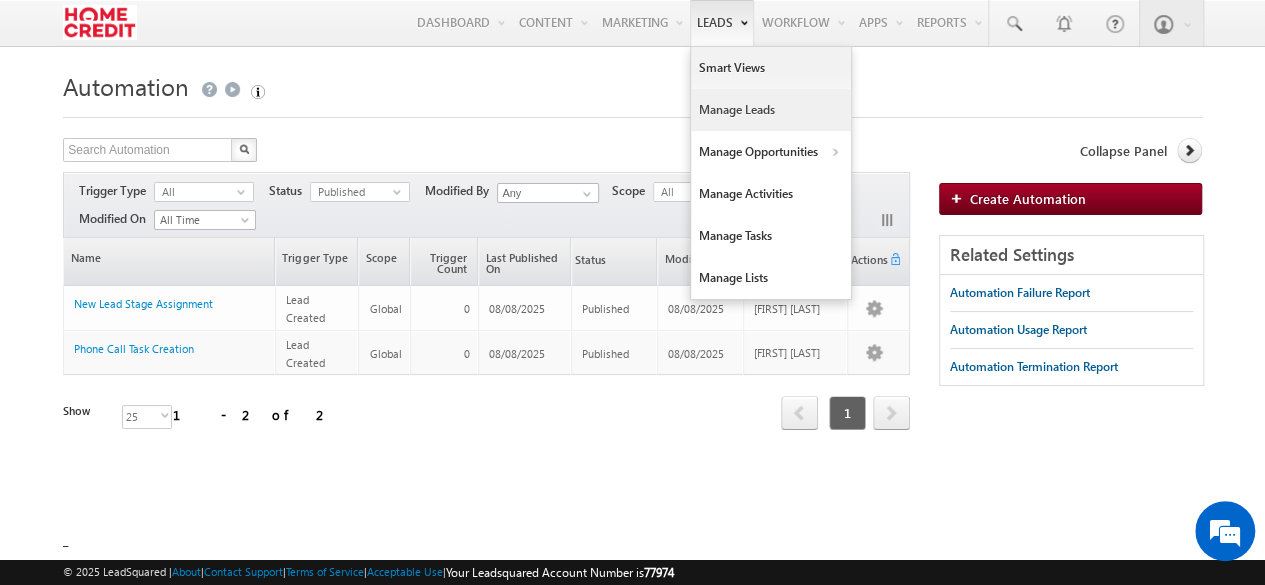 click on "Manage Leads" at bounding box center (771, 110) 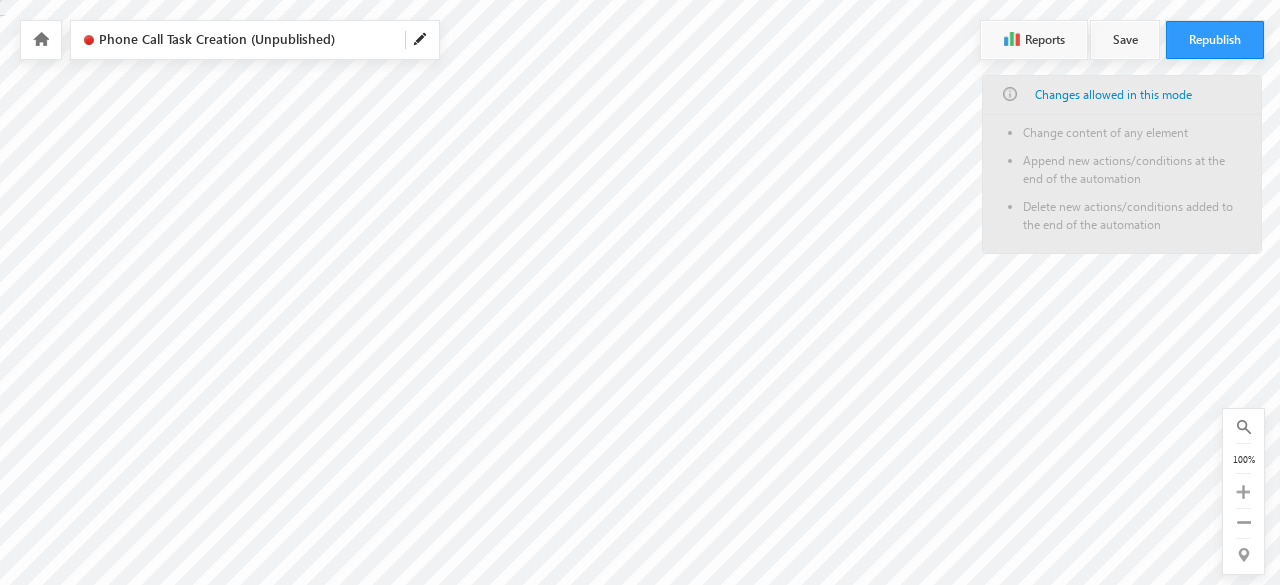 scroll, scrollTop: 0, scrollLeft: 0, axis: both 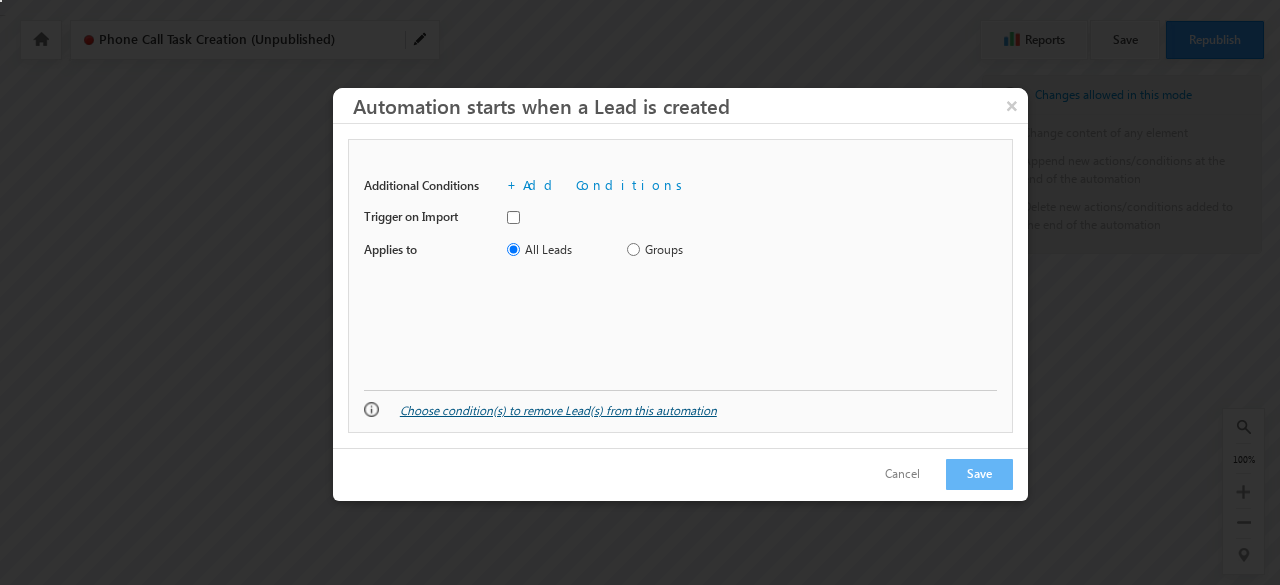 click on "Choose condition(s) to remove Lead(s) from this automation" at bounding box center [558, 410] 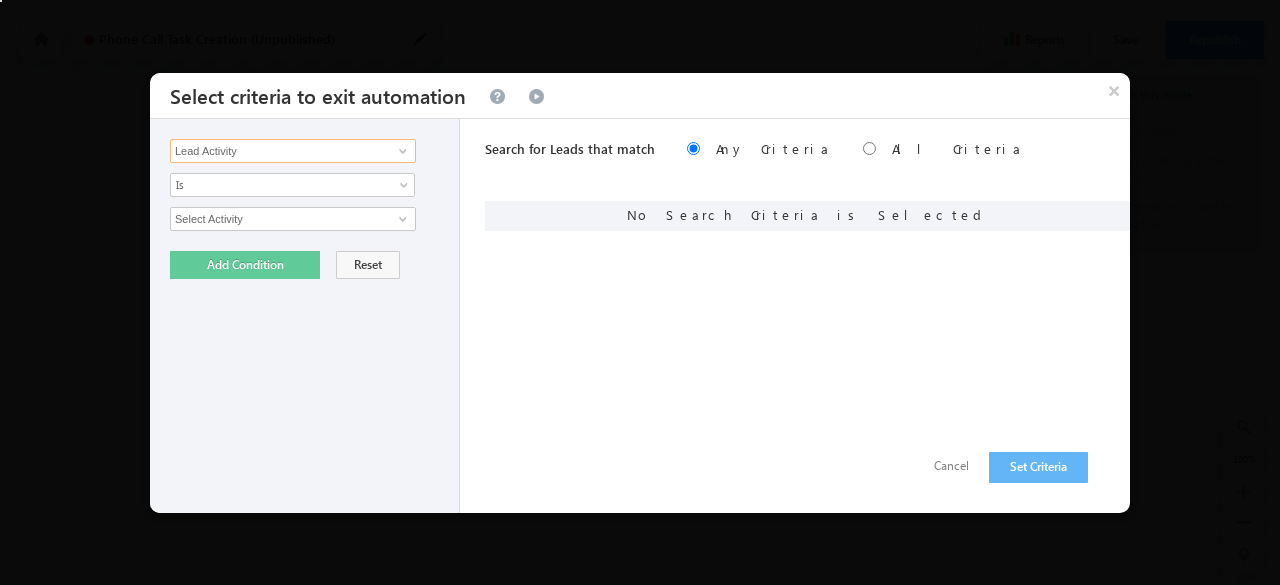 click on "Lead Activity" at bounding box center (293, 151) 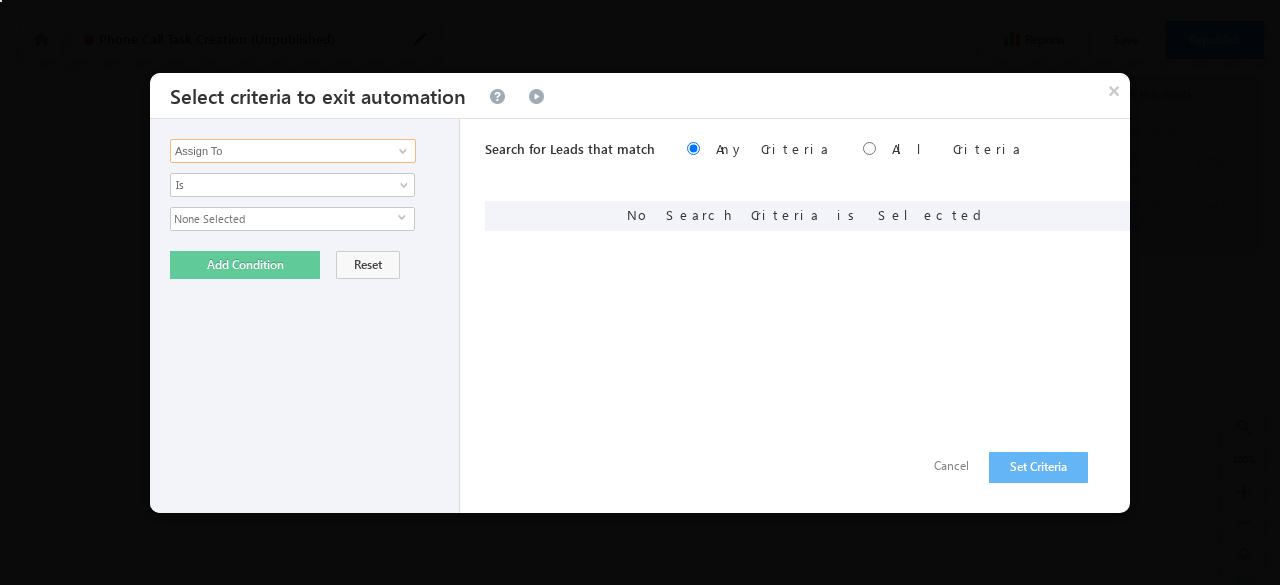 type on "Assign To" 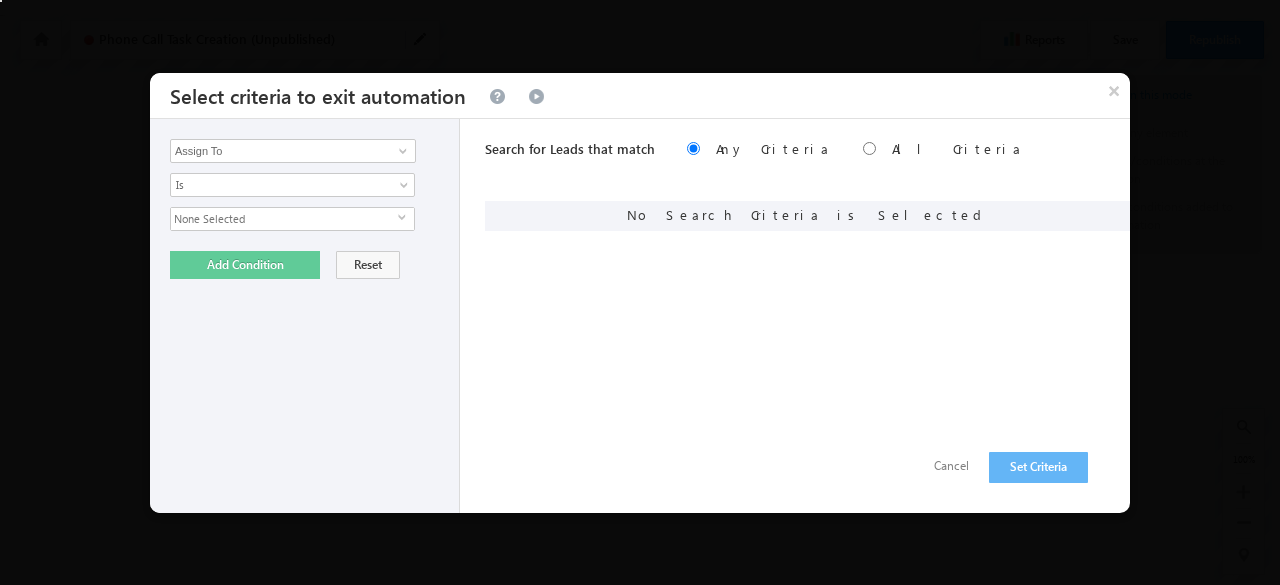 click on "None Selected" at bounding box center (284, 219) 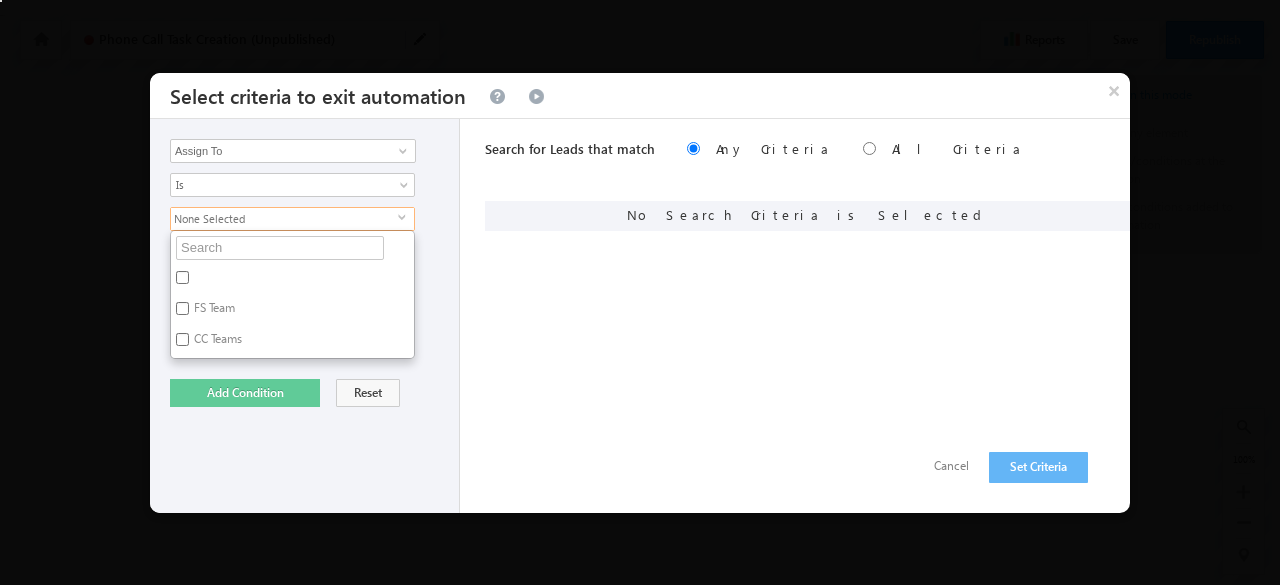 click on "FS Team" at bounding box center [213, 311] 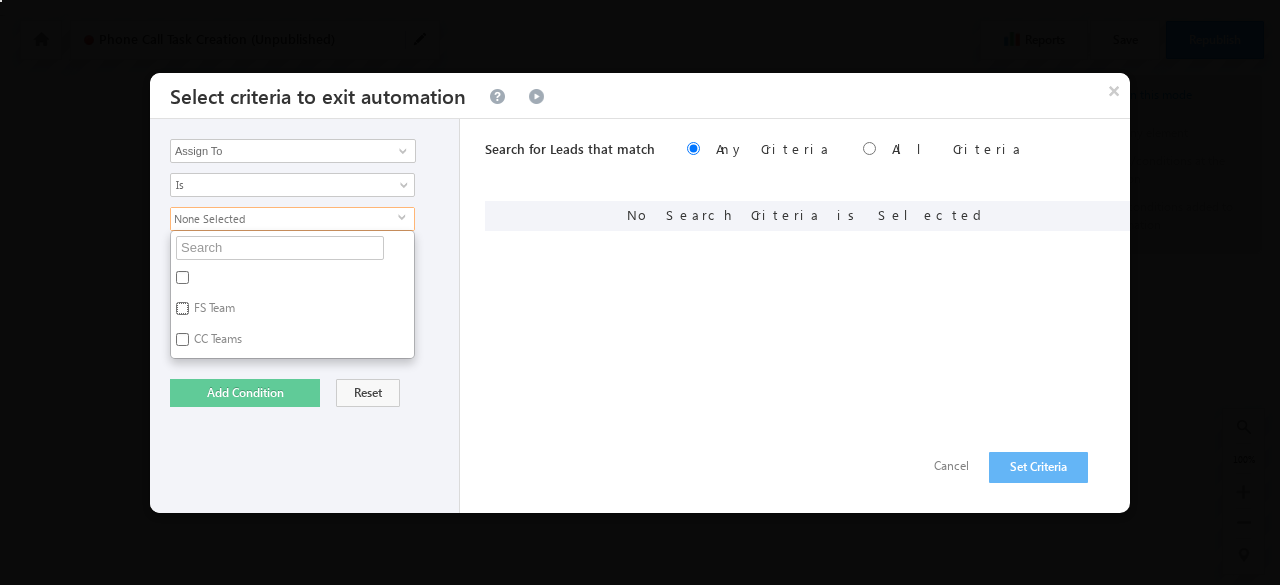 click on "FS Team" at bounding box center [182, 308] 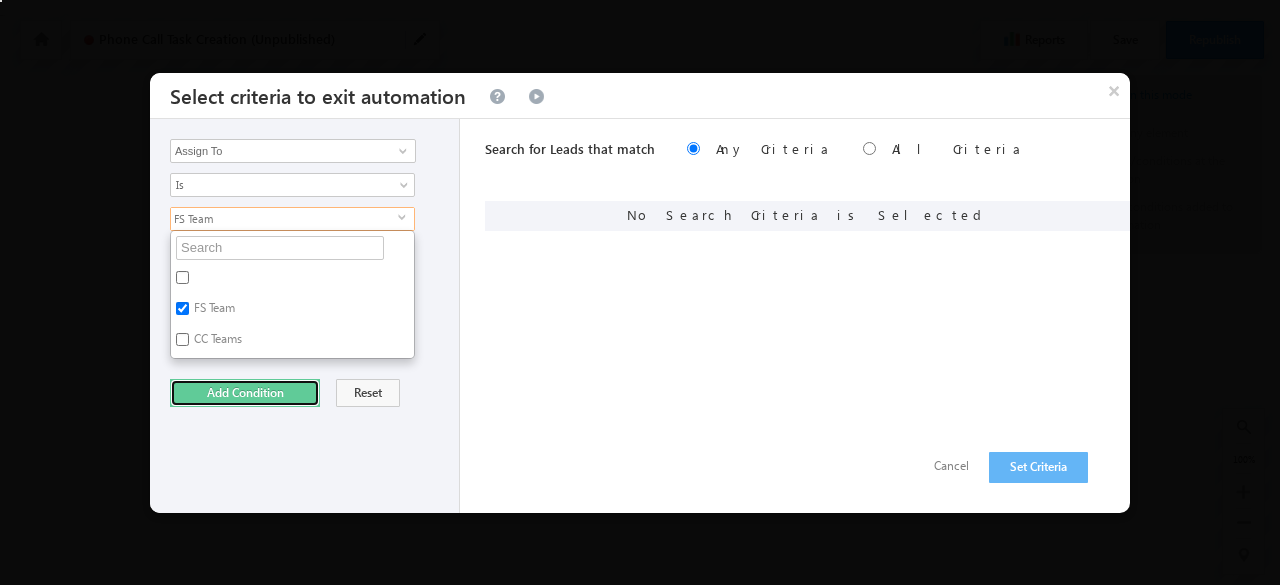 click on "Add Condition" at bounding box center [245, 393] 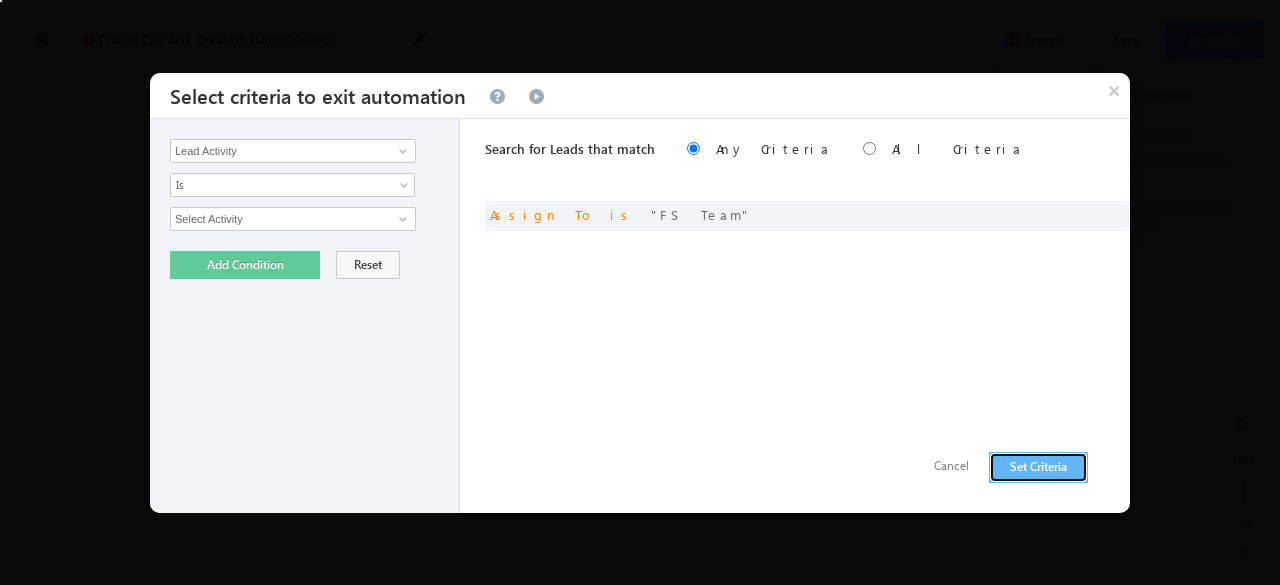 click on "Set Criteria" at bounding box center (1038, 467) 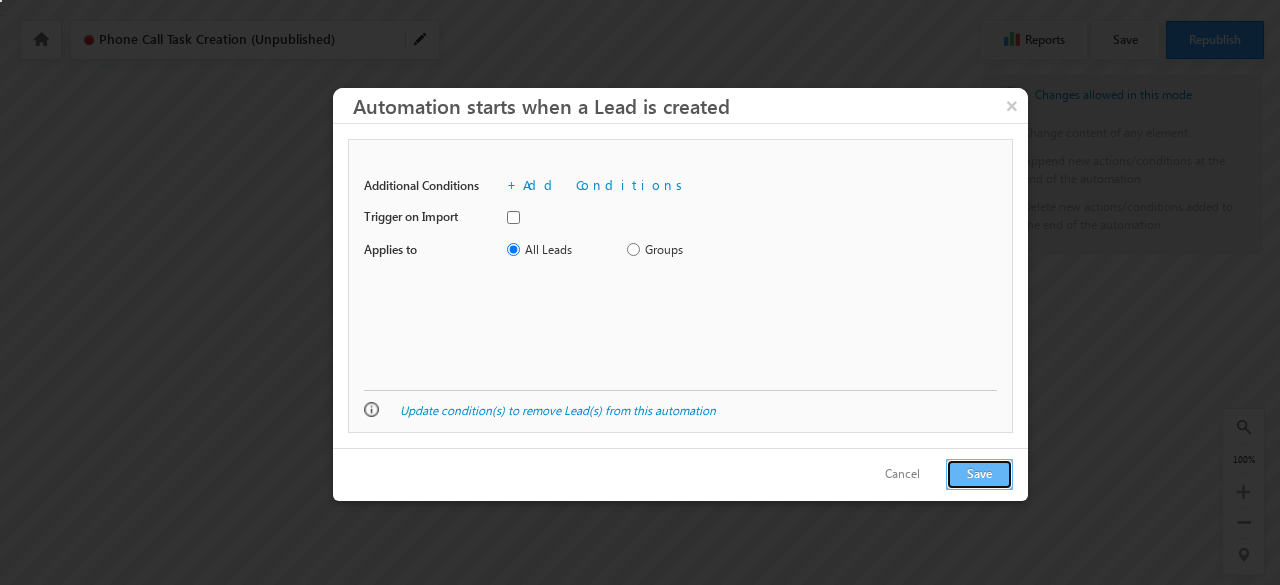 click on "Save" at bounding box center [979, 474] 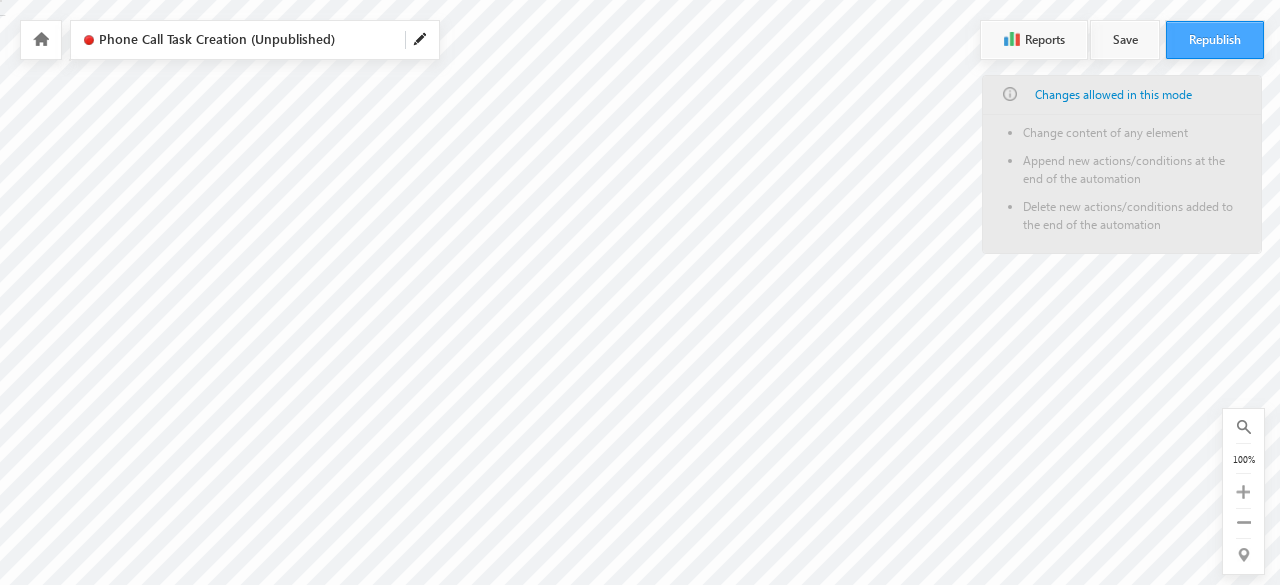 click on "Republish" at bounding box center (1215, 40) 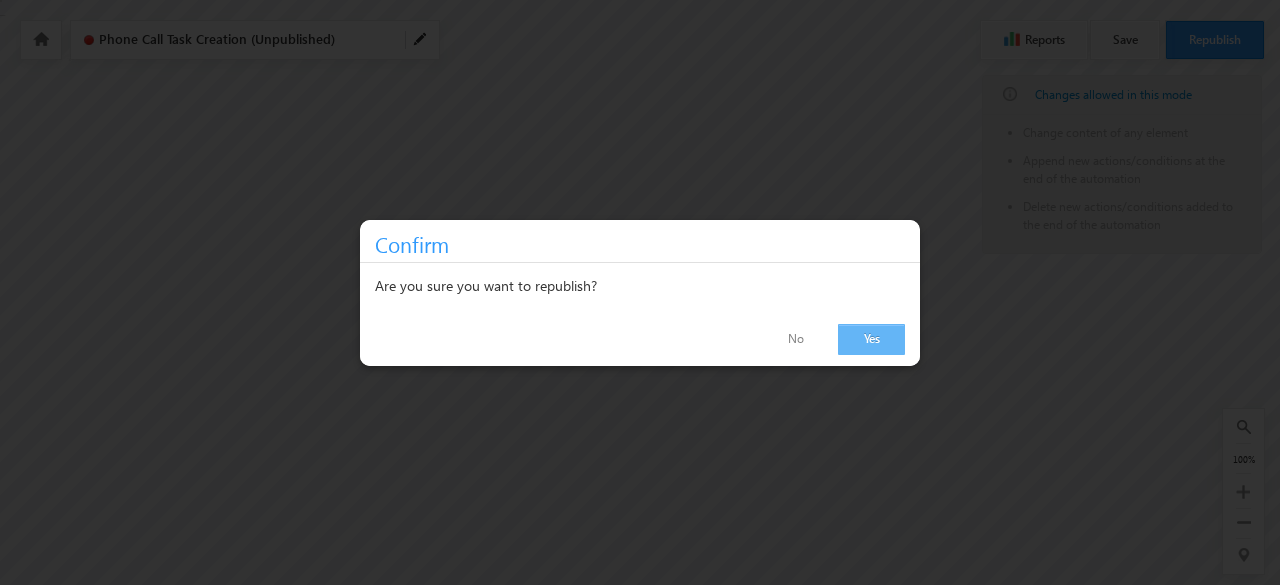 click on "Yes" at bounding box center [871, 339] 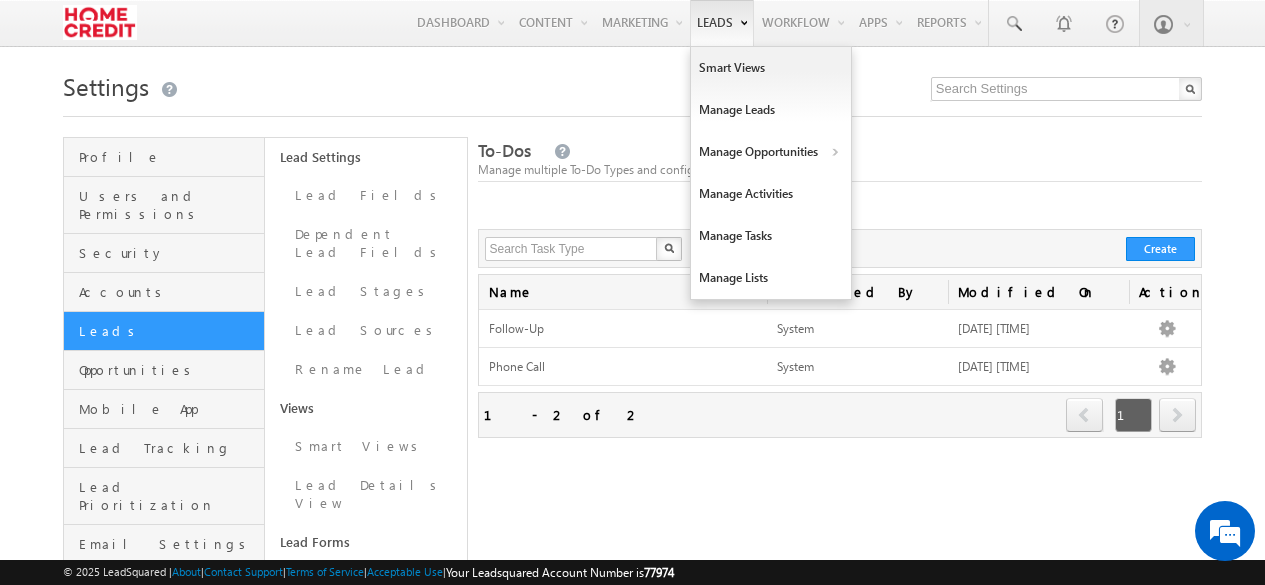 scroll, scrollTop: 0, scrollLeft: 0, axis: both 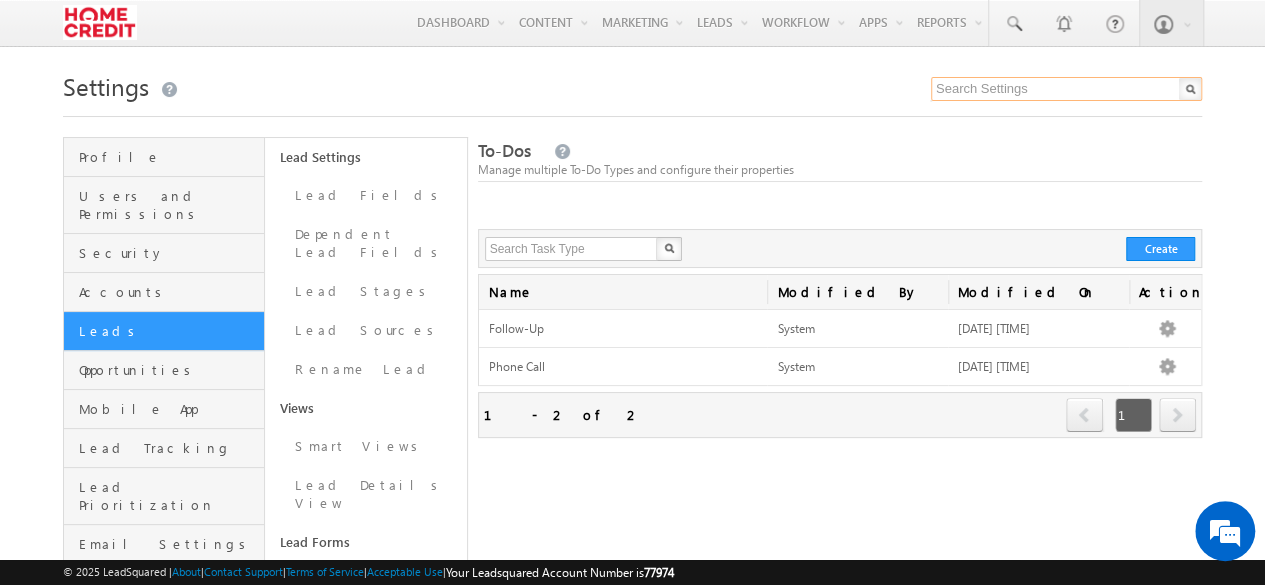 click at bounding box center (1066, 89) 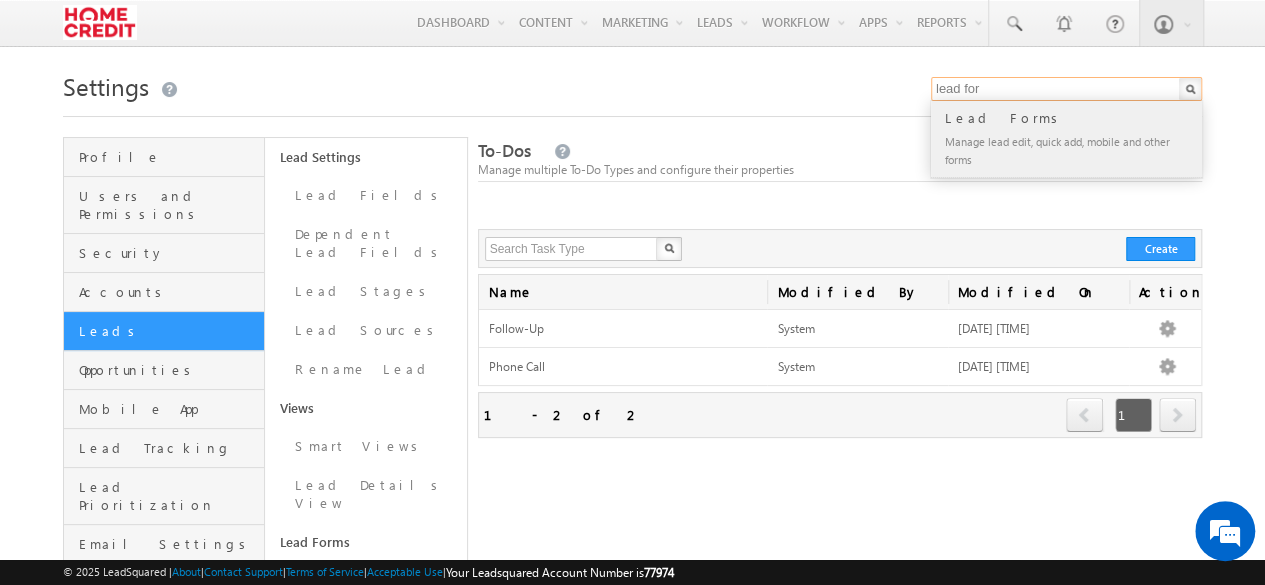 type on "lead for" 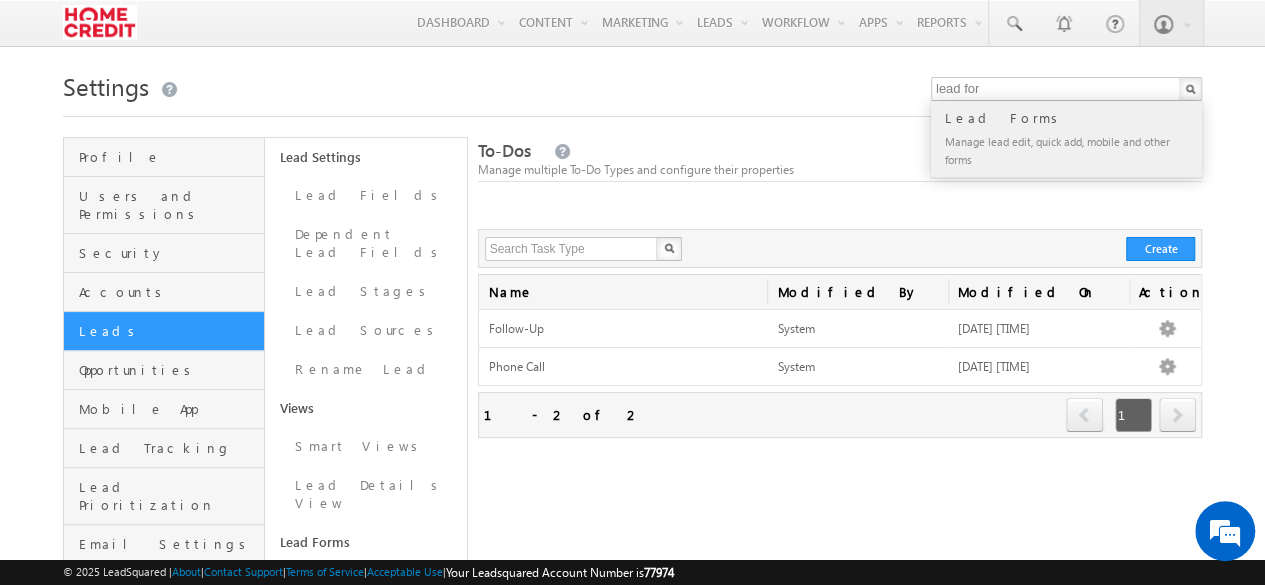 click on "Lead Forms" at bounding box center (1075, 118) 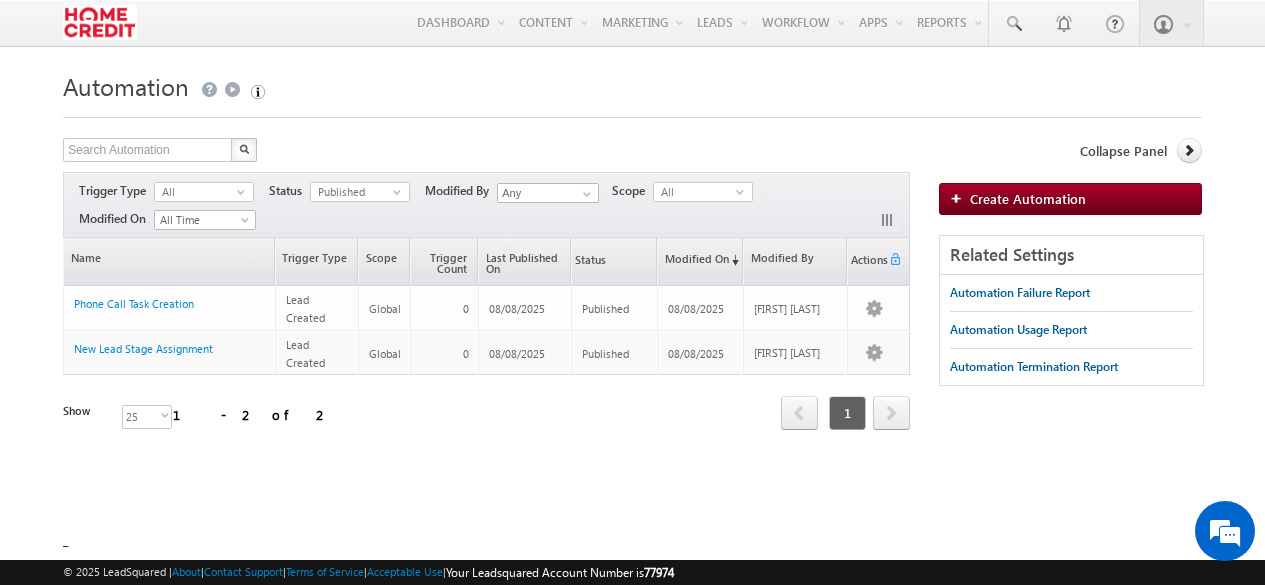 scroll, scrollTop: 0, scrollLeft: 0, axis: both 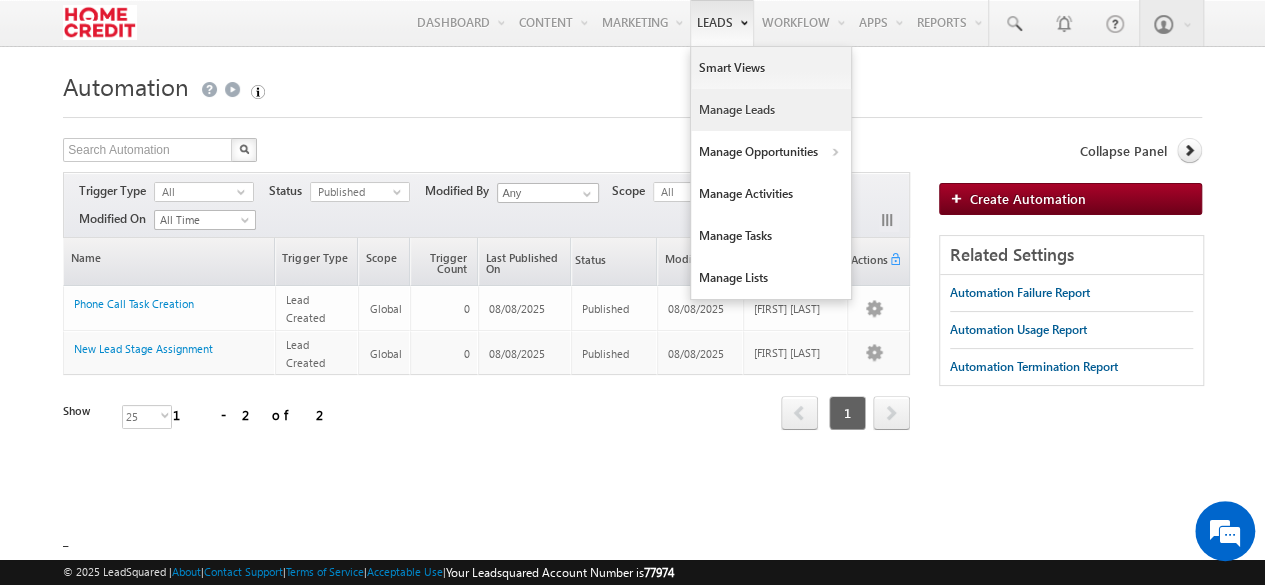 click on "Manage Leads" at bounding box center (771, 110) 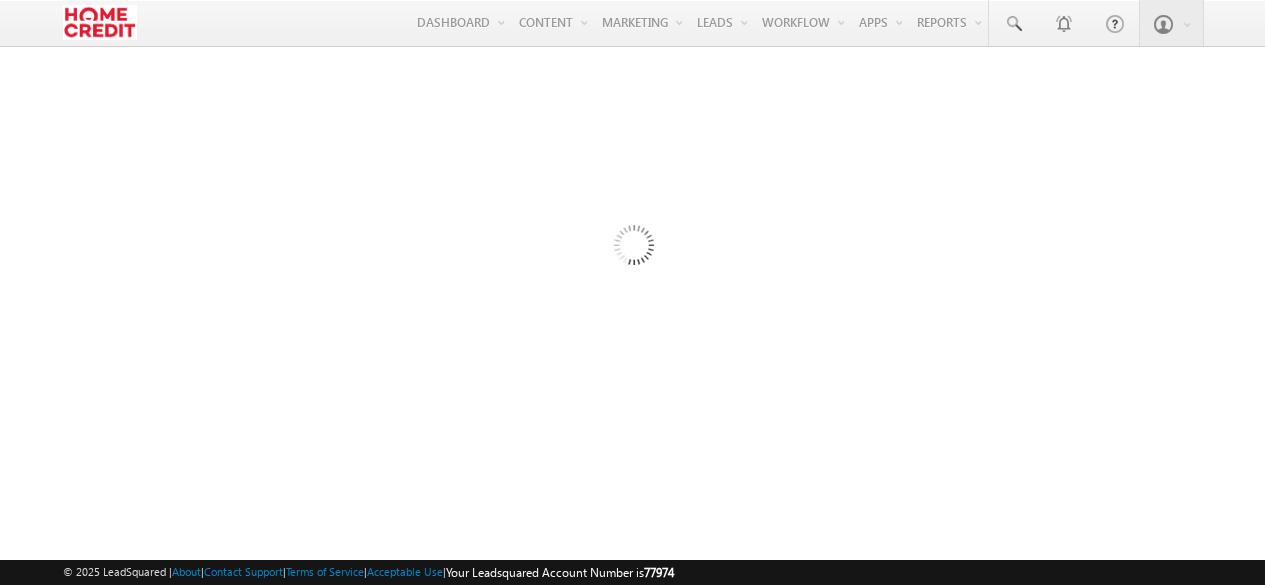 scroll, scrollTop: 0, scrollLeft: 0, axis: both 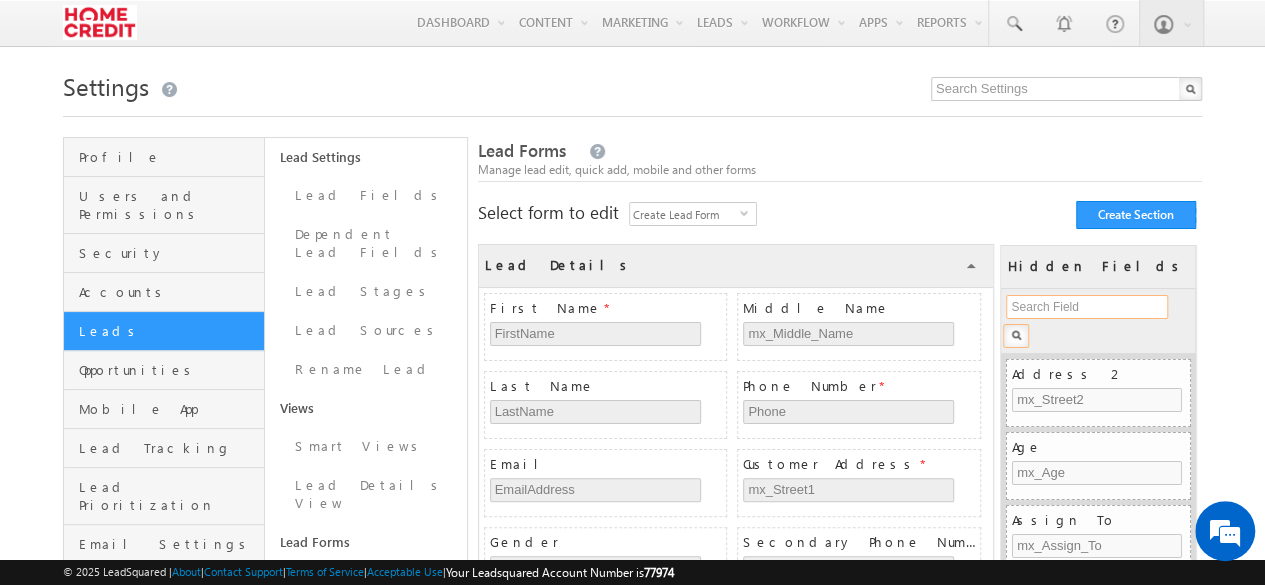 click at bounding box center (1087, 307) 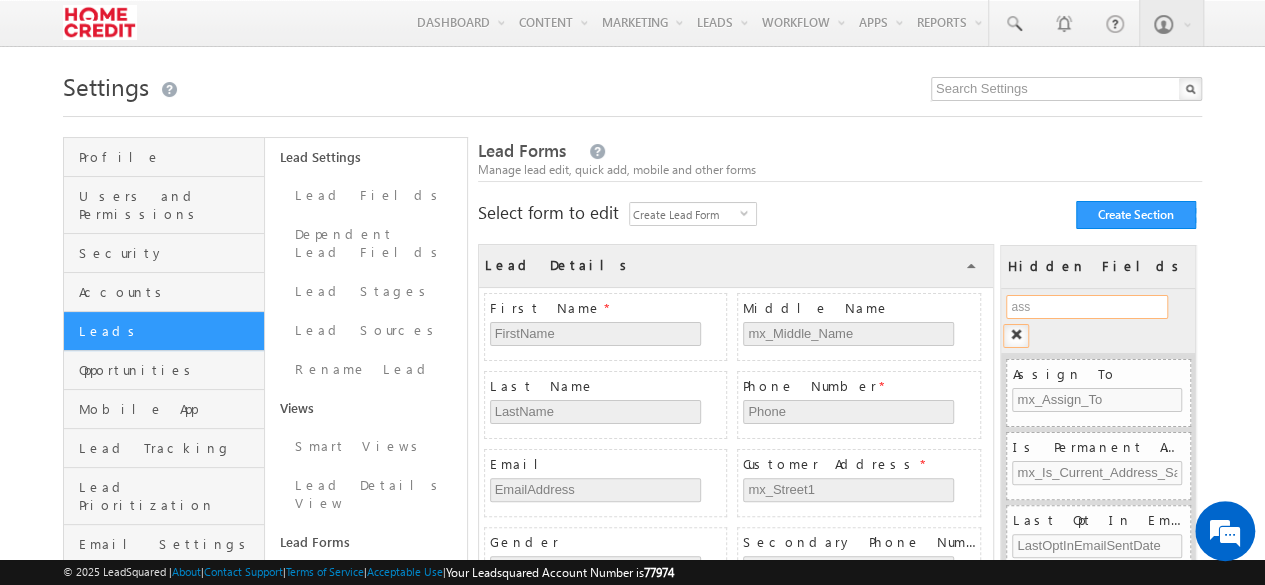 type on "assi" 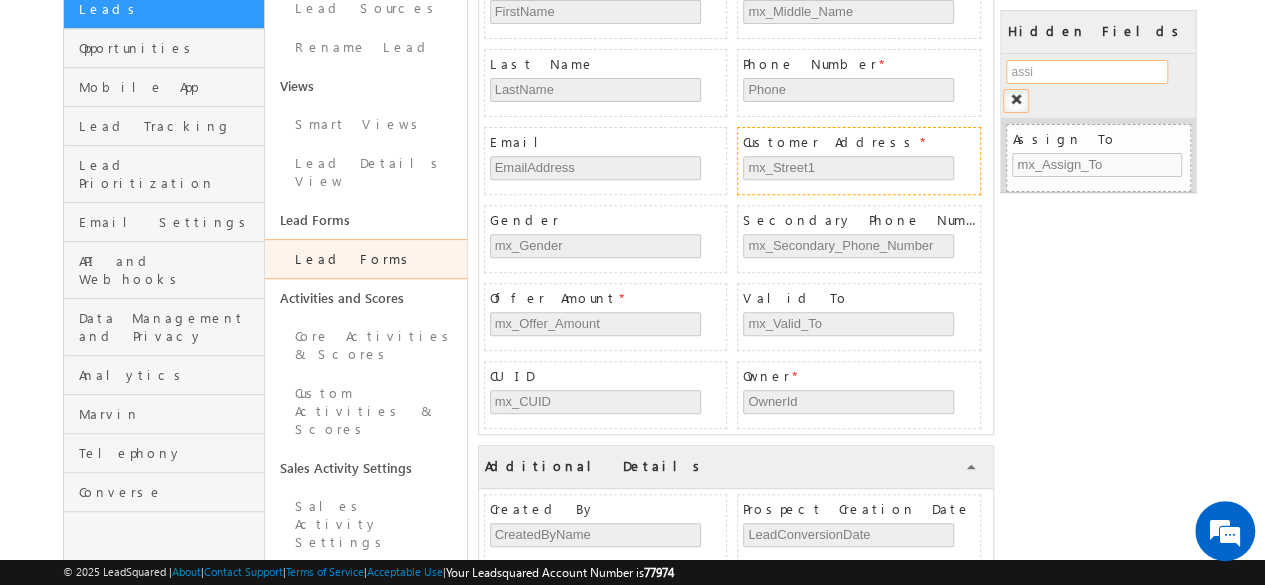 scroll, scrollTop: 329, scrollLeft: 0, axis: vertical 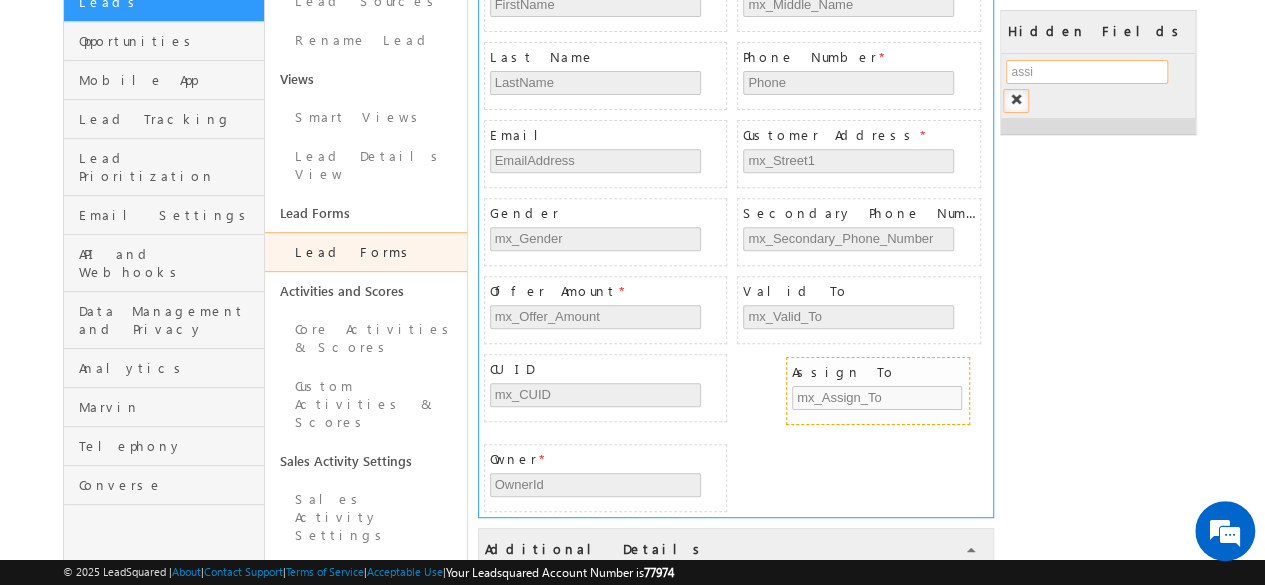 drag, startPoint x: 1072, startPoint y: 133, endPoint x: 851, endPoint y: 366, distance: 321.1386 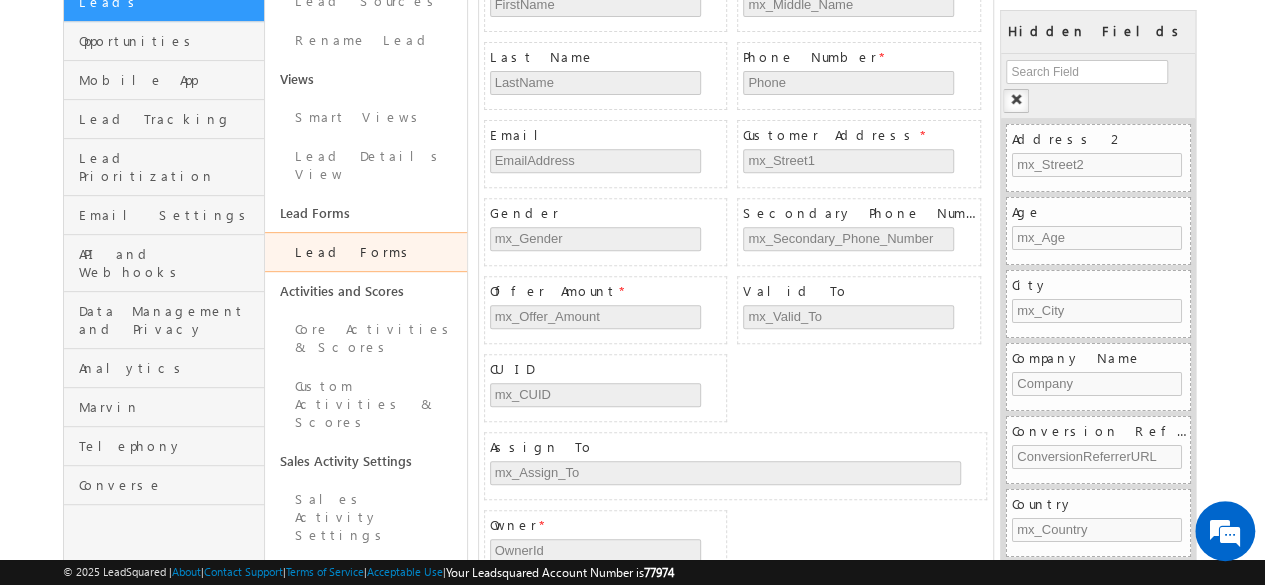 drag, startPoint x: 851, startPoint y: 366, endPoint x: 784, endPoint y: 395, distance: 73.00685 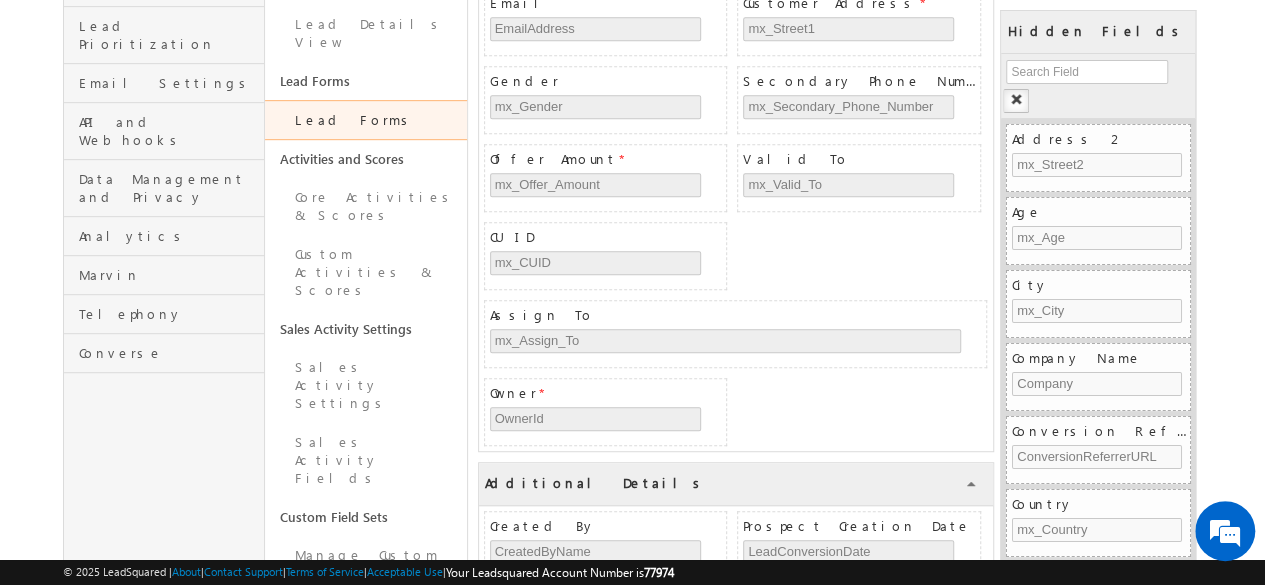 scroll, scrollTop: 489, scrollLeft: 0, axis: vertical 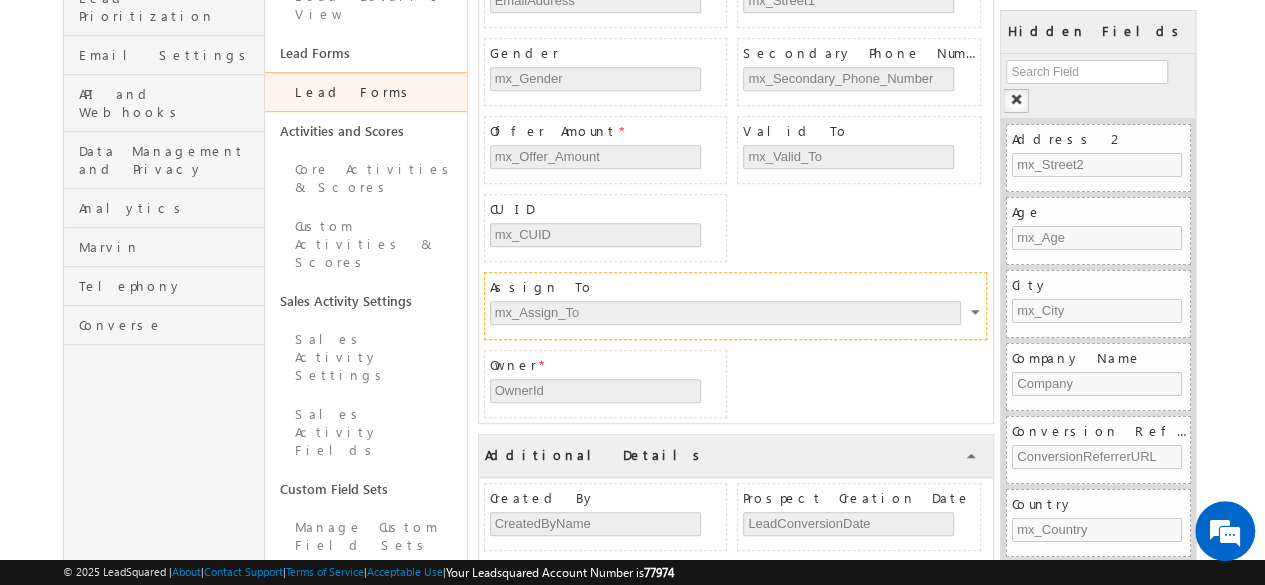click on "Assign To" at bounding box center [738, 287] 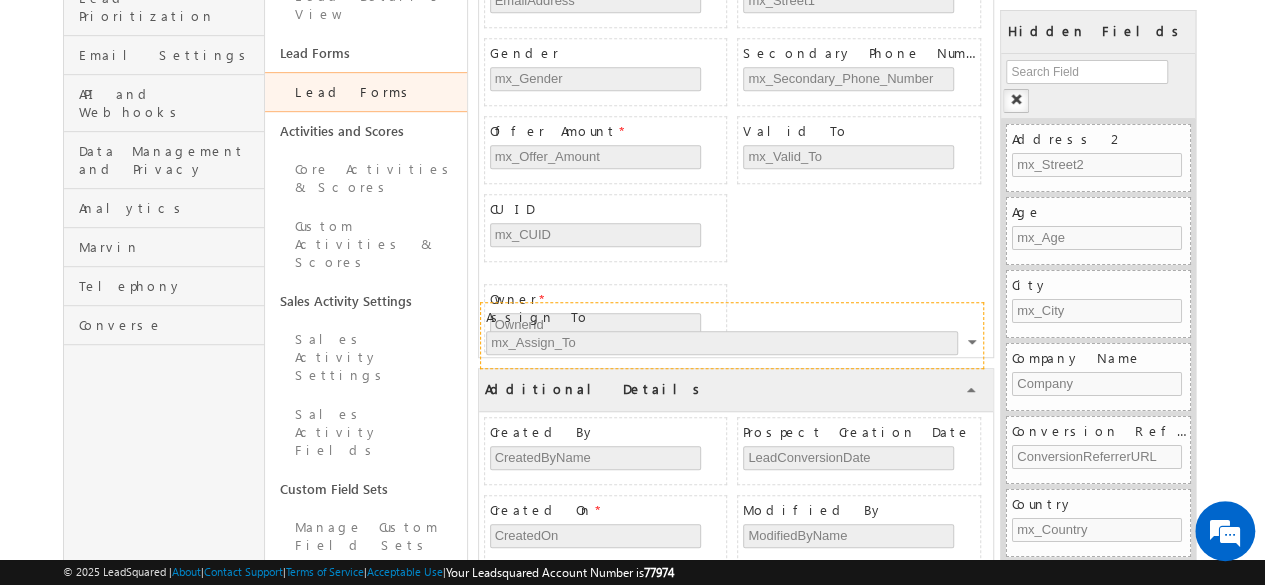 drag, startPoint x: 959, startPoint y: 283, endPoint x: 956, endPoint y: 319, distance: 36.124783 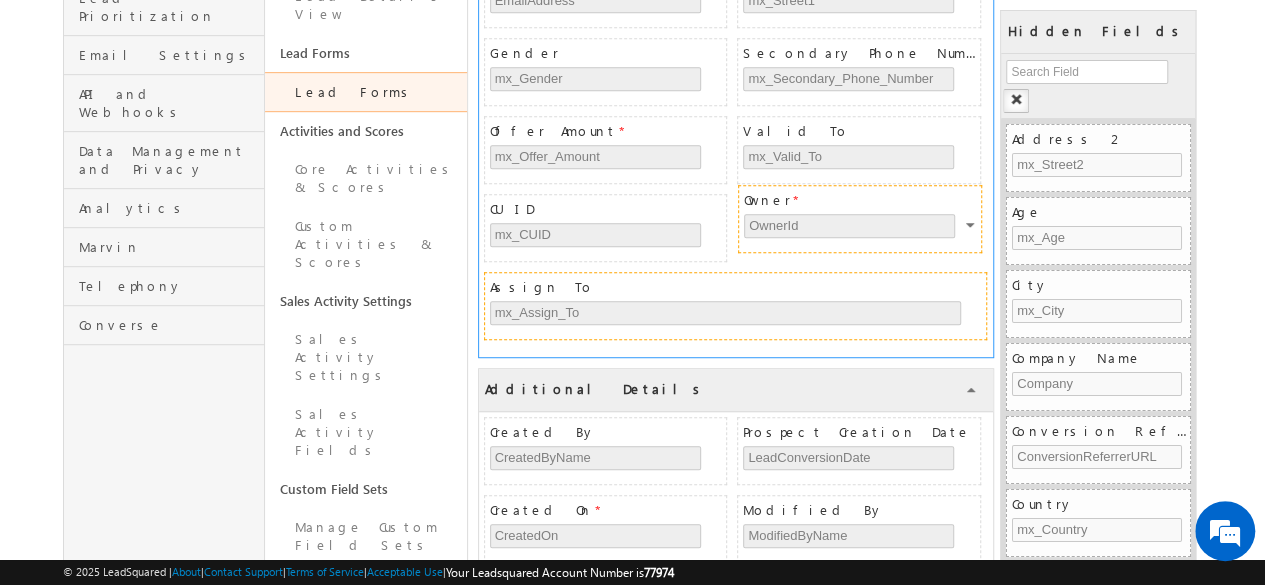 drag, startPoint x: 676, startPoint y: 362, endPoint x: 931, endPoint y: 205, distance: 299.45618 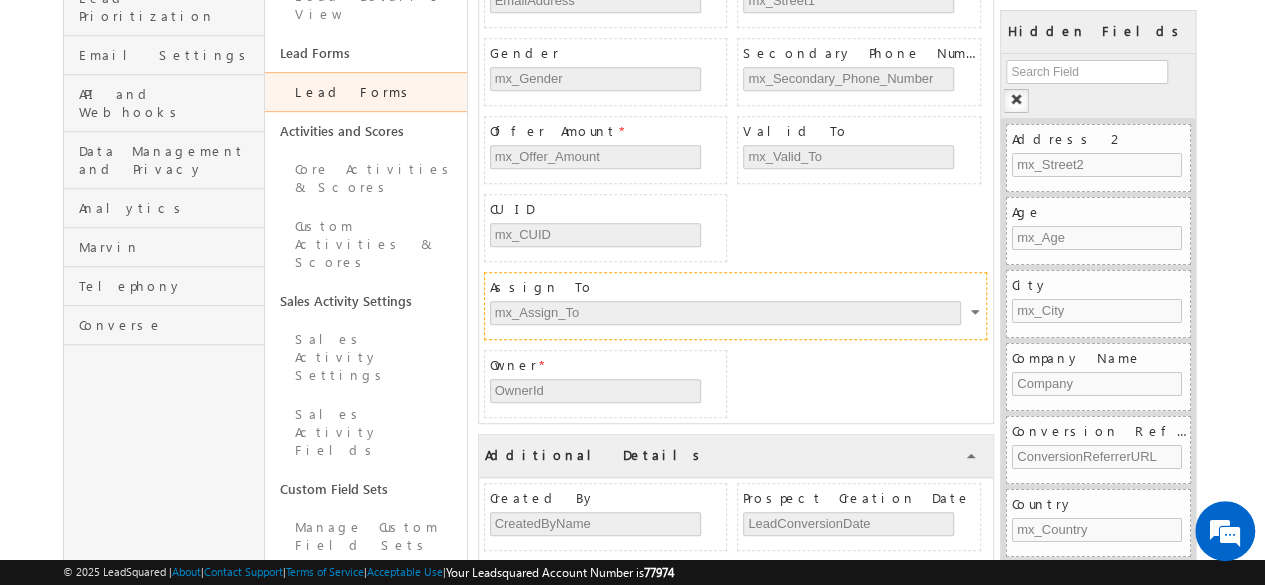 click at bounding box center [977, 315] 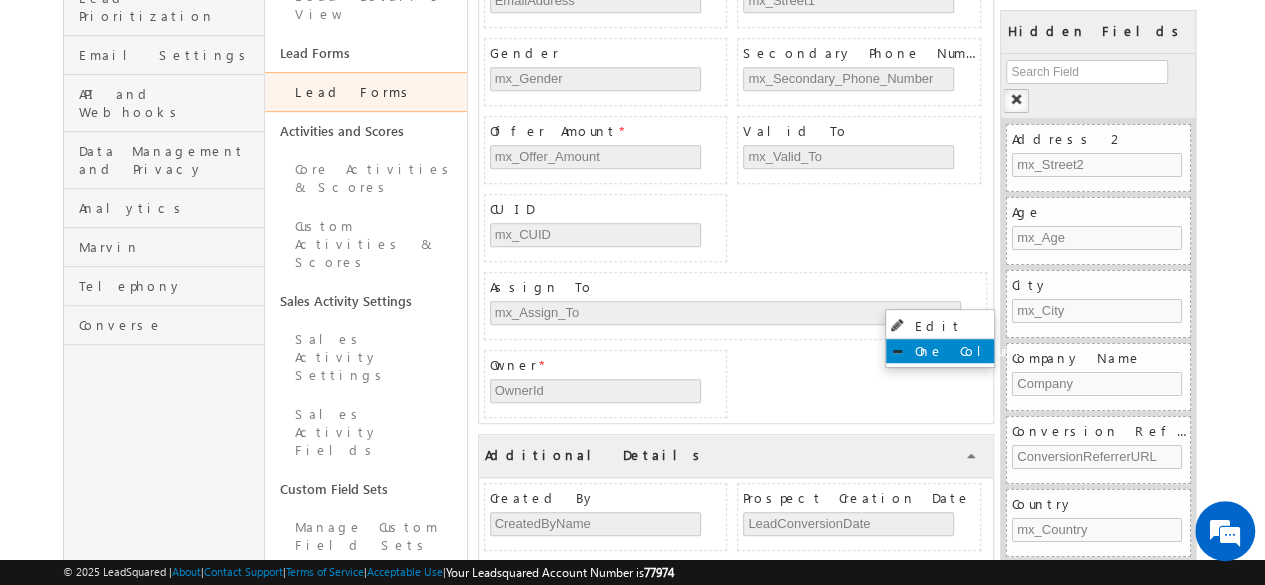 click on "One Column" at bounding box center (940, 351) 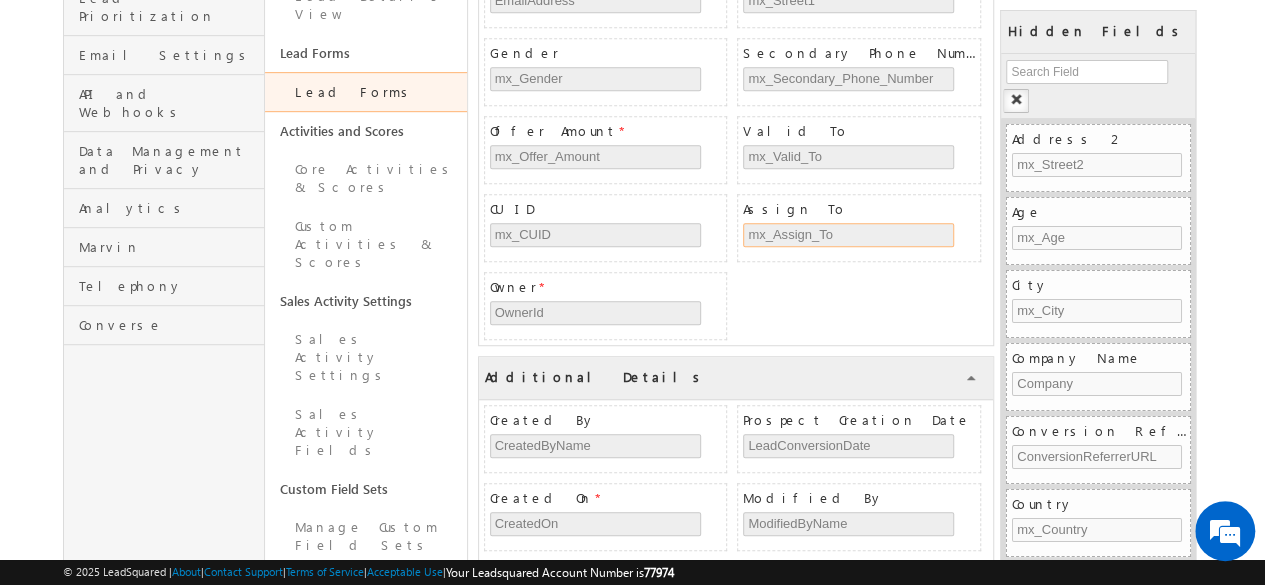 drag, startPoint x: 802, startPoint y: 224, endPoint x: 795, endPoint y: 258, distance: 34.713108 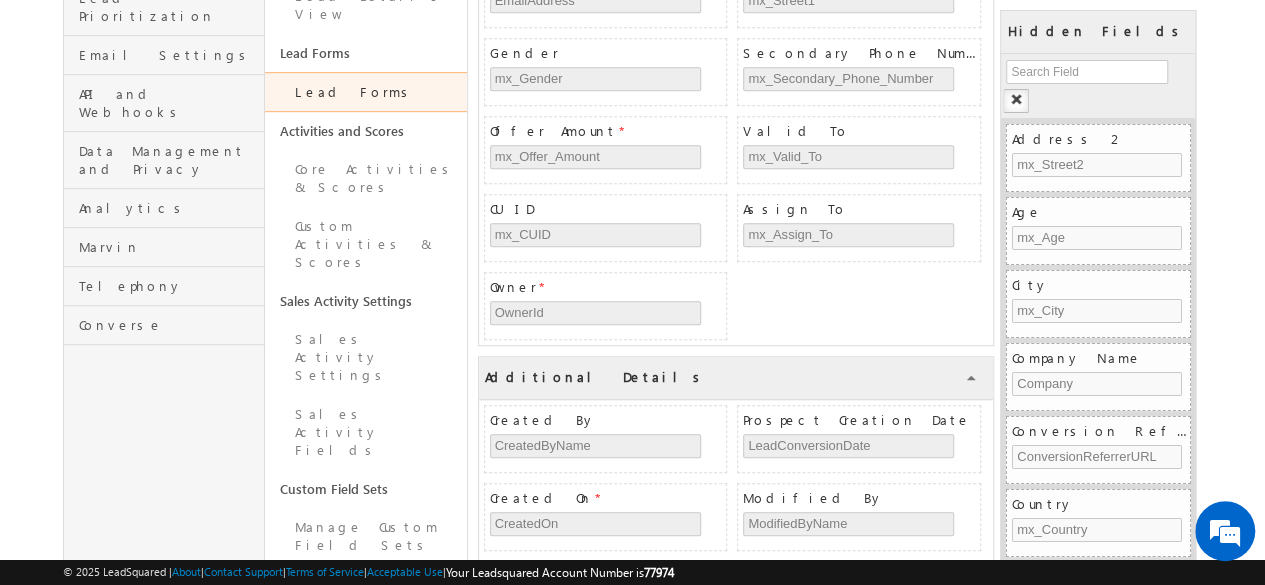 click on "First Name * 	 		 FirstName      	  	 	   	 Middle Name 	 		 mx_Middle_Name      	  	 	   	 Last Name 	 		 LastName      	  	 	   	 Phone Number * 	 		 Phone      	  	 	   	 Email 	 		 EmailAddress      	  	 	   	 Customer Address * 	 		 mx_Street1      	  	 	   	 Gender 	 		 mx_Gender      	  	 	   	 Secondary Phone Number 	 		 mx_Secondary_Phone_Number      	  	 	   	 Offer Amount * 	 		 mx_Offer_Amount      	  	 	   	 Valid To 	 		 mx_Valid_To      	  	 	   	 CUID 	 		 mx_CUID      	  	 	   	 Assign To  	 		 mx_Assign_To      	  	 	   	 Owner * 	 		 OwnerId" at bounding box center (736, 72) 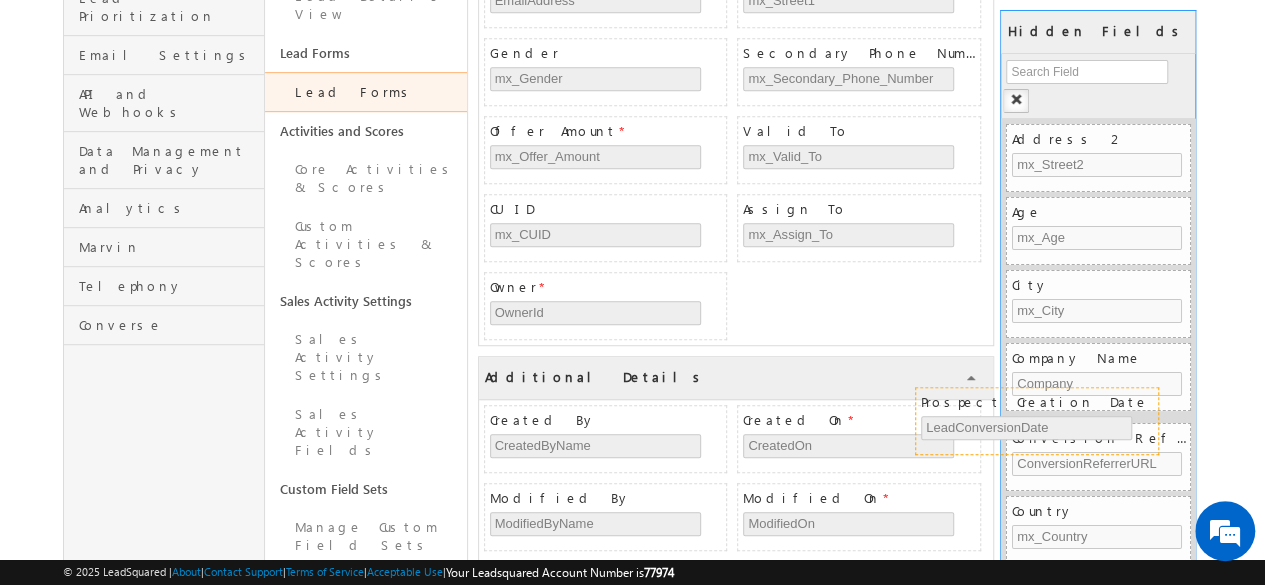 drag, startPoint x: 918, startPoint y: 411, endPoint x: 1098, endPoint y: 403, distance: 180.17769 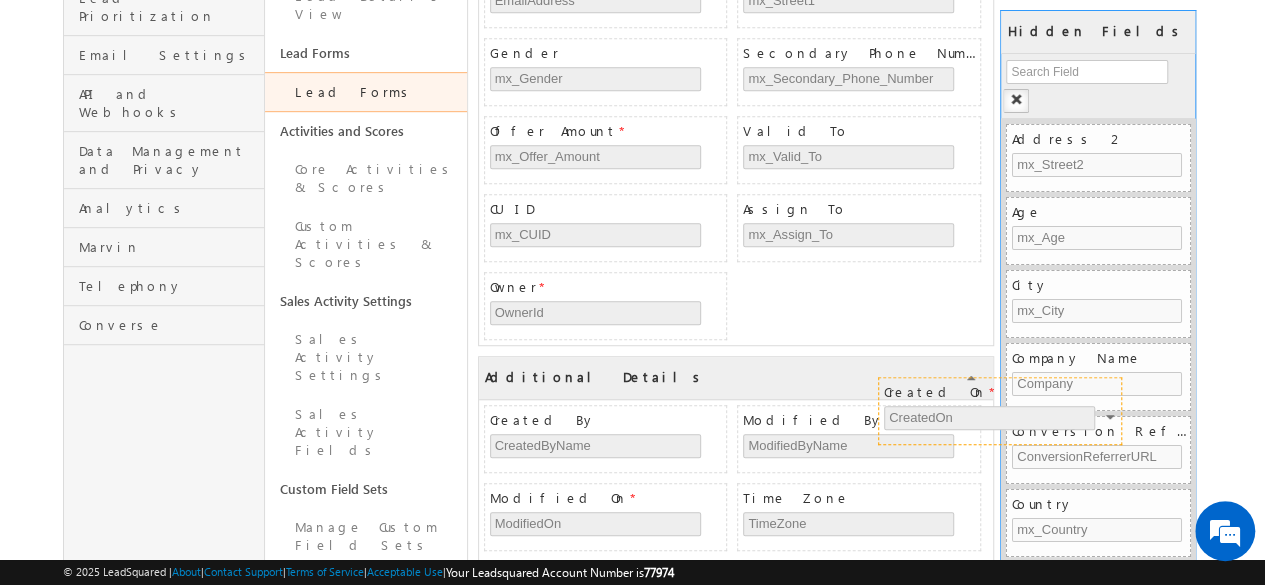 drag, startPoint x: 940, startPoint y: 410, endPoint x: 1082, endPoint y: 392, distance: 143.13629 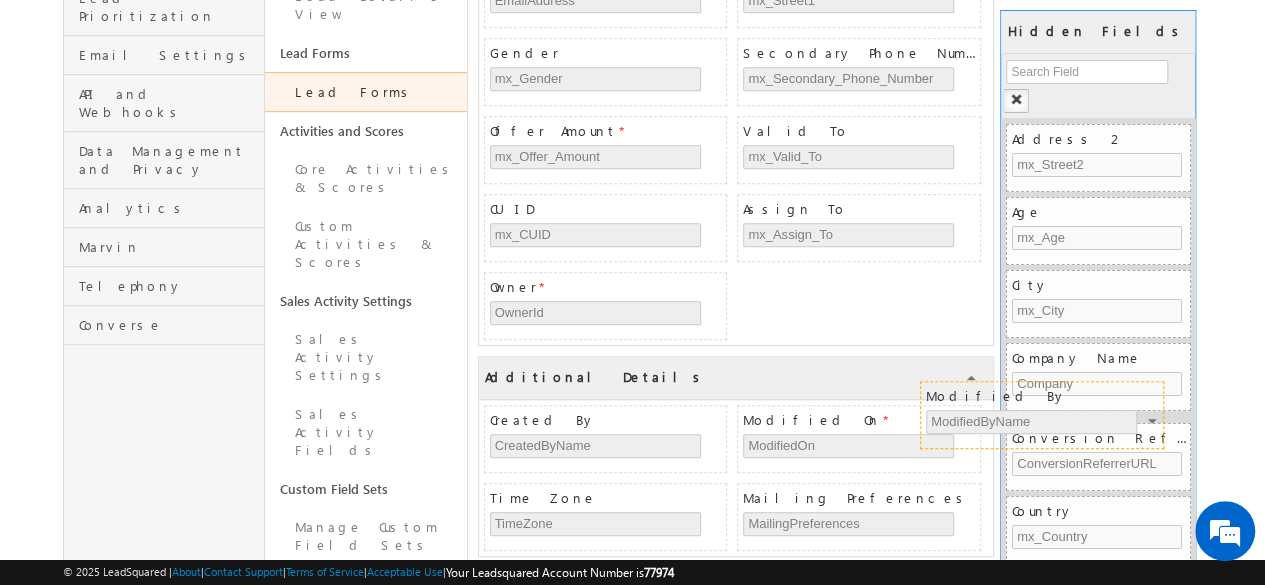 drag, startPoint x: 917, startPoint y: 412, endPoint x: 1101, endPoint y: 397, distance: 184.6104 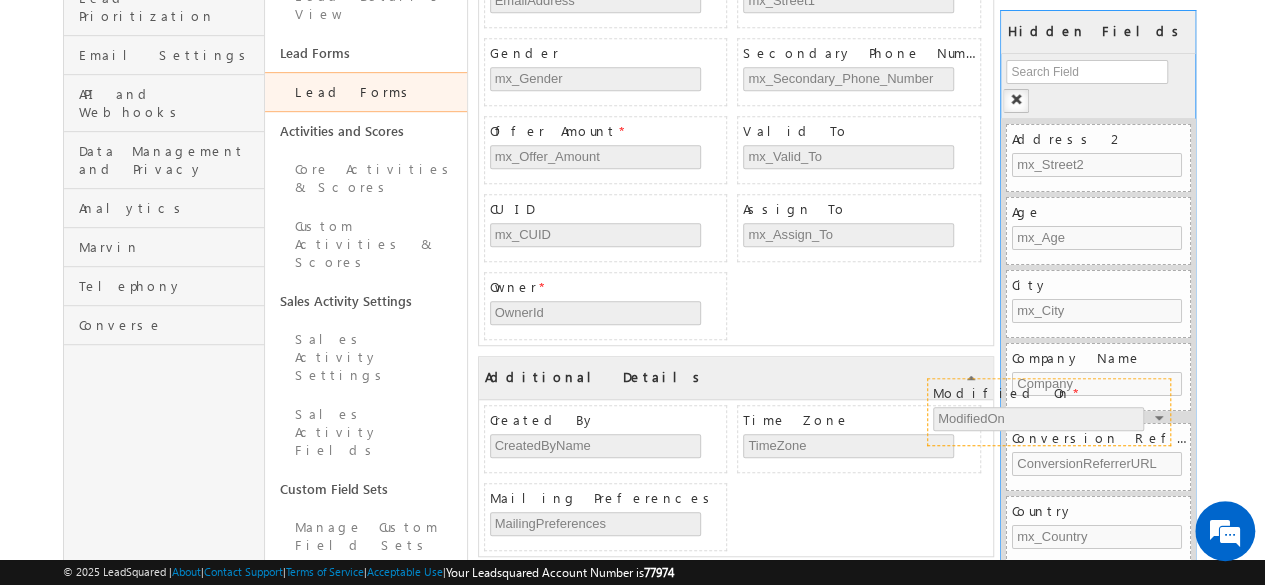drag, startPoint x: 931, startPoint y: 413, endPoint x: 1127, endPoint y: 393, distance: 197.01776 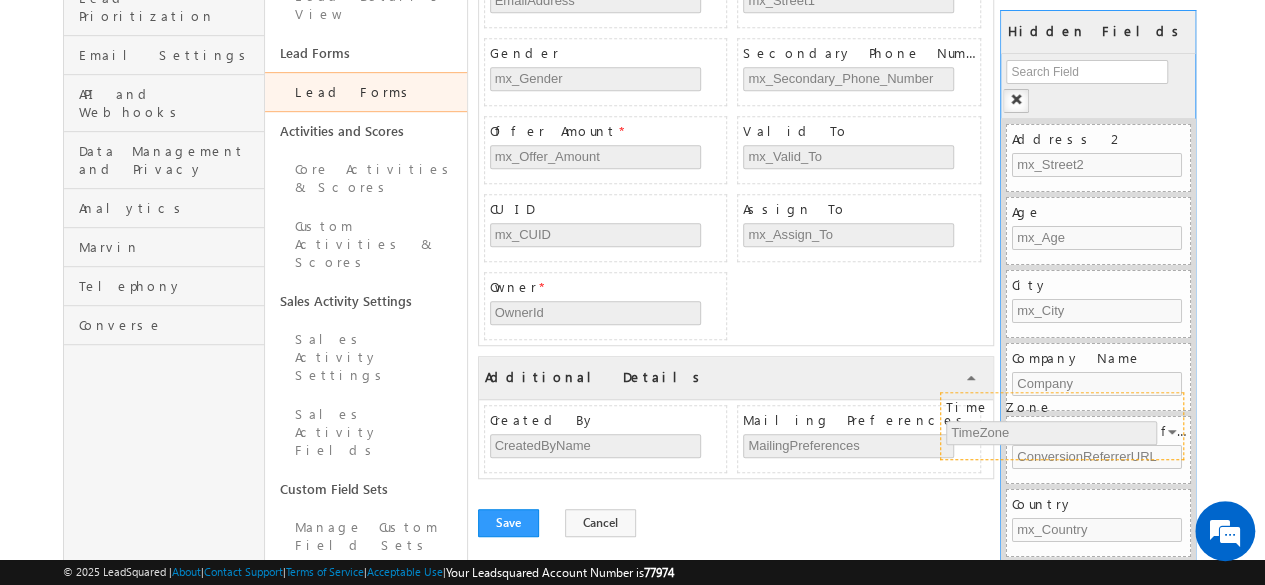 drag, startPoint x: 885, startPoint y: 413, endPoint x: 1089, endPoint y: 409, distance: 204.03922 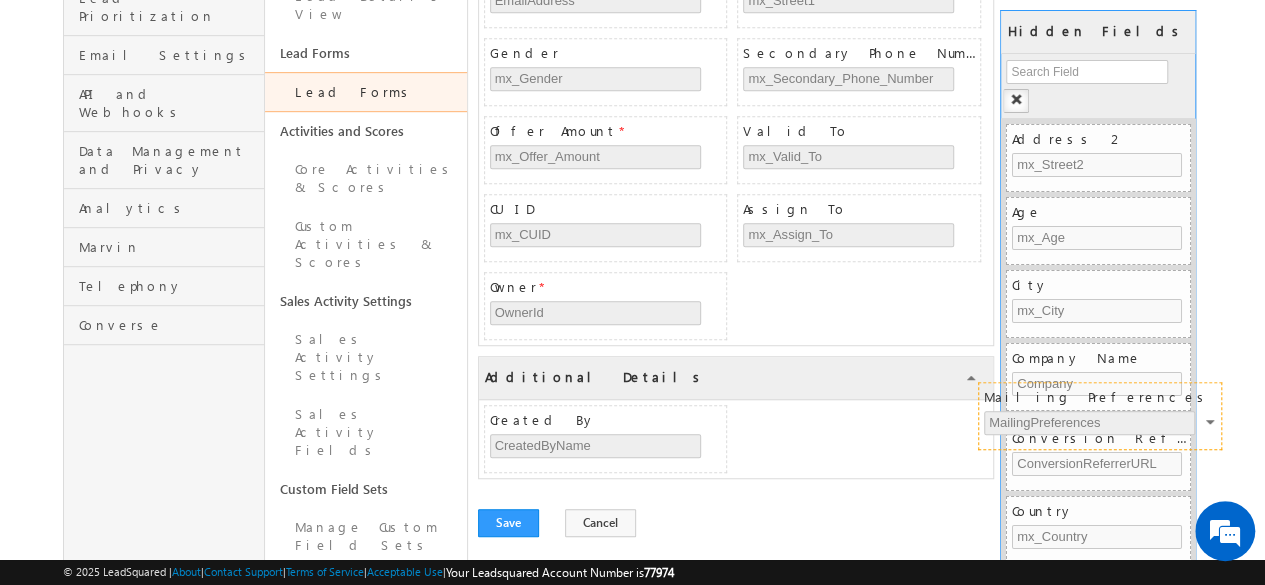 drag, startPoint x: 882, startPoint y: 407, endPoint x: 1124, endPoint y: 395, distance: 242.29733 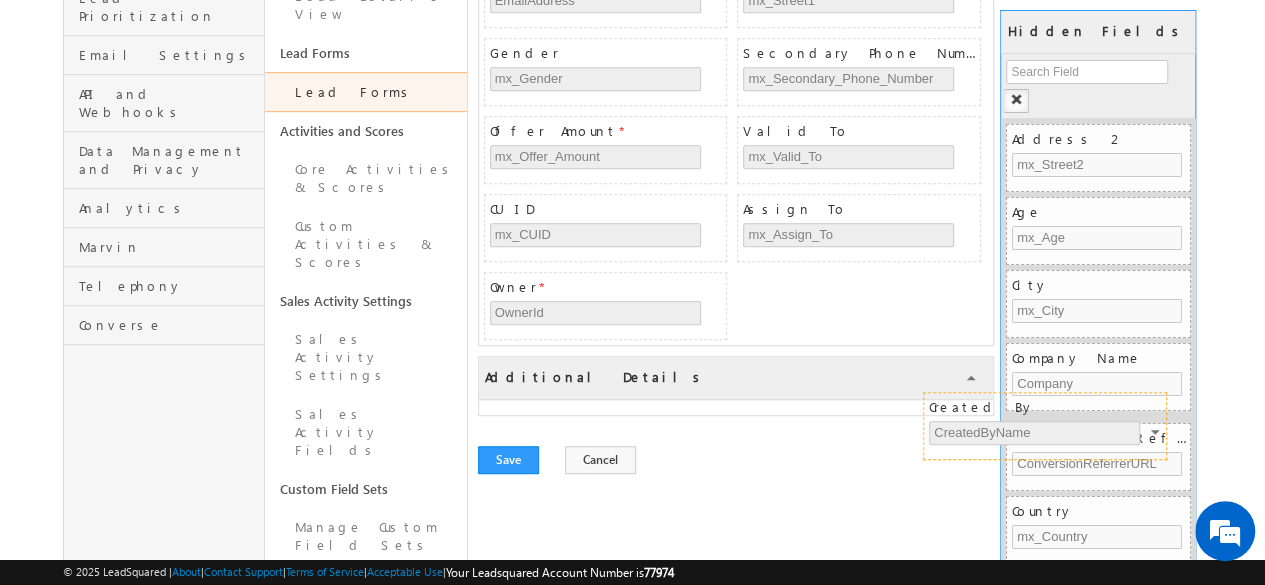 drag, startPoint x: 682, startPoint y: 403, endPoint x: 1122, endPoint y: 400, distance: 440.01022 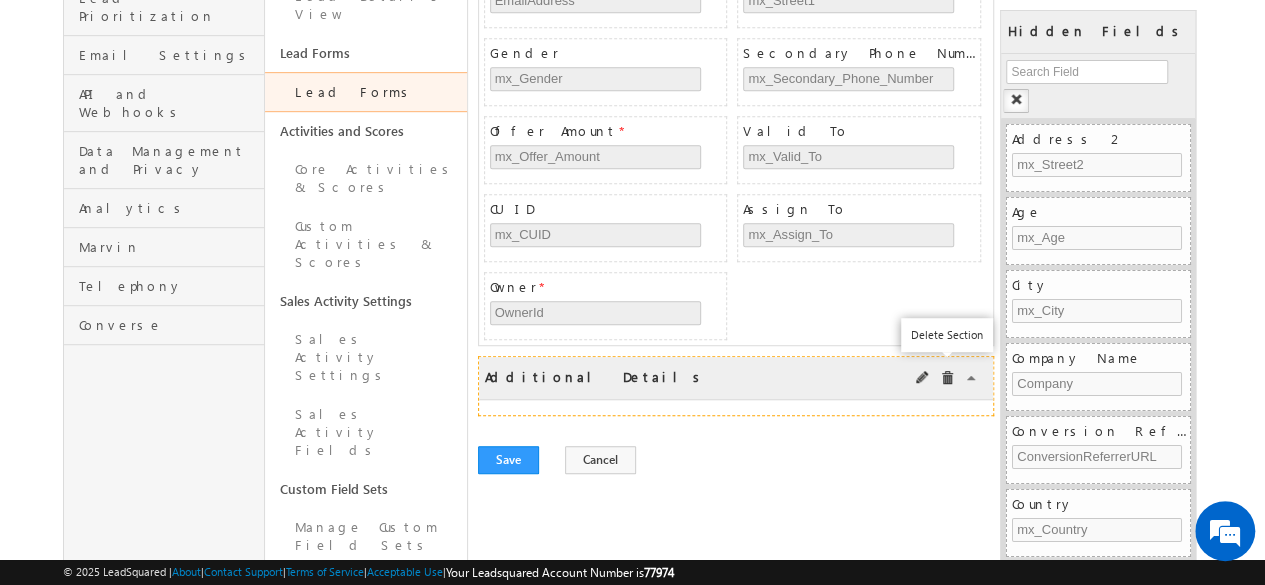 click at bounding box center [947, 378] 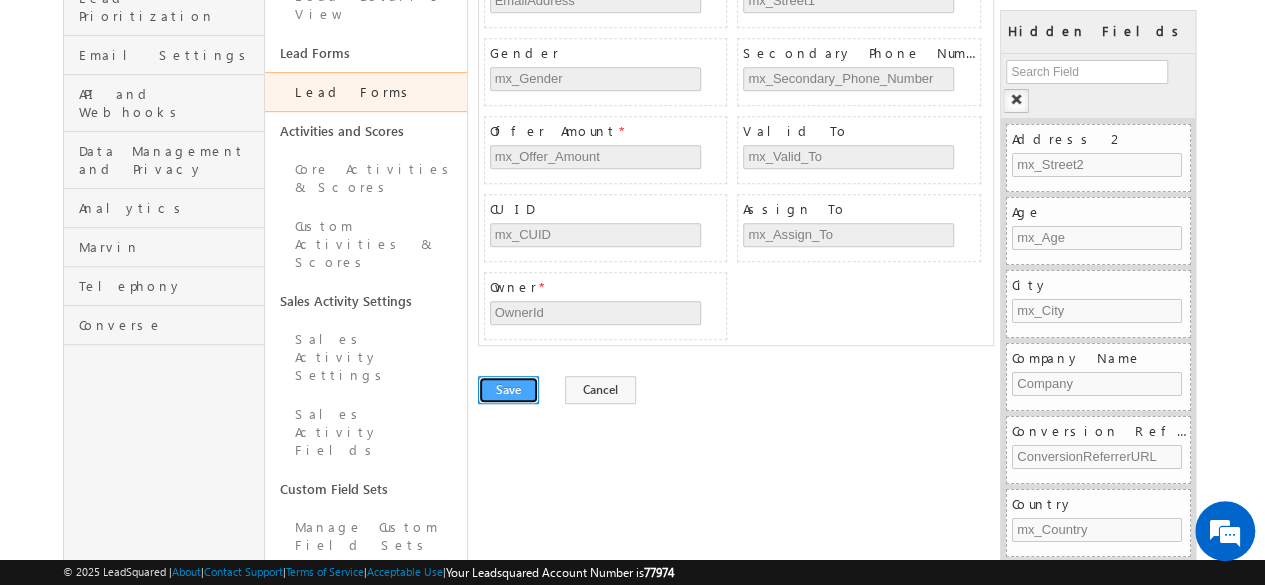 click on "Save" at bounding box center (508, 390) 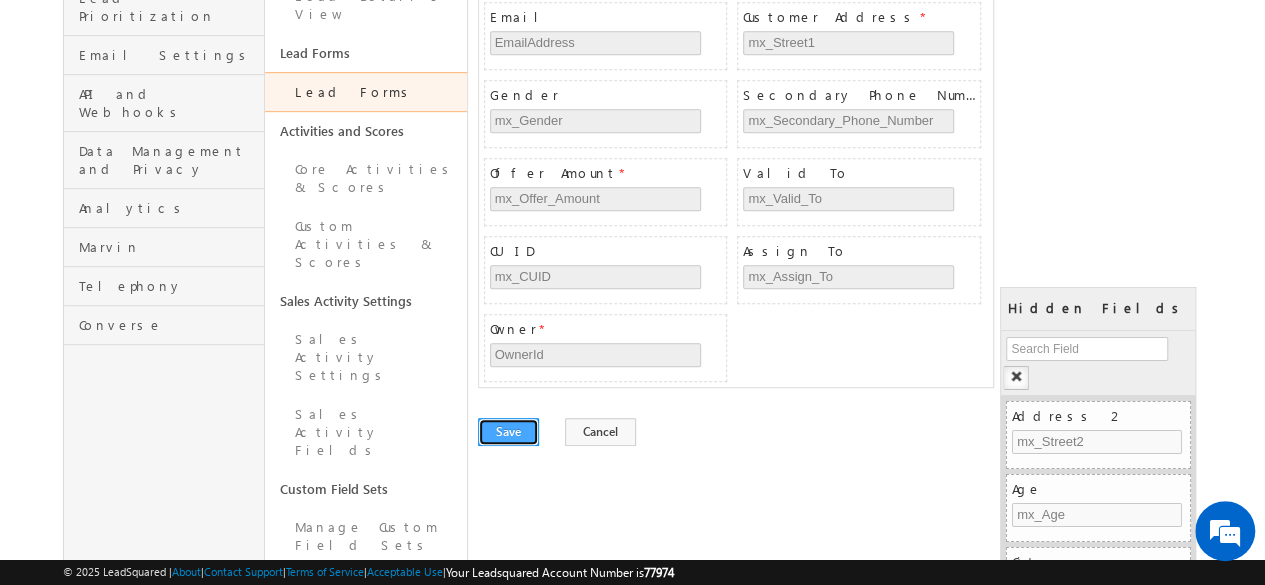 scroll, scrollTop: 0, scrollLeft: 0, axis: both 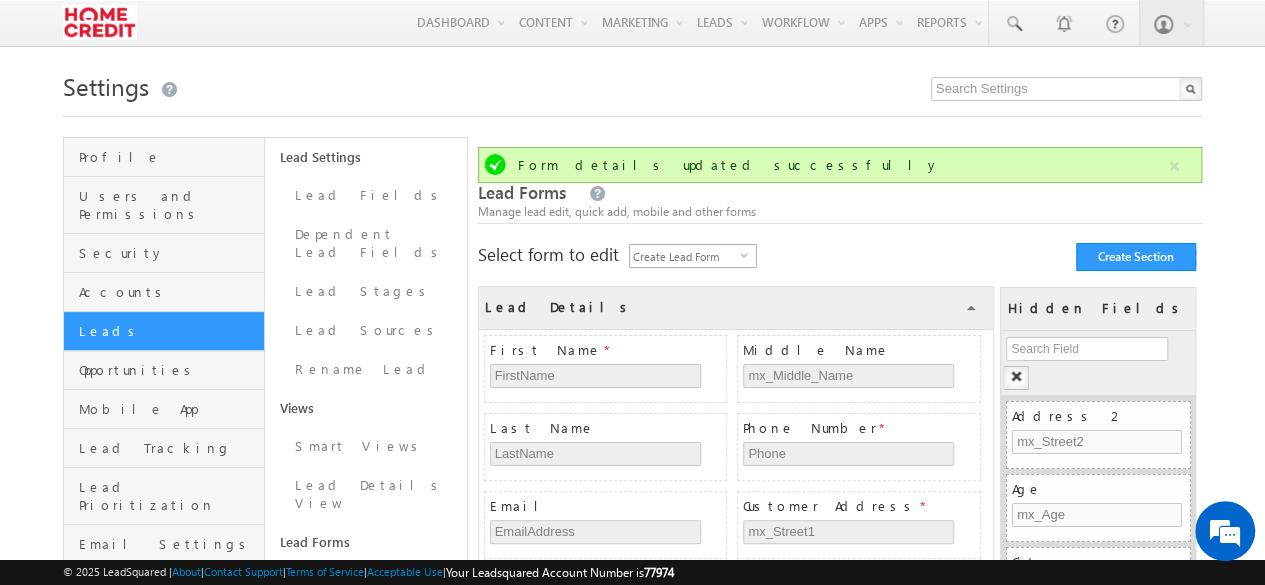 click on "Create Lead Form" at bounding box center (685, 256) 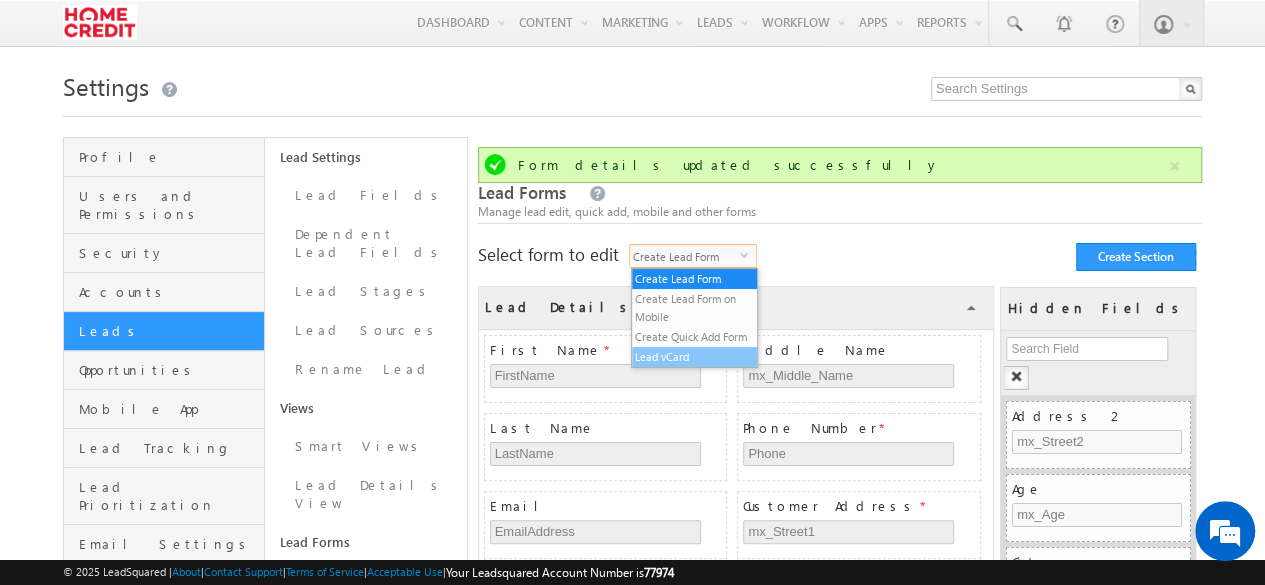 click on "Lead vCard" at bounding box center (695, 357) 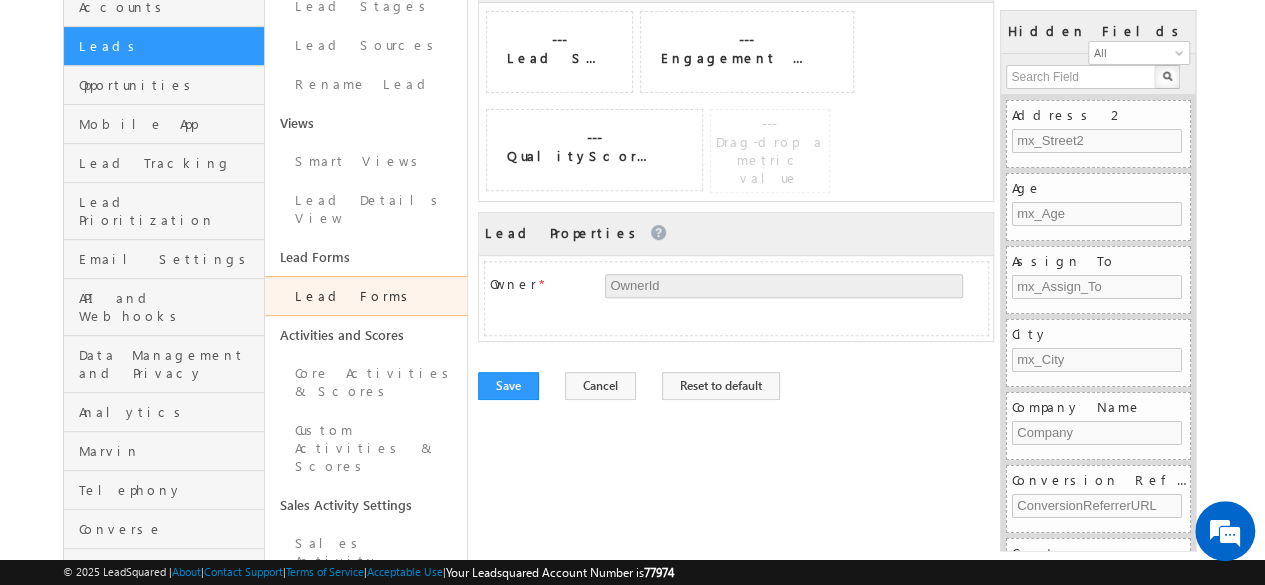 scroll, scrollTop: 284, scrollLeft: 0, axis: vertical 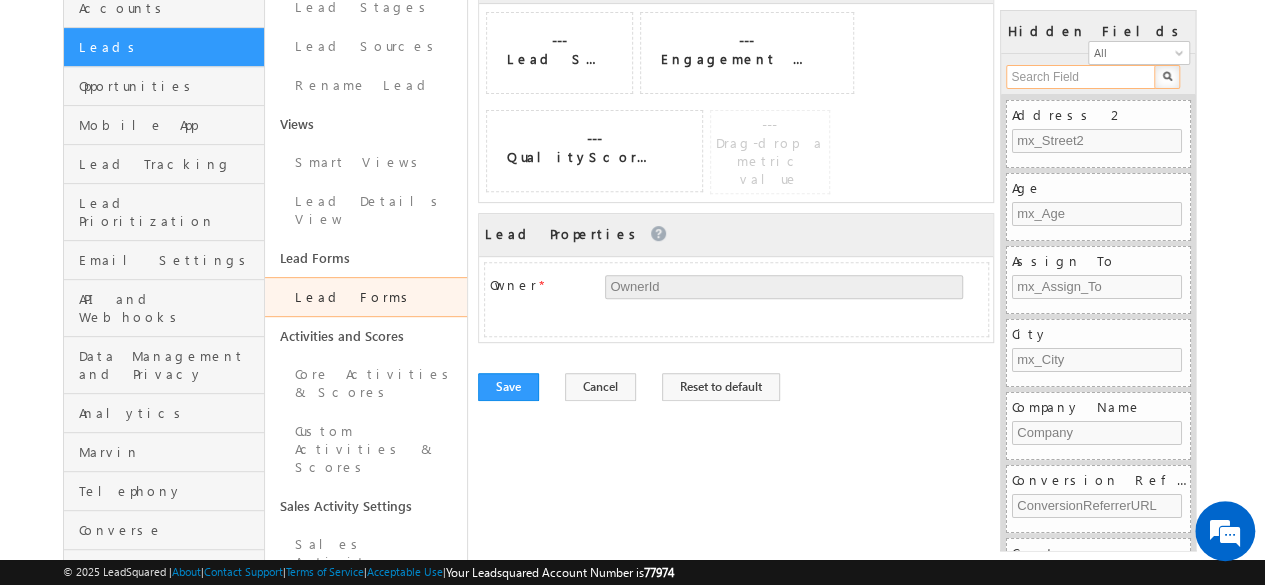 click at bounding box center [1081, 77] 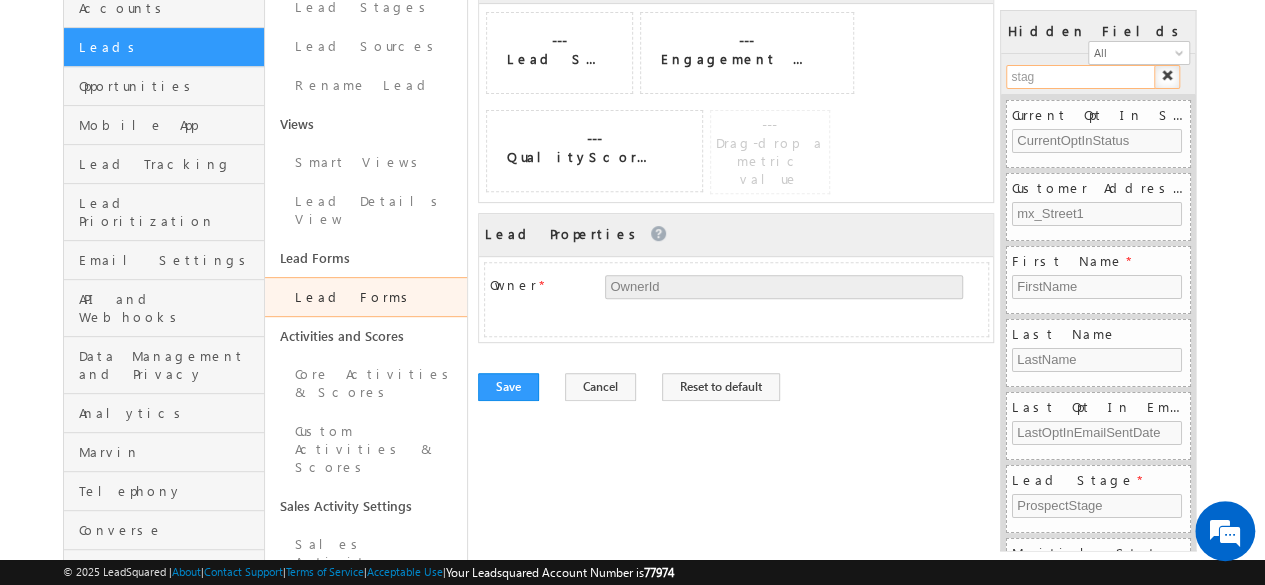 type on "stage" 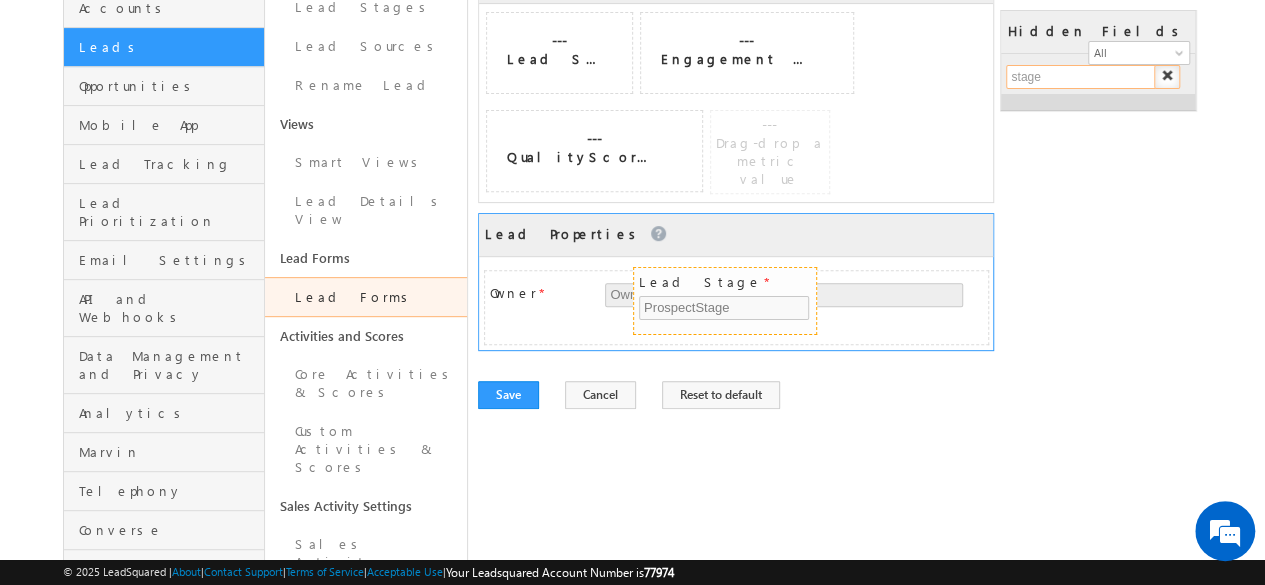 drag, startPoint x: 1087, startPoint y: 105, endPoint x: 713, endPoint y: 277, distance: 411.65518 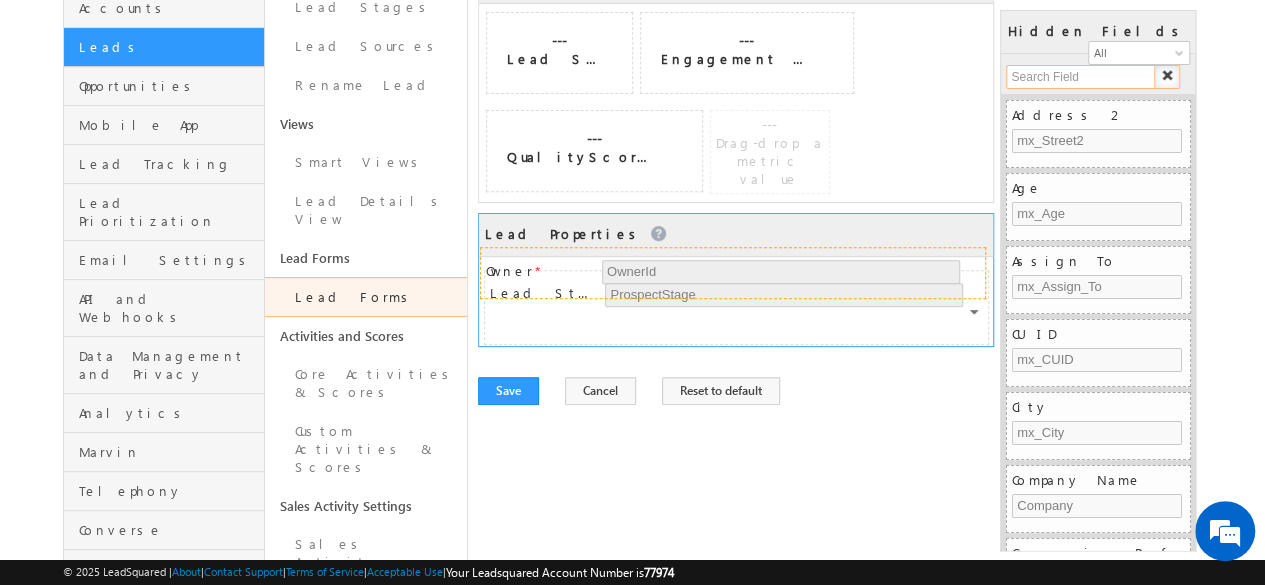 drag, startPoint x: 567, startPoint y: 329, endPoint x: 564, endPoint y: 263, distance: 66.068146 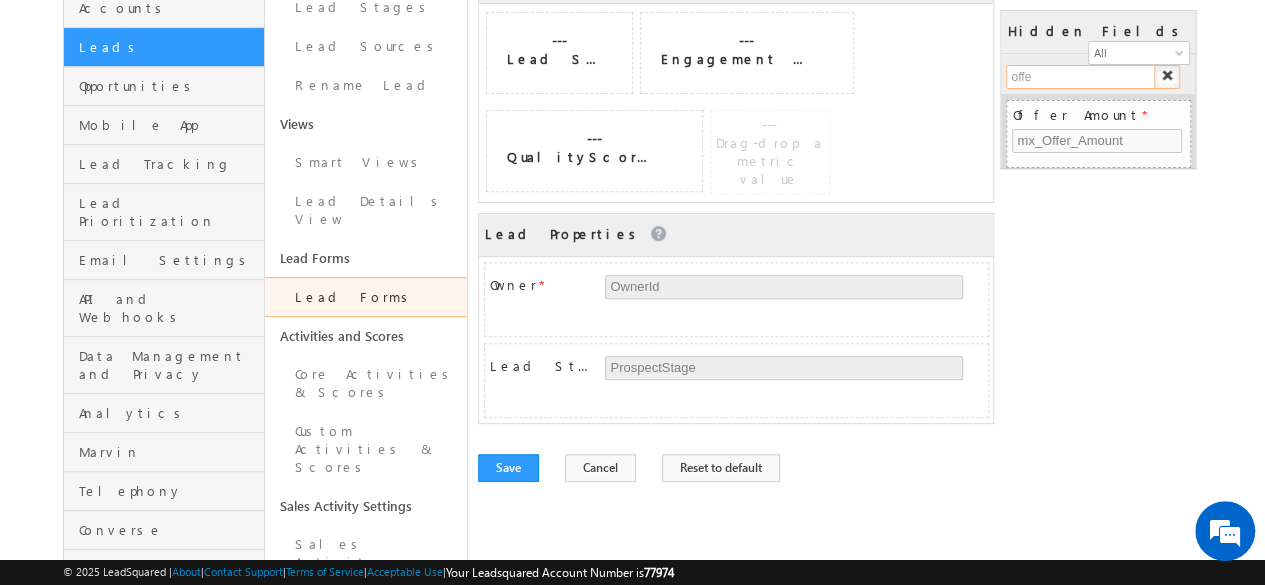 type on "offer" 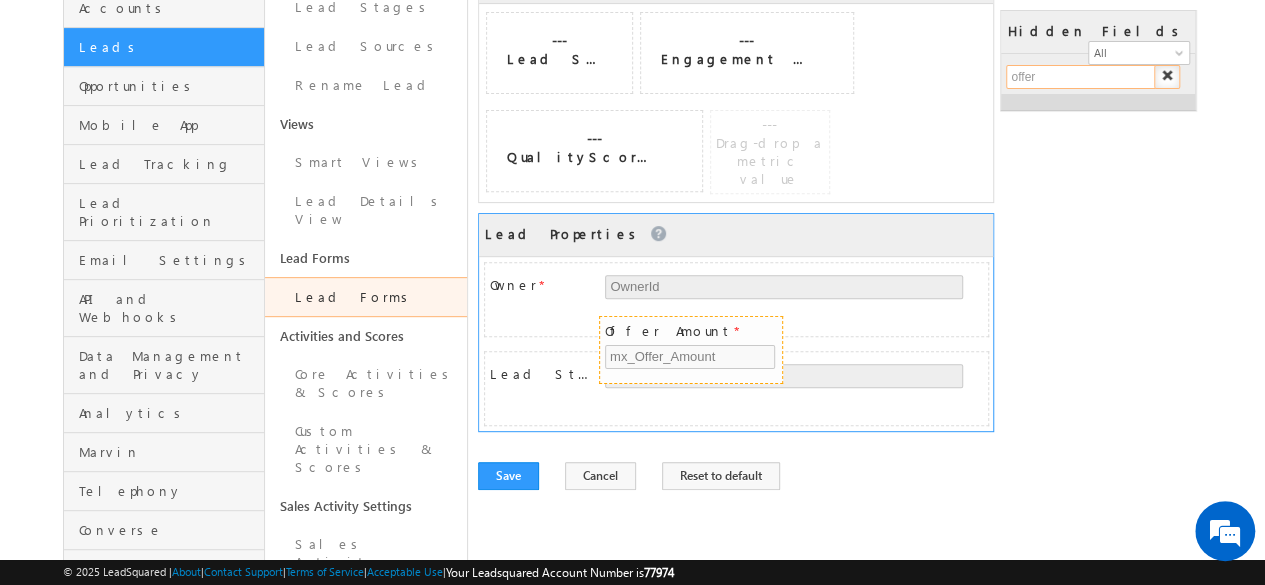 drag, startPoint x: 1118, startPoint y: 96, endPoint x: 710, endPoint y: 317, distance: 464.0097 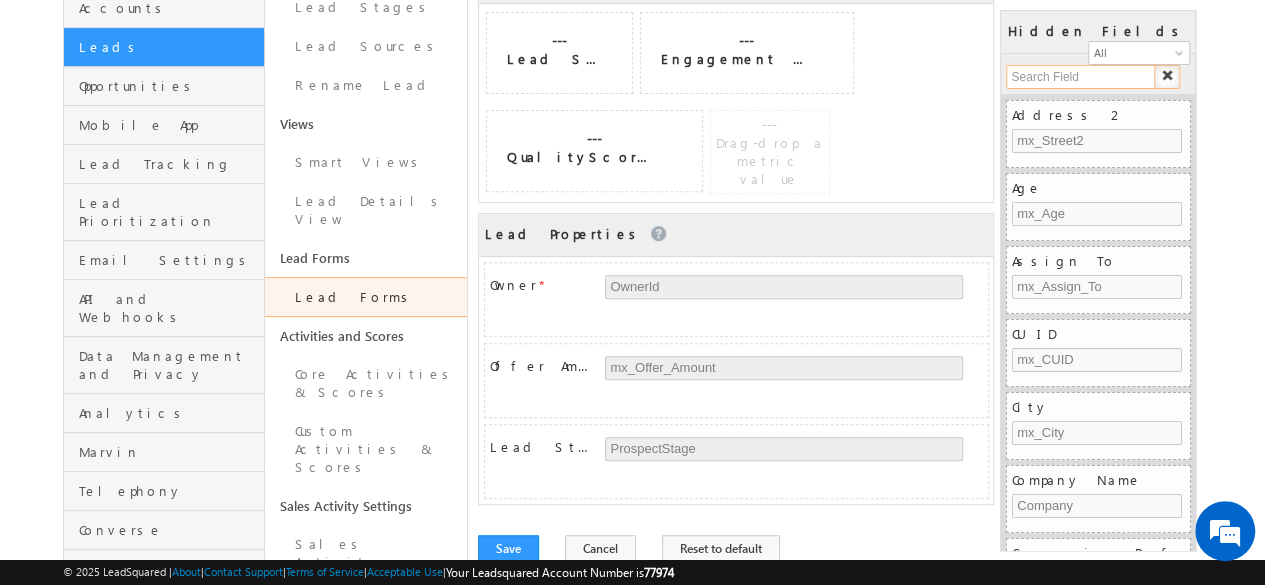 click at bounding box center (1081, 77) 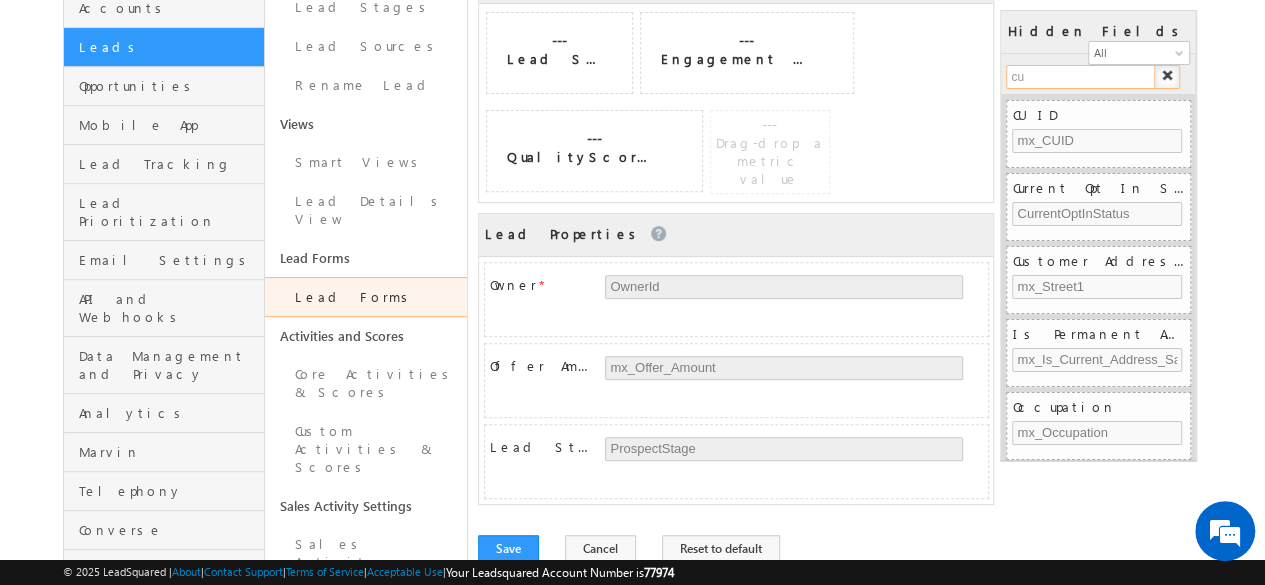 type on "cui" 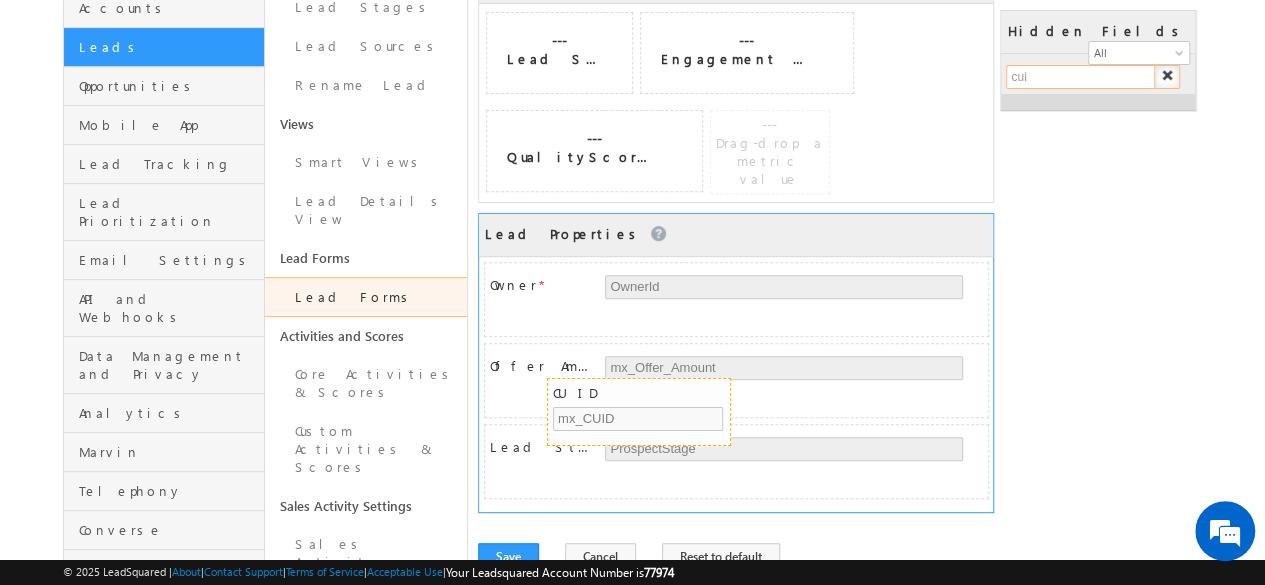 drag, startPoint x: 1108, startPoint y: 101, endPoint x: 648, endPoint y: 384, distance: 540.0824 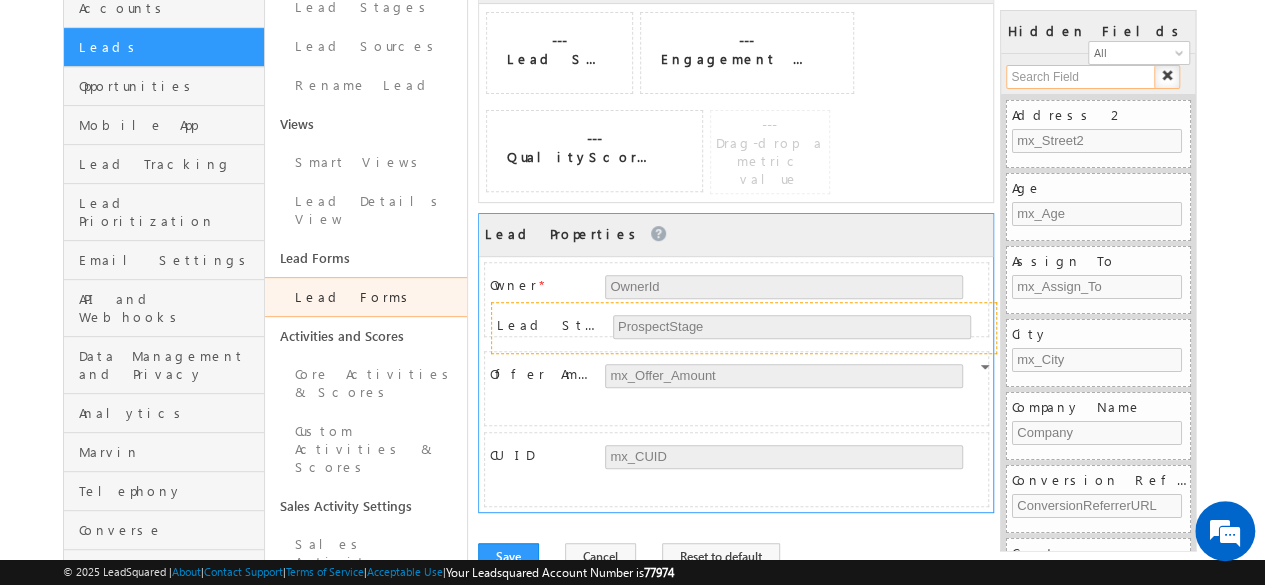 drag, startPoint x: 557, startPoint y: 388, endPoint x: 565, endPoint y: 320, distance: 68.46897 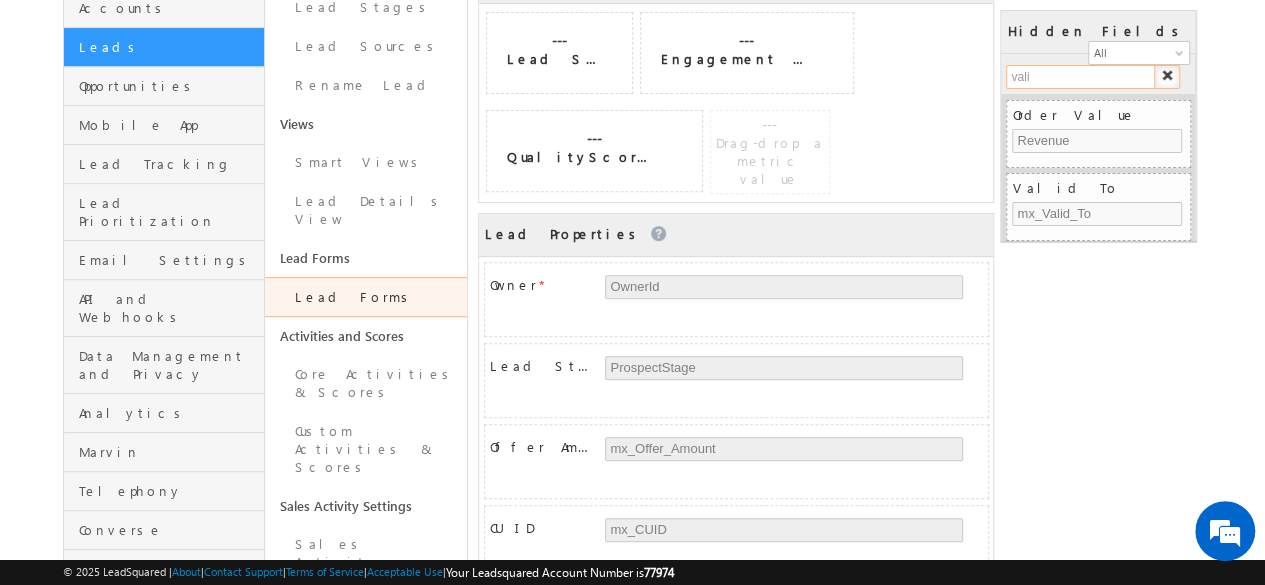 type on "valid" 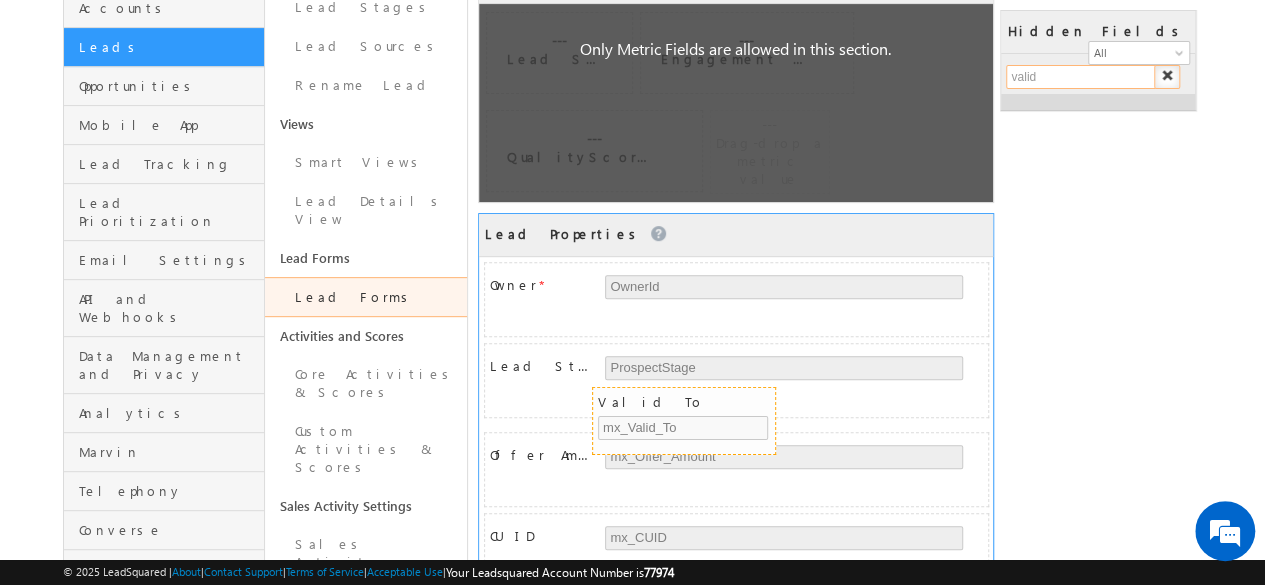 drag, startPoint x: 1065, startPoint y: 105, endPoint x: 650, endPoint y: 397, distance: 507.43375 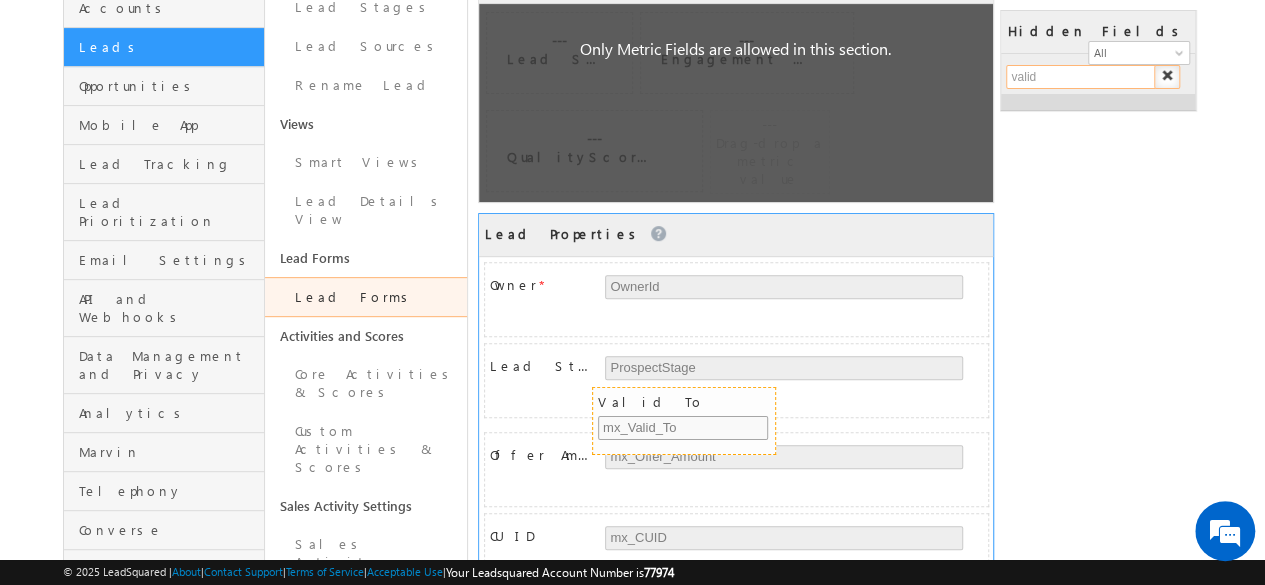 type 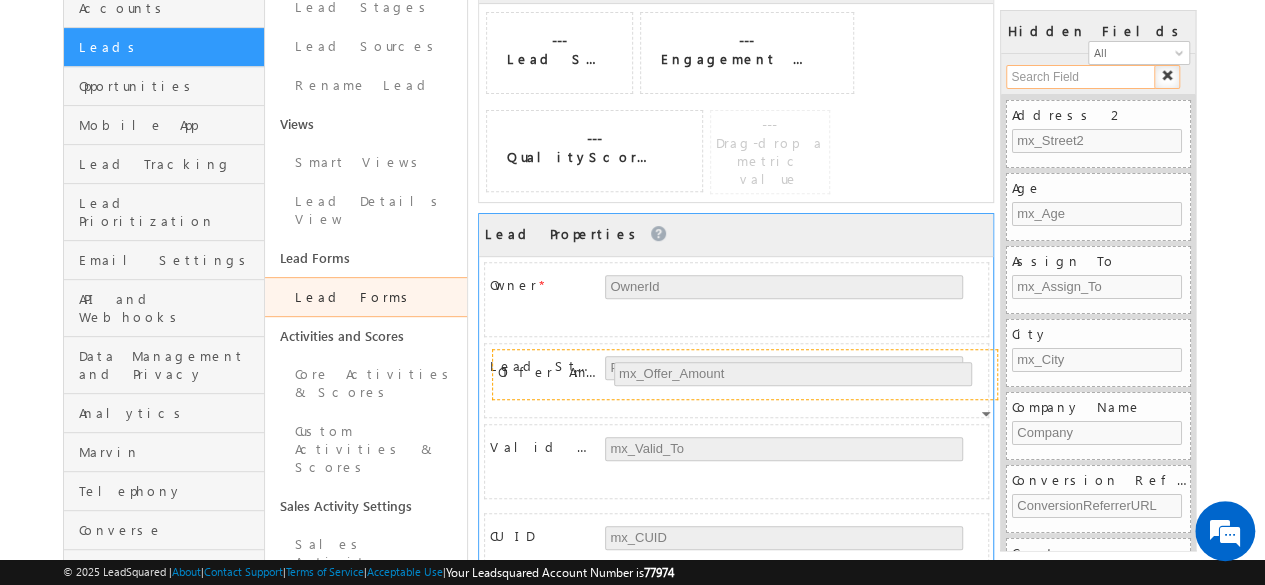 drag, startPoint x: 549, startPoint y: 457, endPoint x: 556, endPoint y: 381, distance: 76.321686 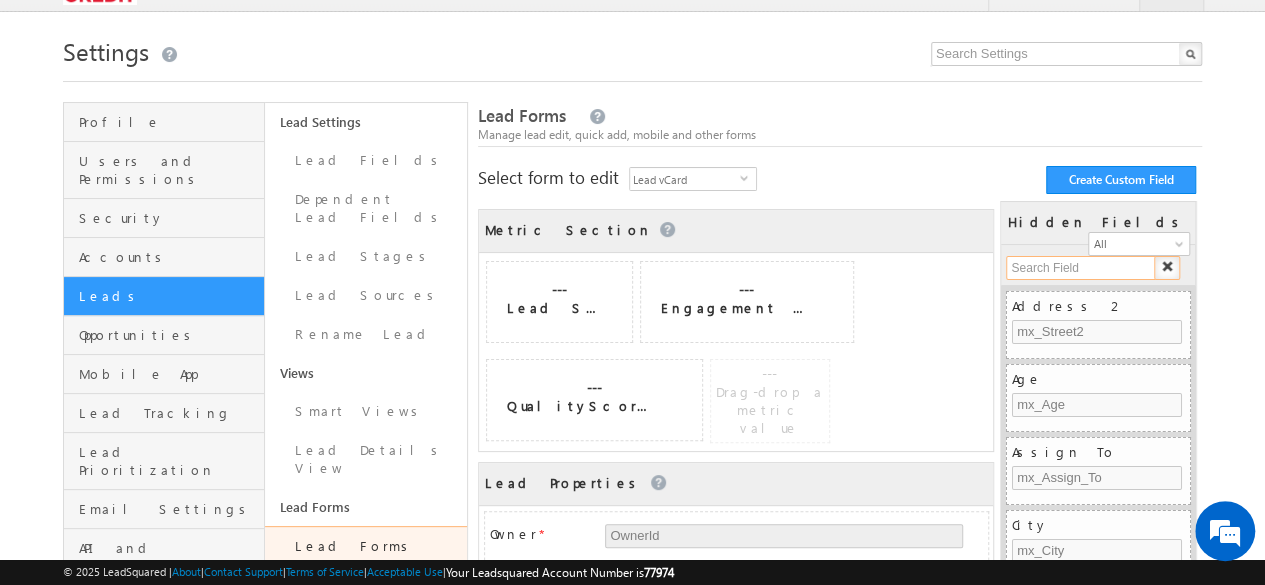 scroll, scrollTop: 34, scrollLeft: 0, axis: vertical 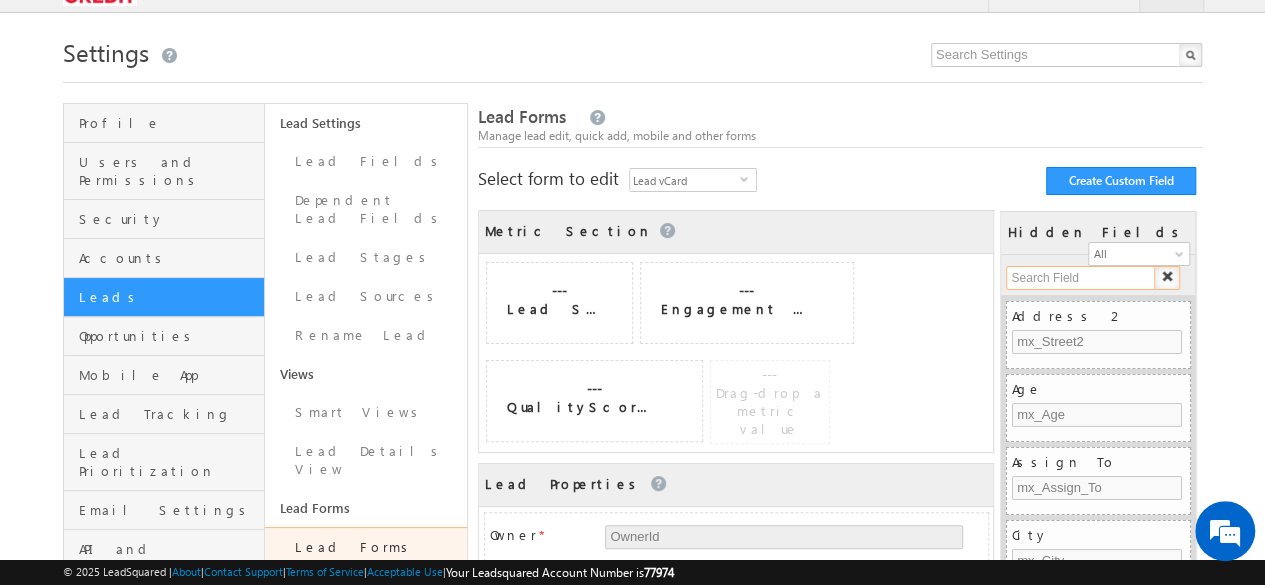 click at bounding box center [1081, 278] 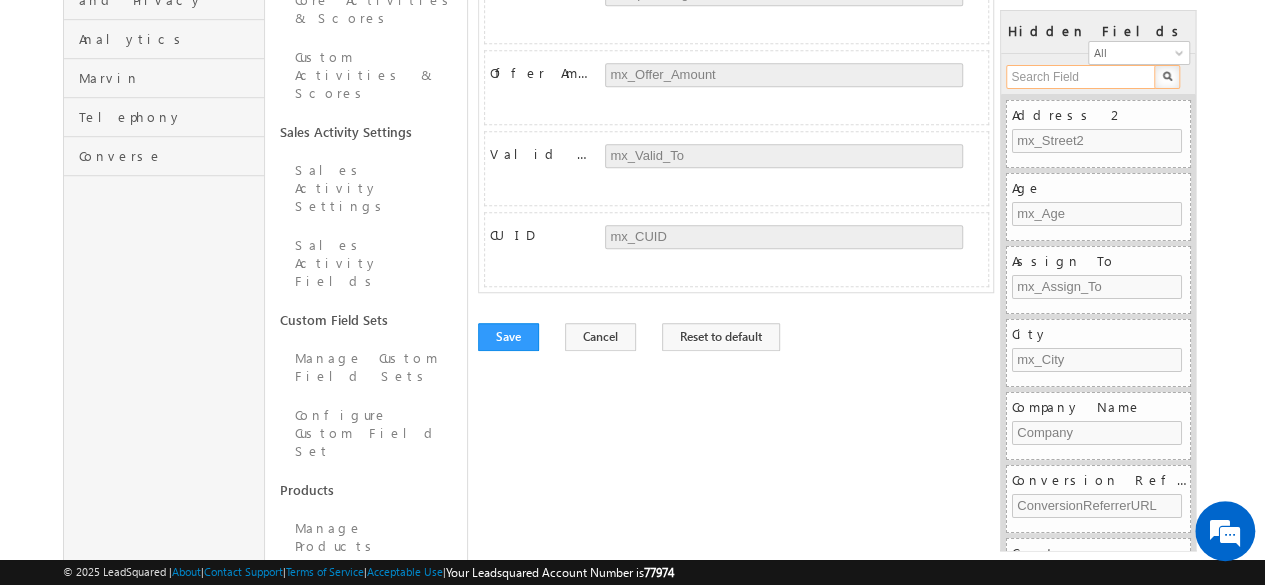 scroll, scrollTop: 668, scrollLeft: 0, axis: vertical 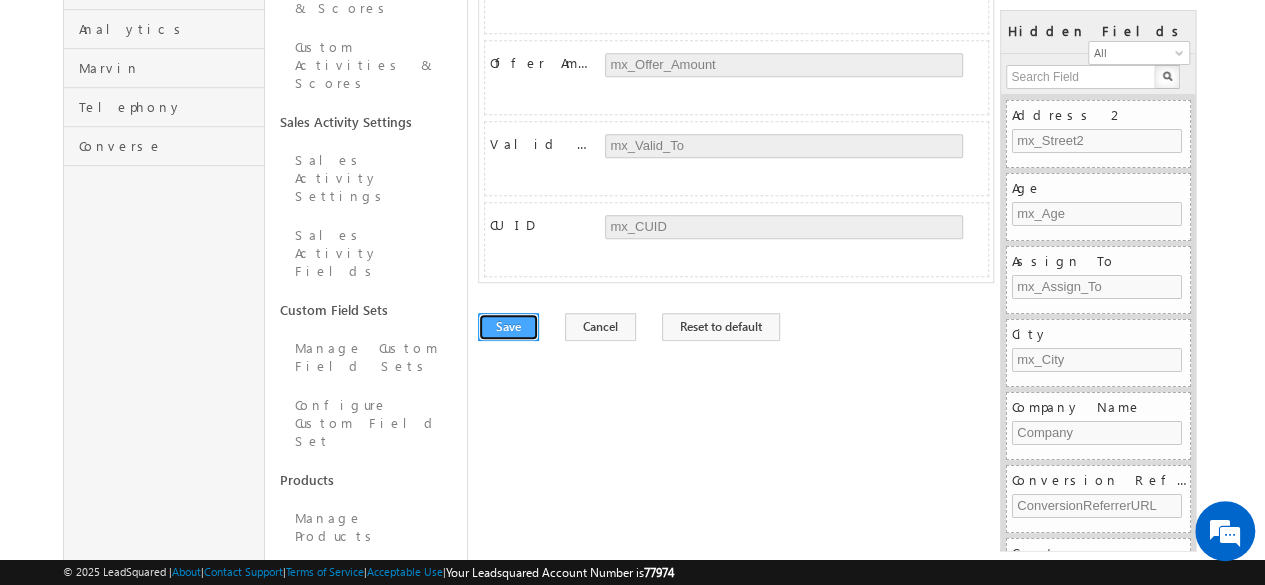 click on "Save" at bounding box center [508, 327] 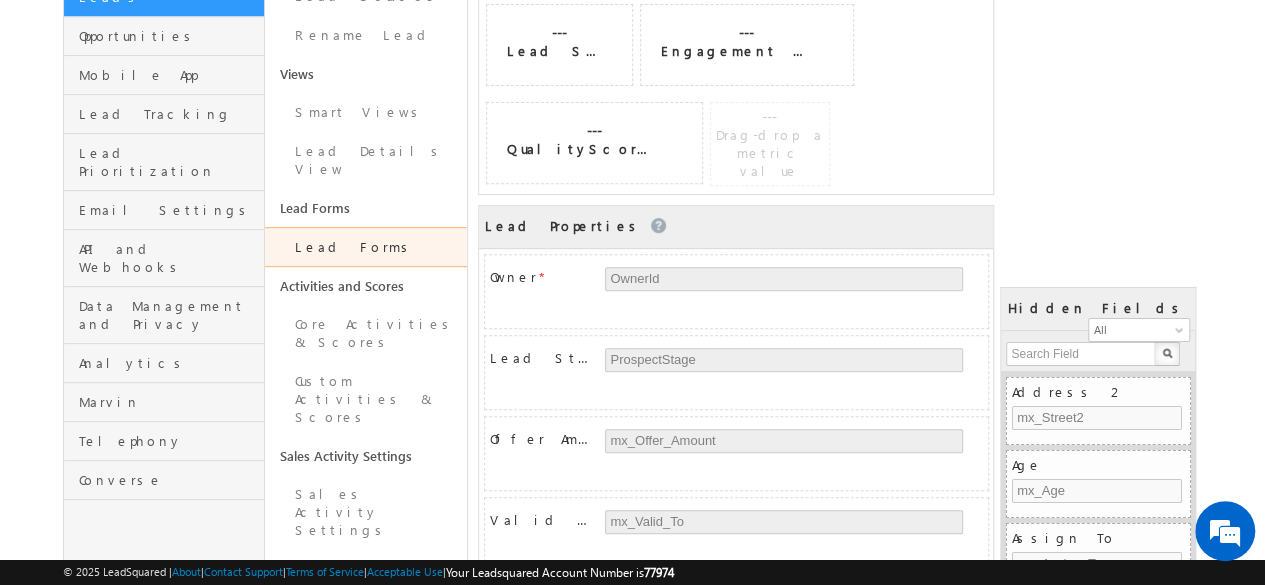 scroll, scrollTop: 0, scrollLeft: 0, axis: both 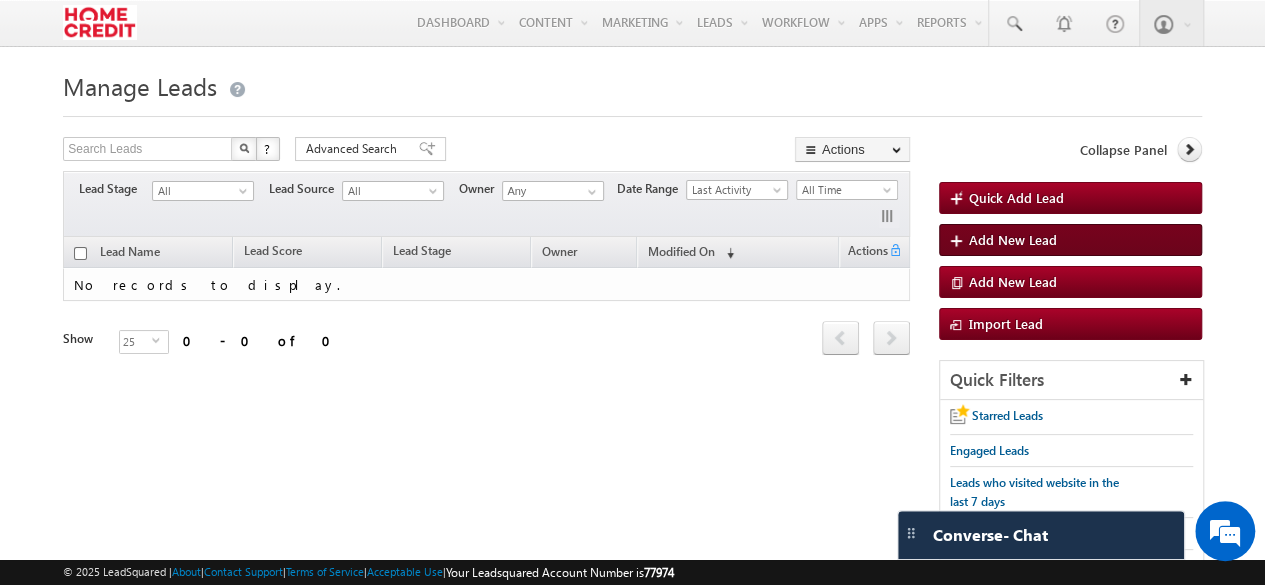 click on "Add New Lead" at bounding box center [1070, 240] 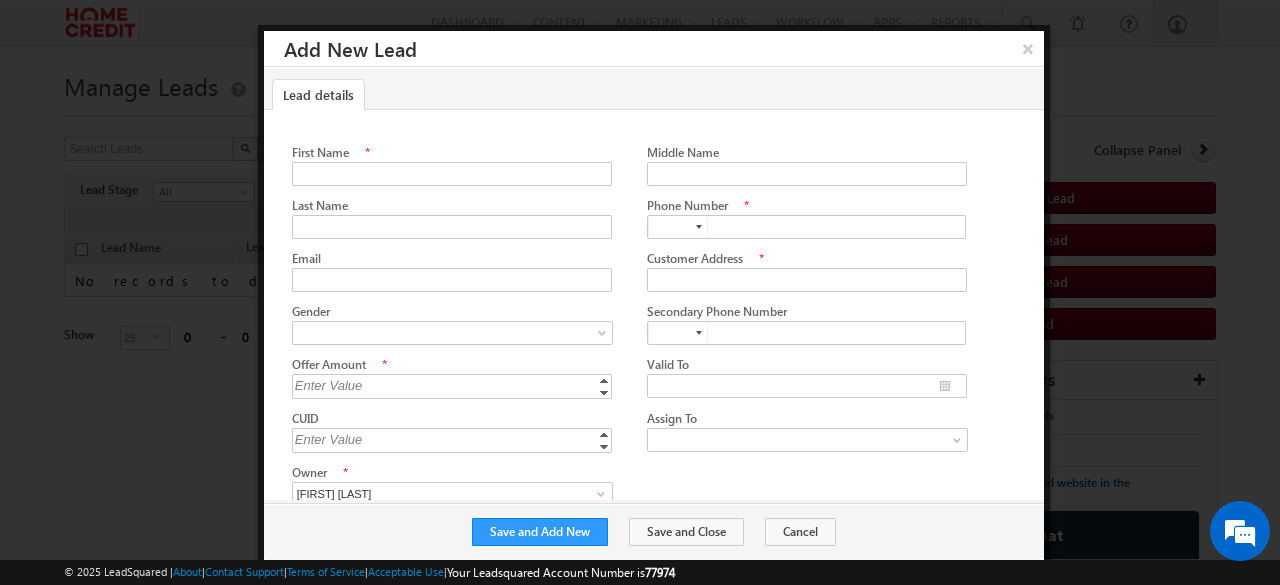 scroll, scrollTop: 0, scrollLeft: 0, axis: both 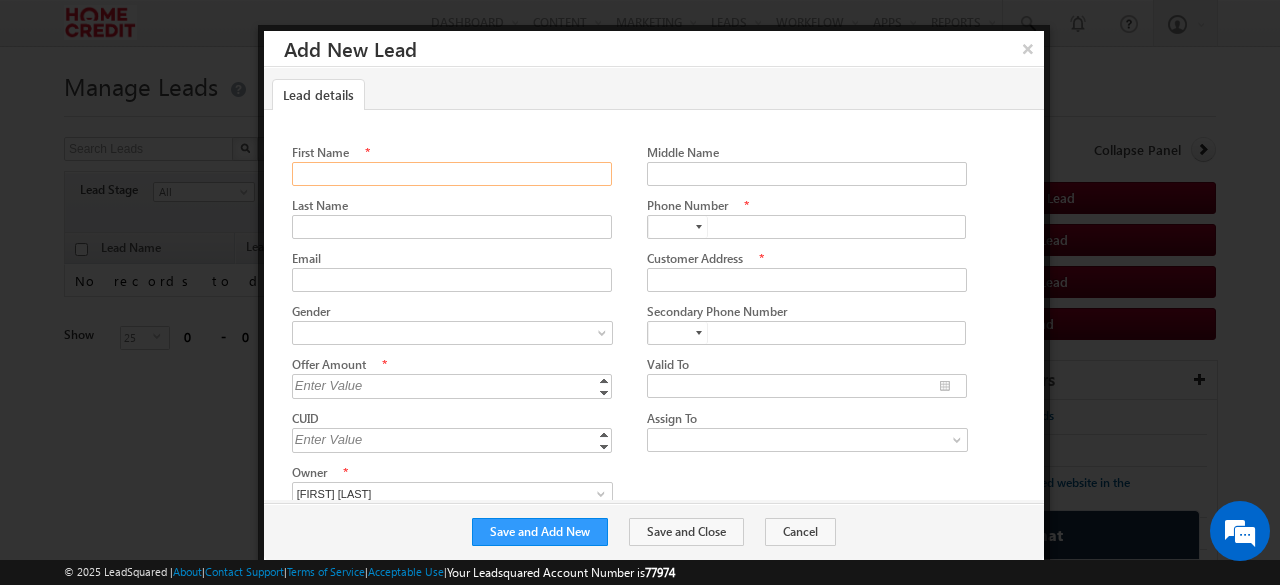 click on "First Name" at bounding box center (452, 174) 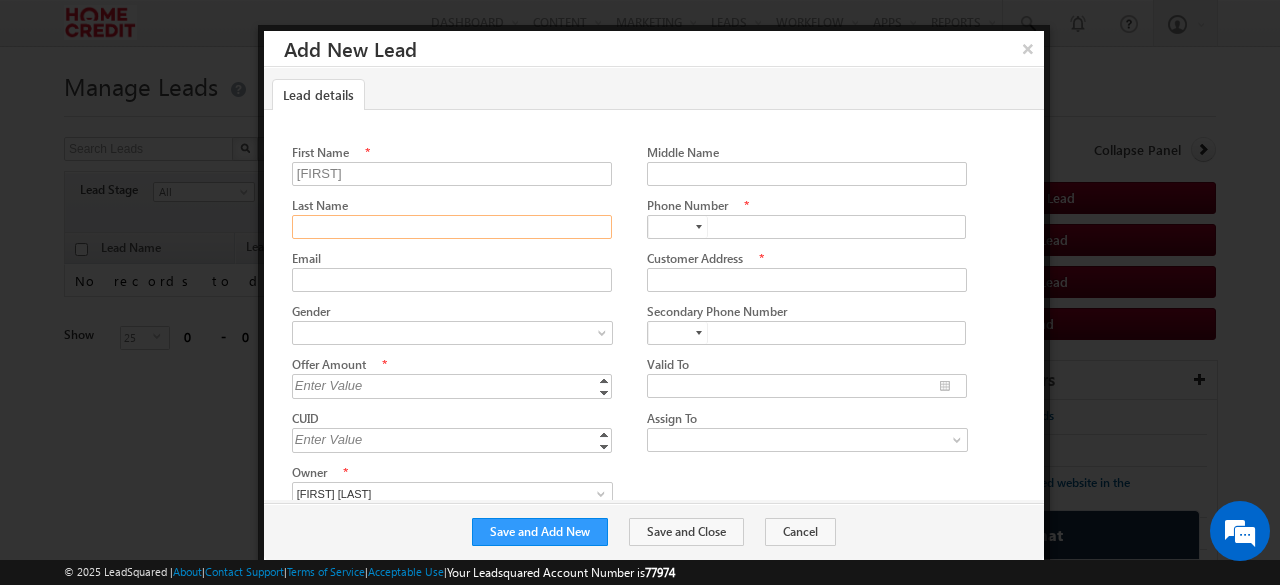 click on "Last Name" at bounding box center [452, 227] 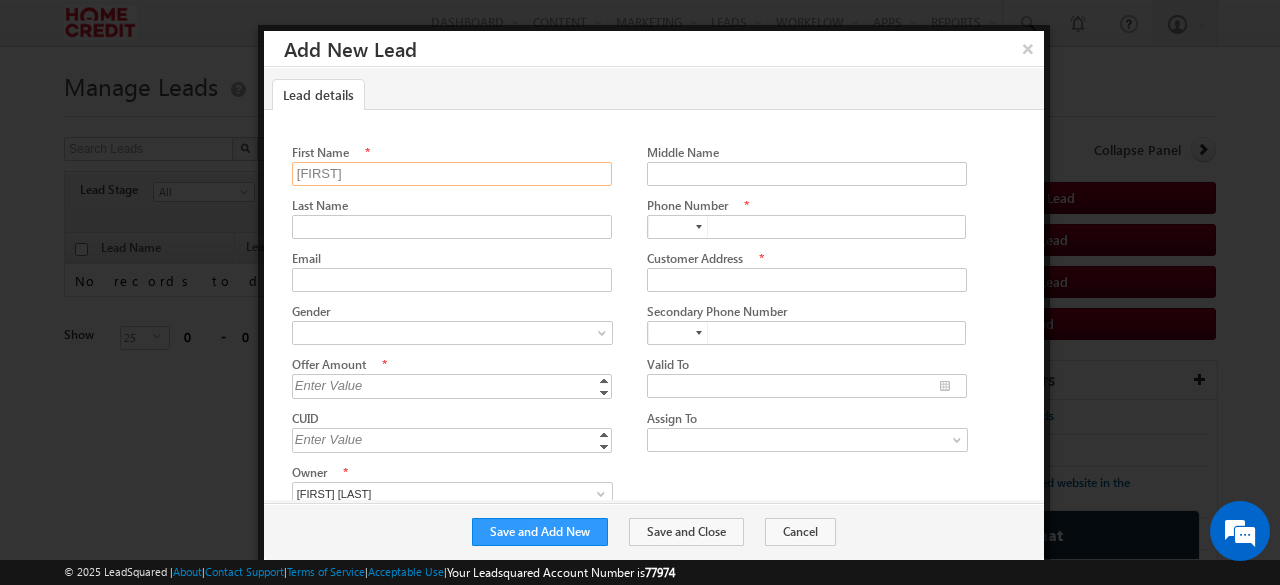 click on "Kashish" at bounding box center (452, 174) 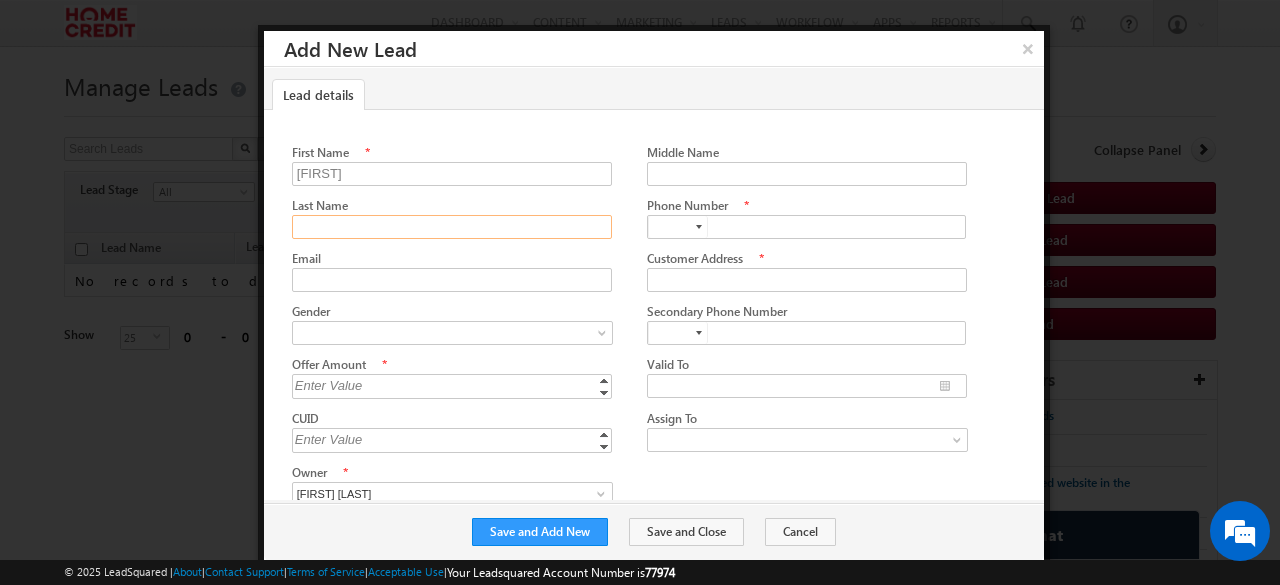 type on "Kashish" 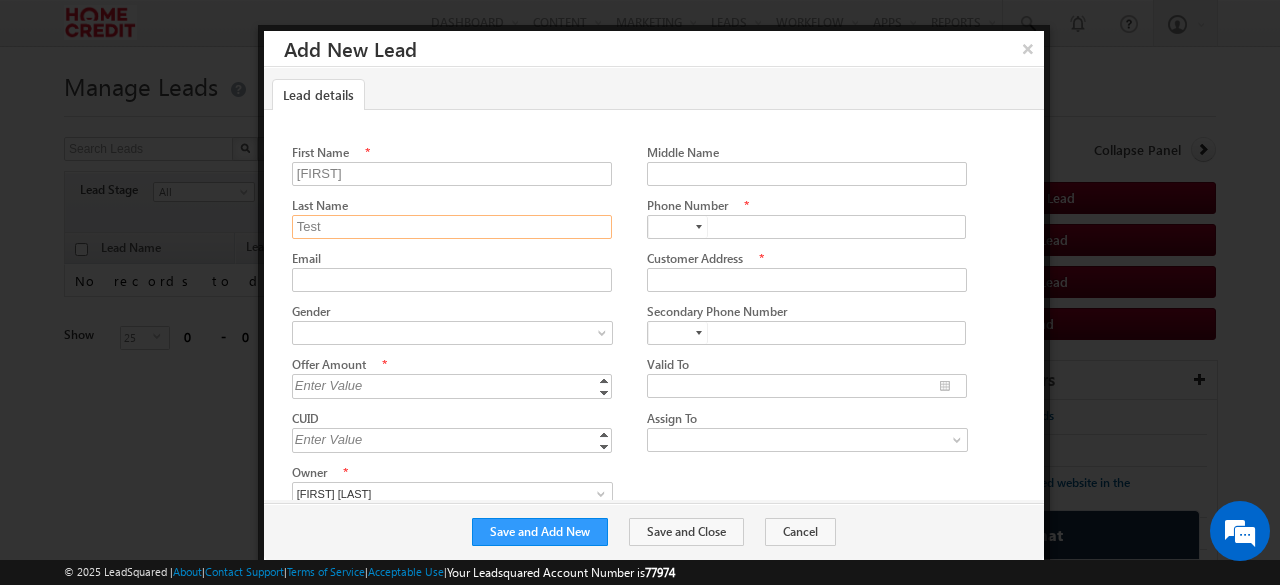 type on "Test" 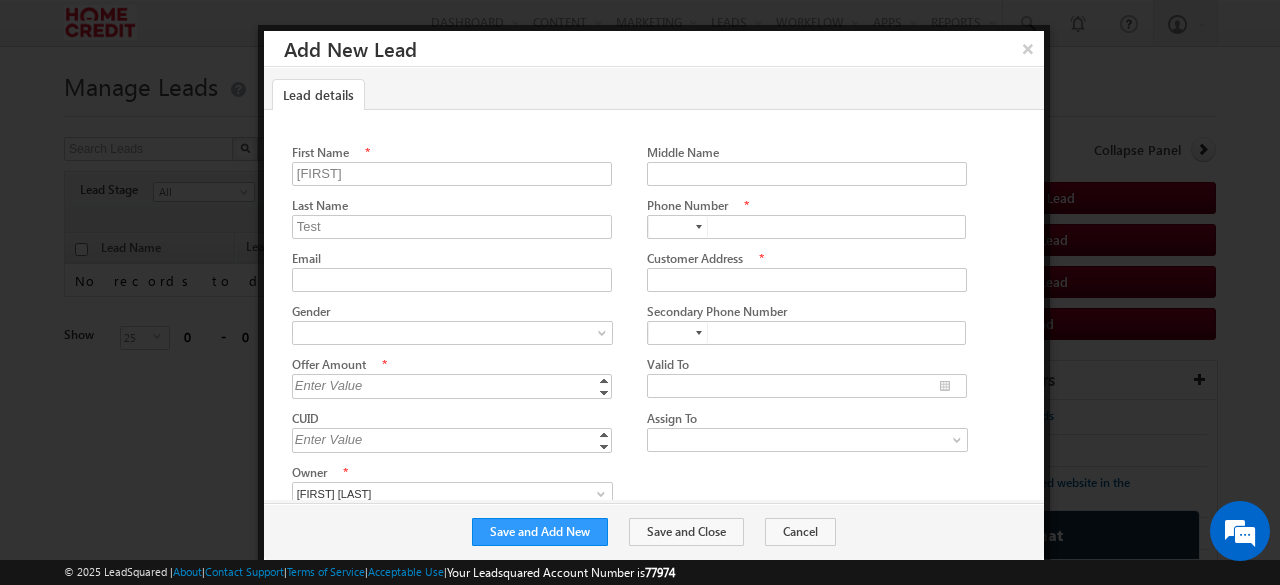 click at bounding box center (678, 227) 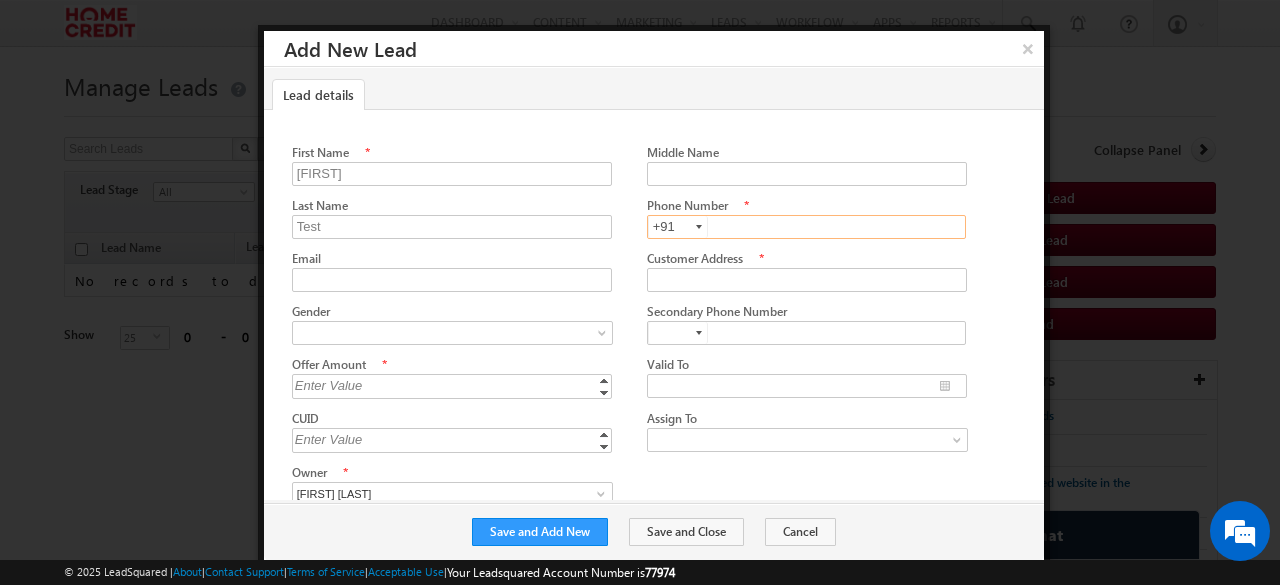type on "+91" 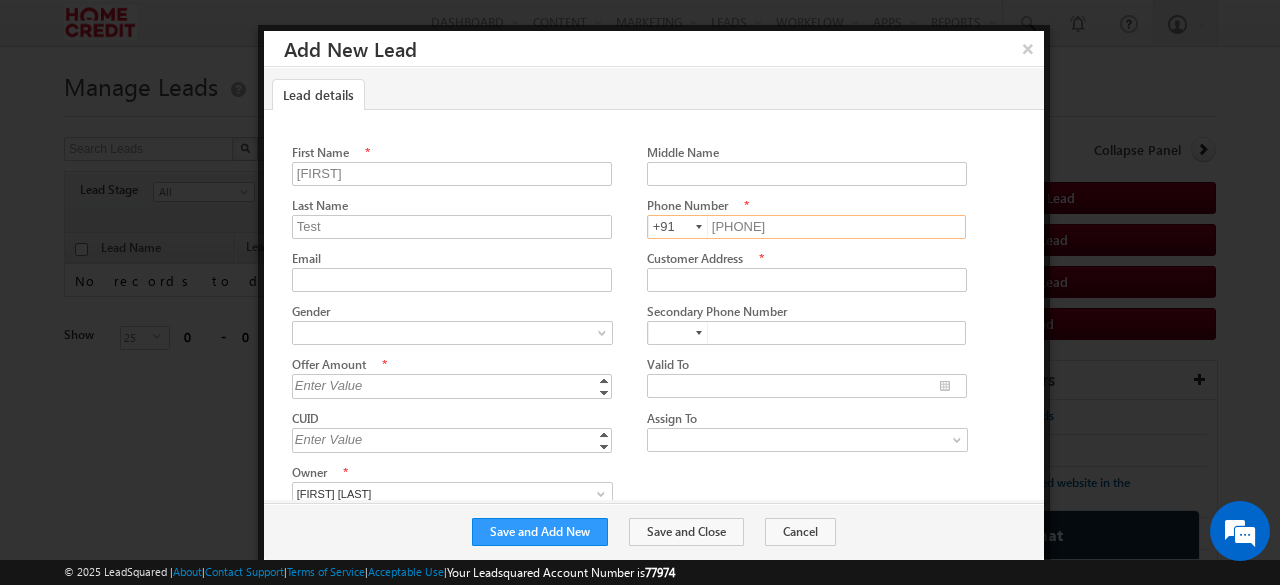 type on "9315212156" 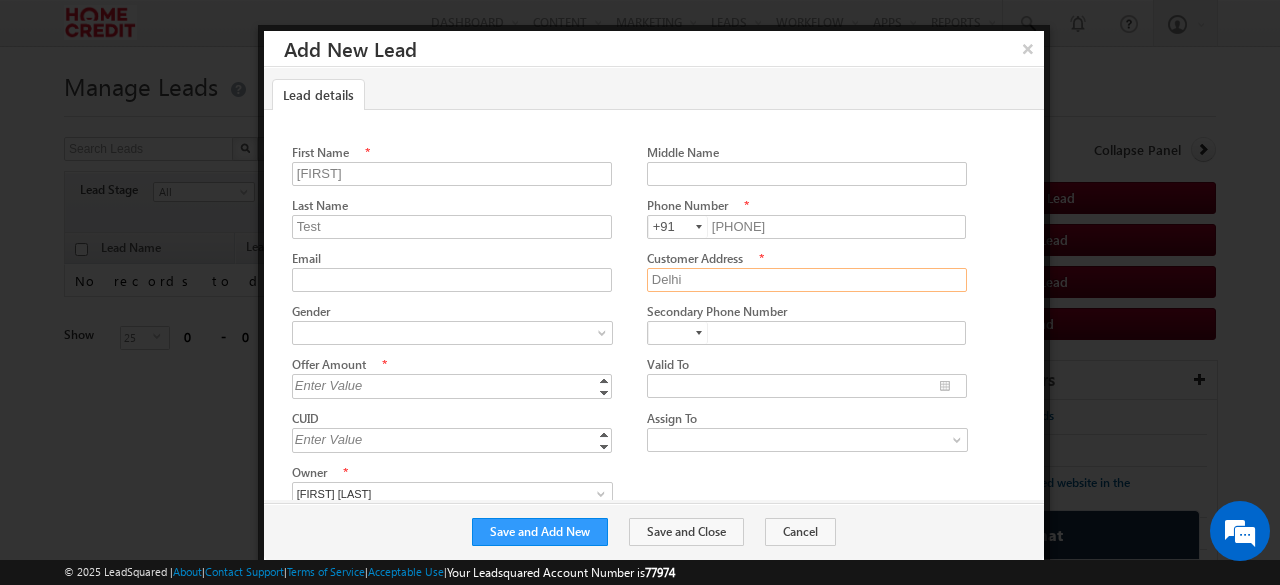 type on "Delhi" 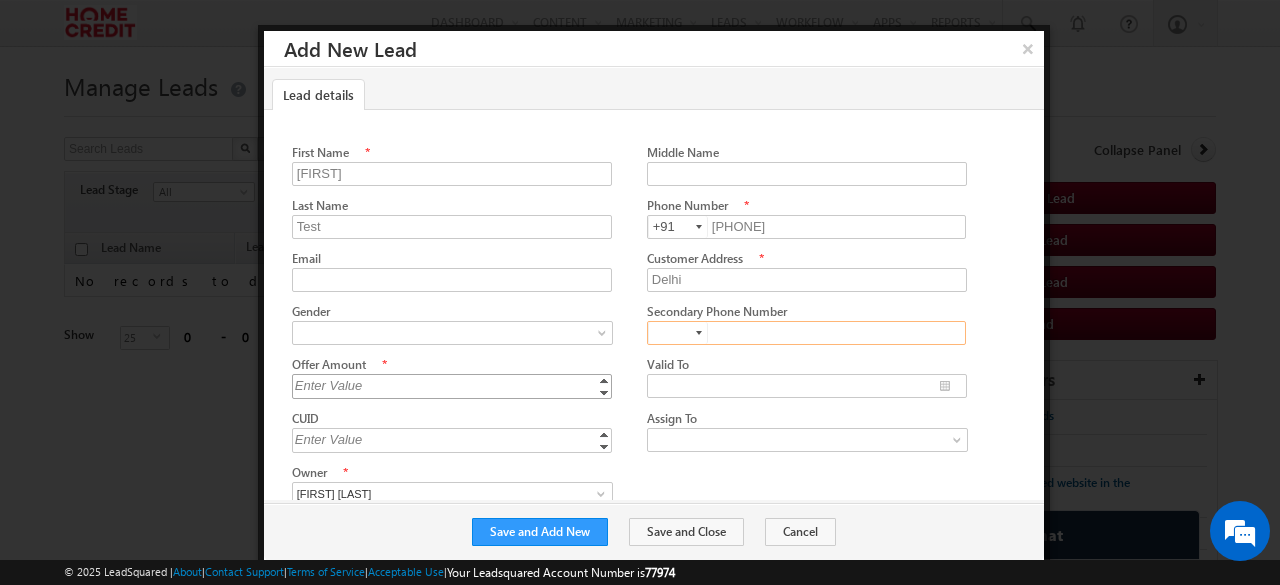 click on "Offer Amount" at bounding box center [452, 386] 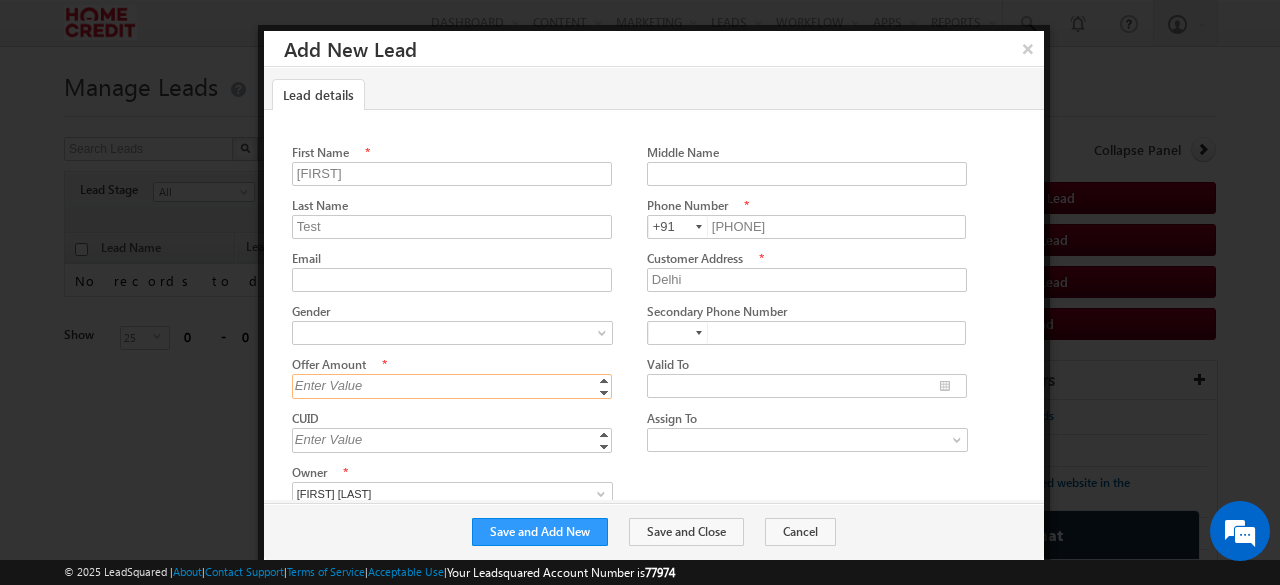click on "Offer Amount" at bounding box center [452, 386] 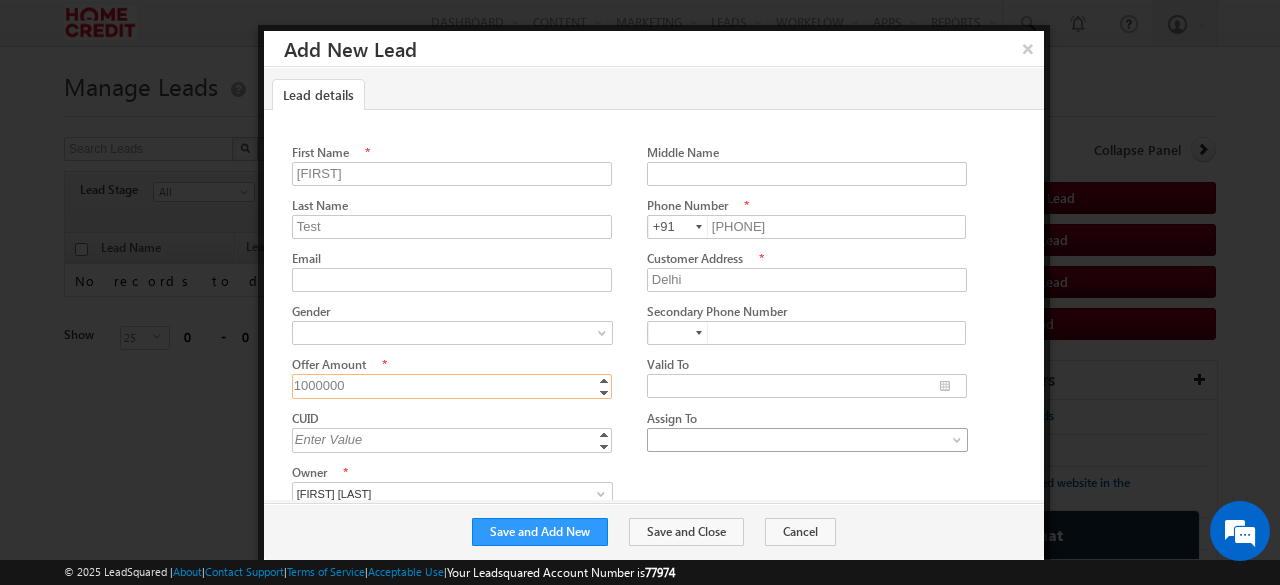 type on "1000000" 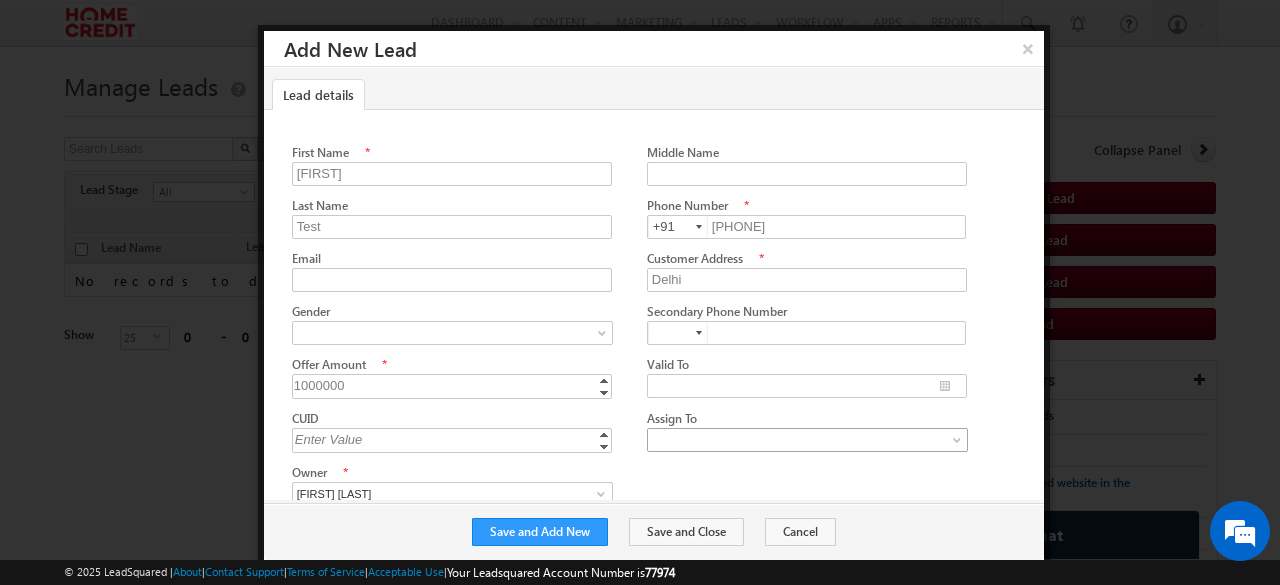 click at bounding box center [803, 440] 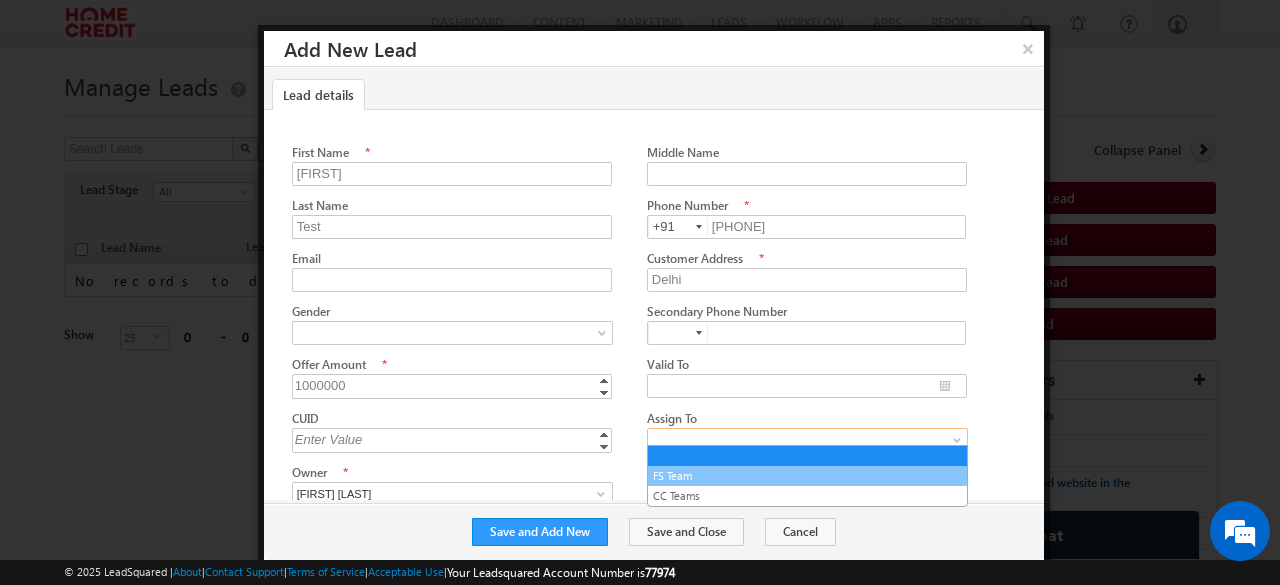 click on "FS Team" at bounding box center (807, 476) 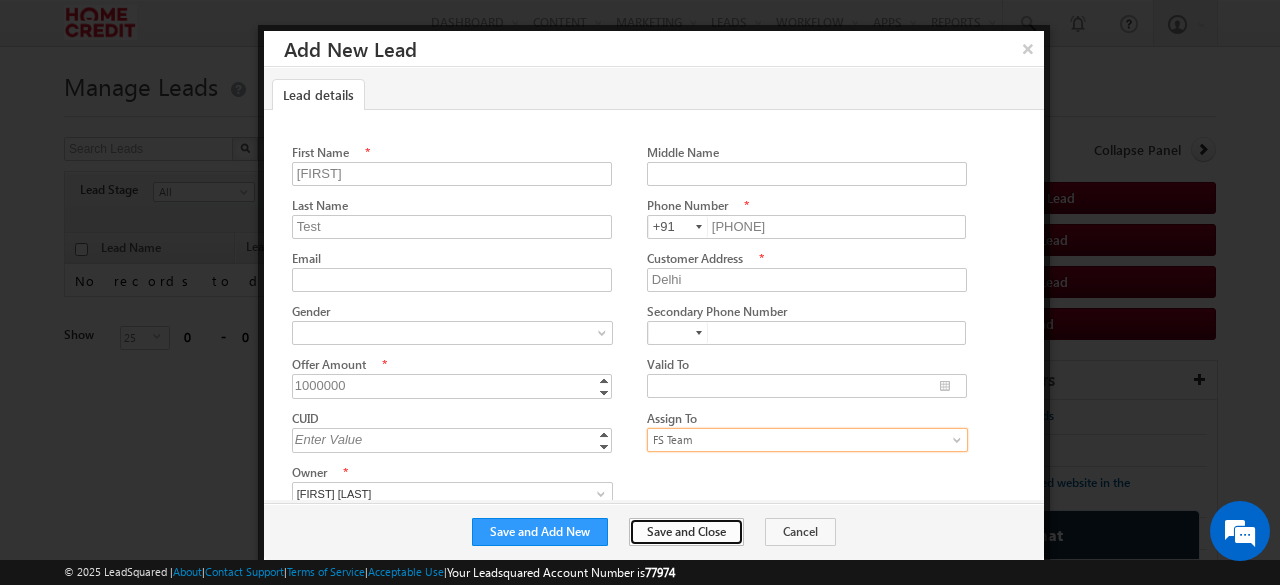 click on "Save and Close" at bounding box center [686, 532] 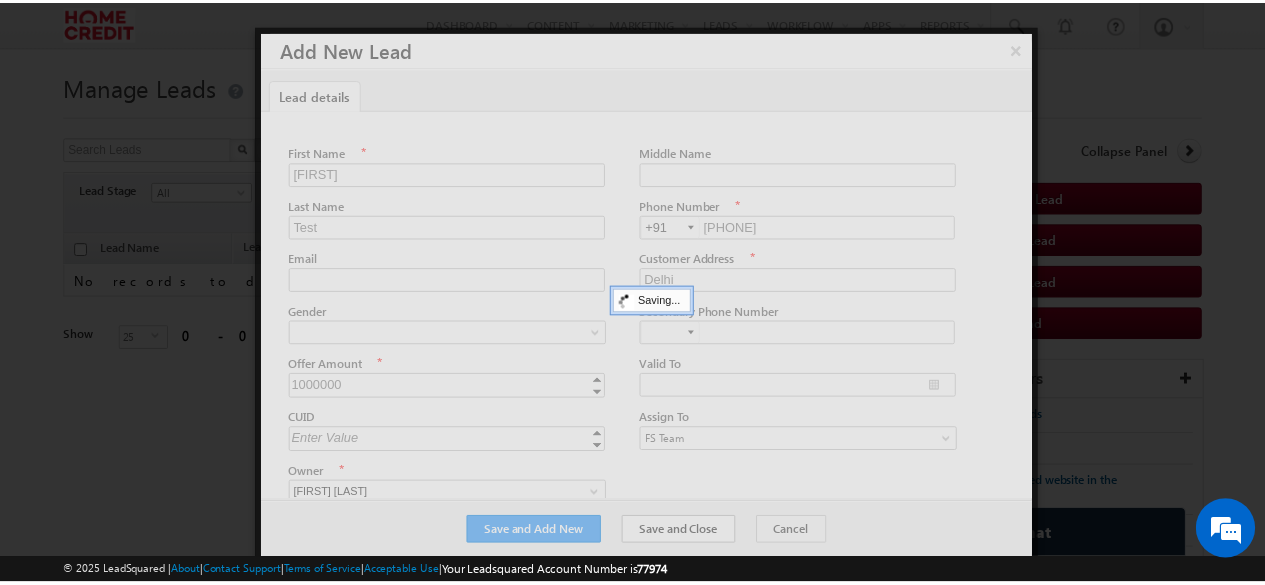 scroll, scrollTop: 40, scrollLeft: 0, axis: vertical 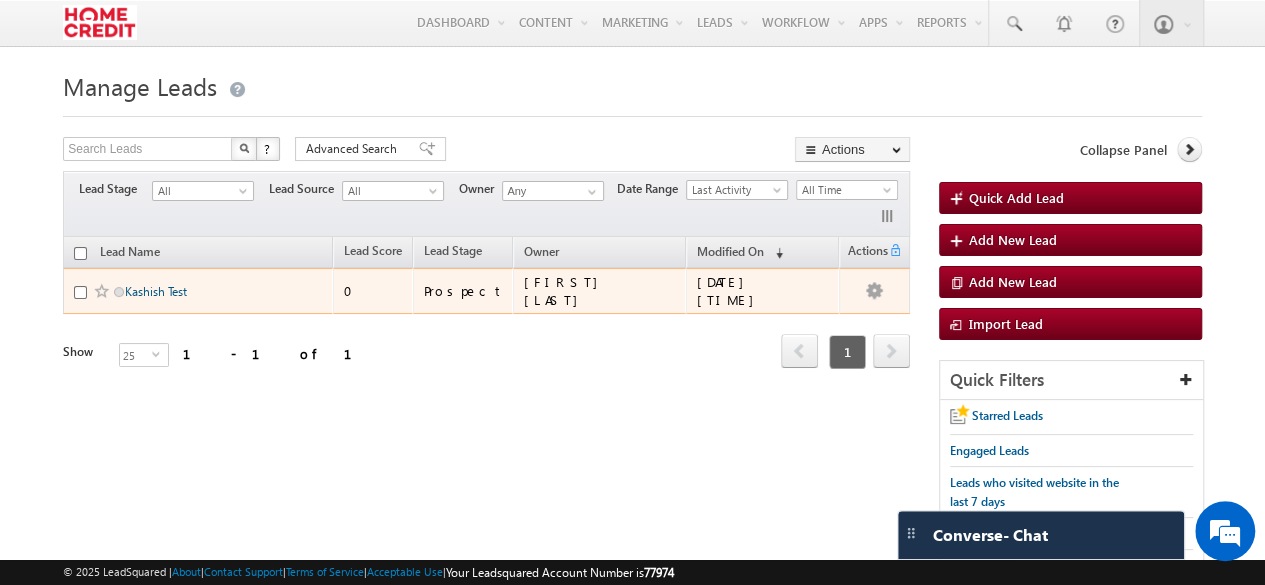 click on "Kashish Test" at bounding box center (156, 291) 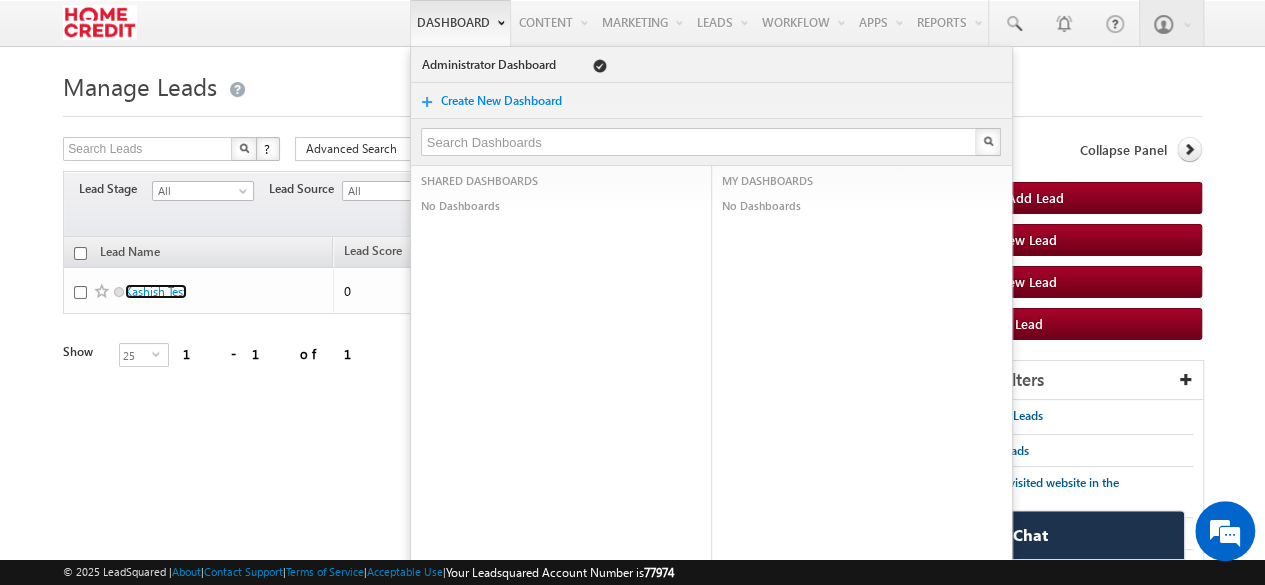 scroll, scrollTop: 0, scrollLeft: 0, axis: both 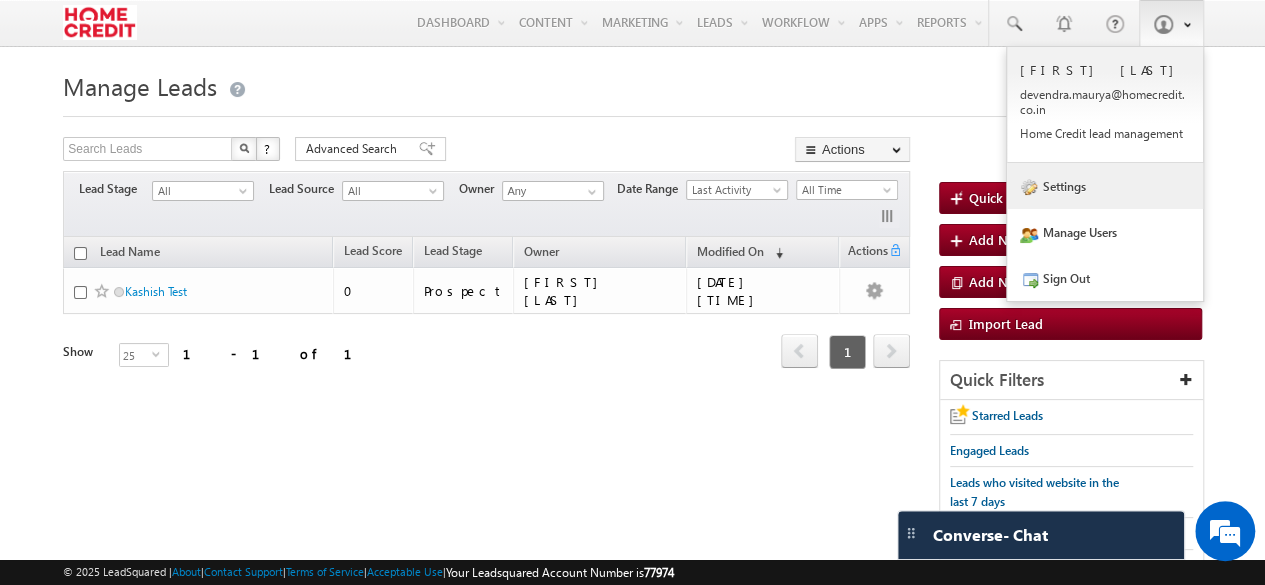 click on "Settings" at bounding box center (1105, 186) 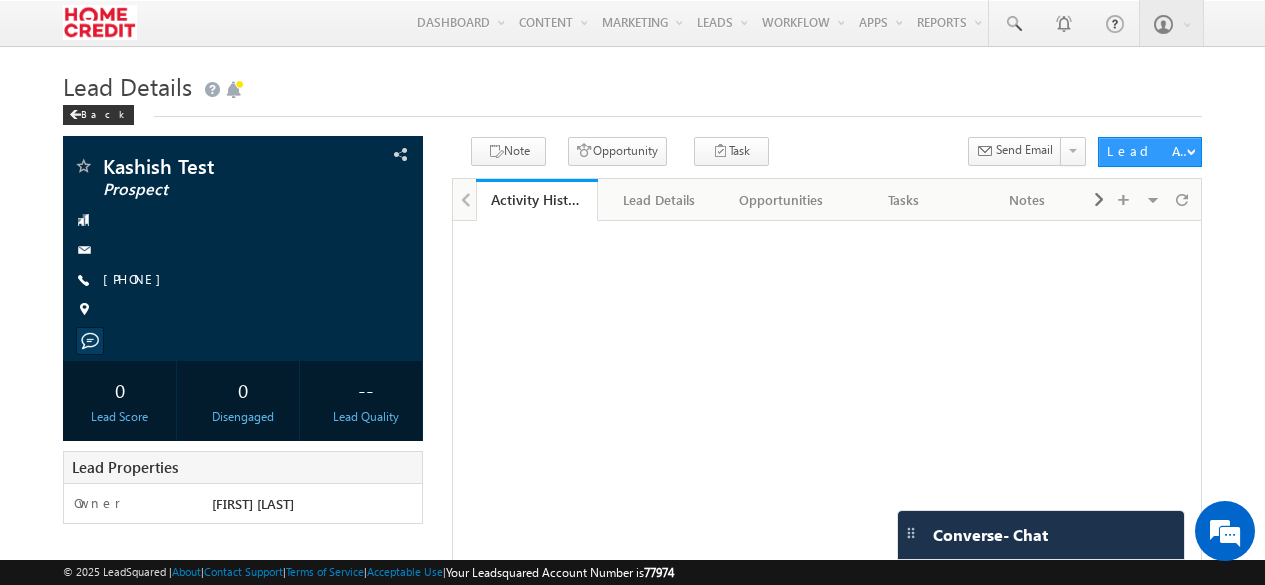 scroll, scrollTop: 0, scrollLeft: 0, axis: both 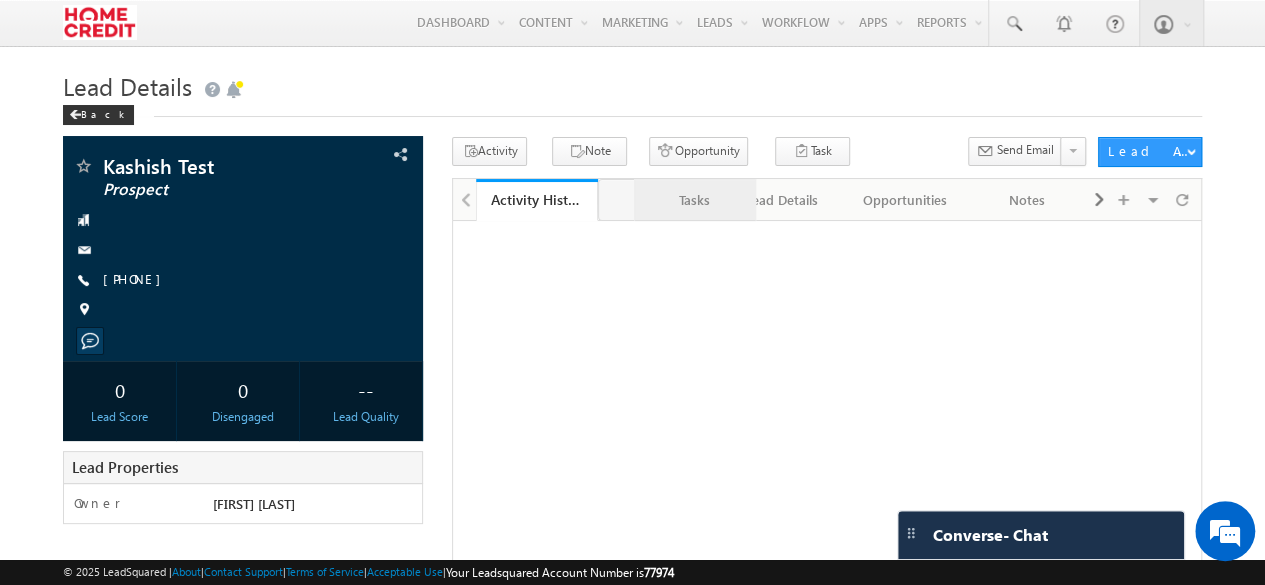 drag, startPoint x: 882, startPoint y: 191, endPoint x: 660, endPoint y: 195, distance: 222.03603 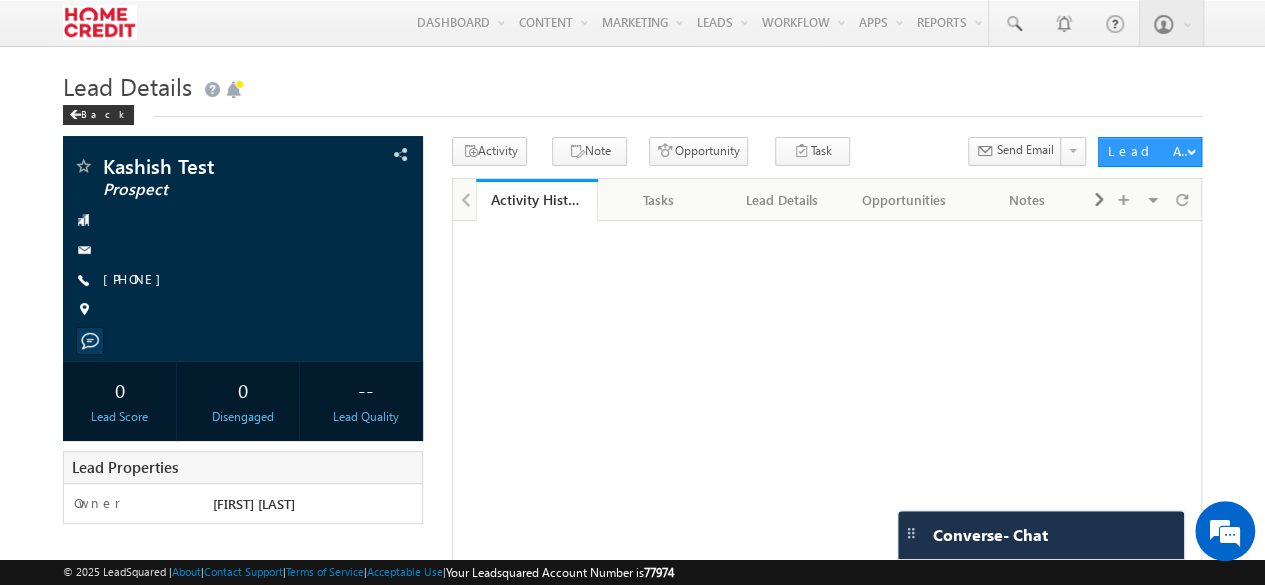 click on "Tasks" at bounding box center (658, 200) 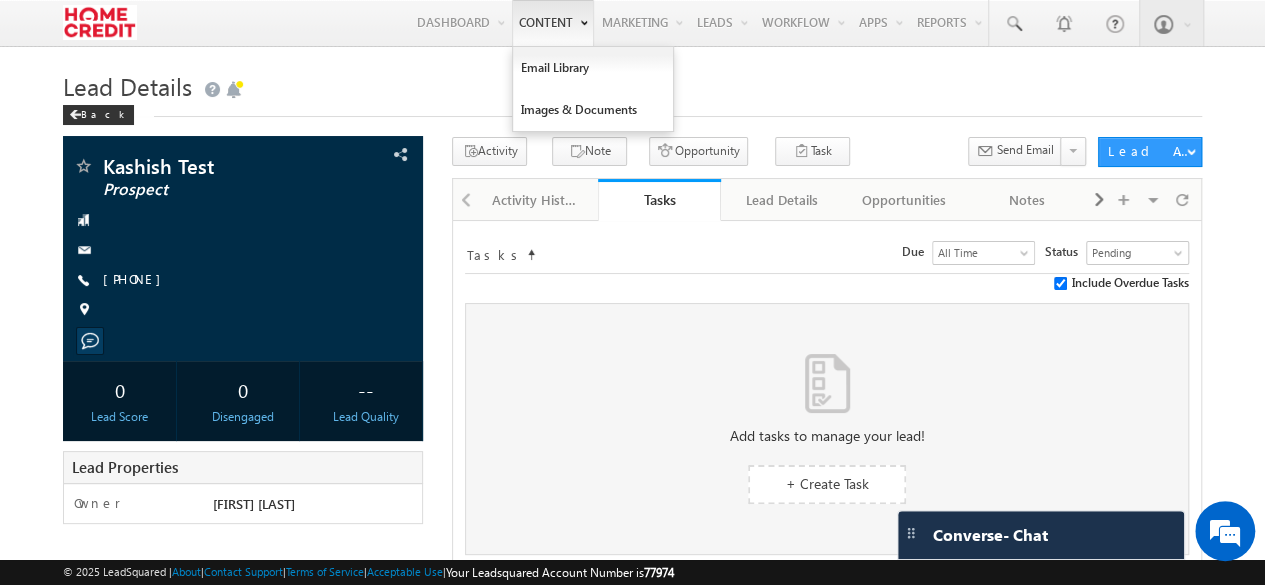 scroll, scrollTop: 0, scrollLeft: 0, axis: both 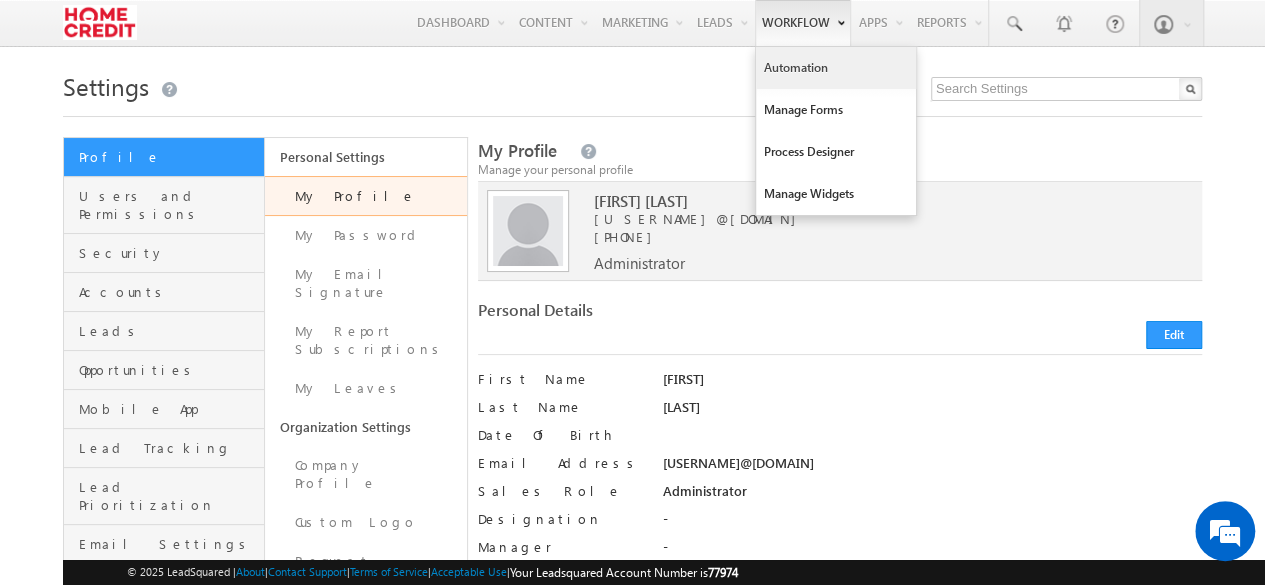 click on "Automation" at bounding box center (836, 68) 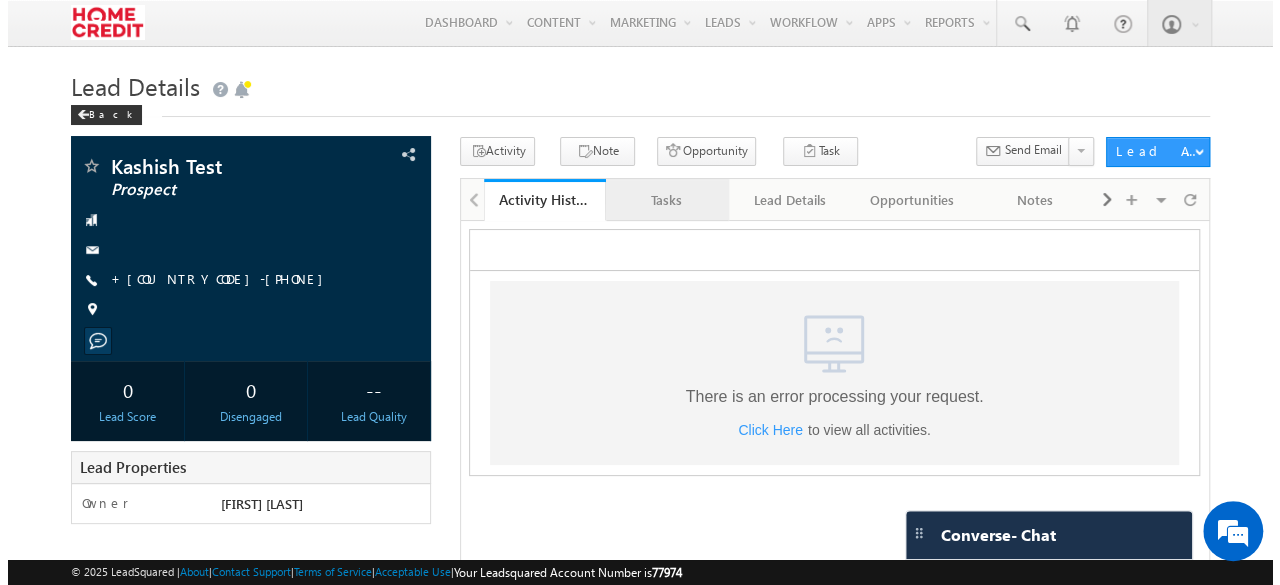 scroll, scrollTop: 0, scrollLeft: 0, axis: both 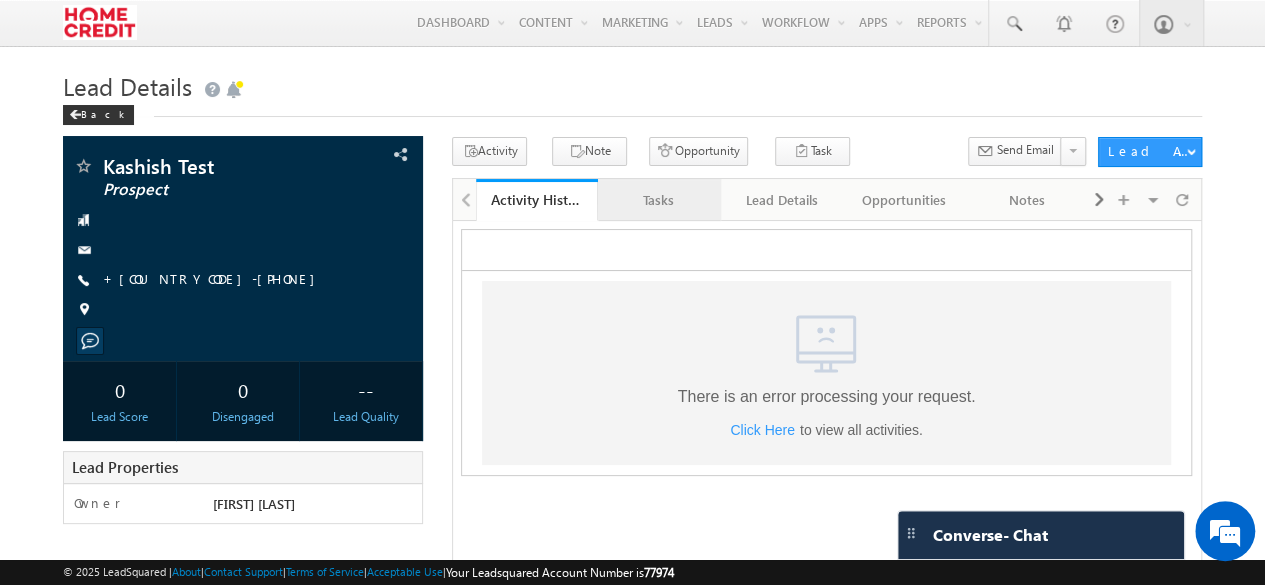click on "Tasks" at bounding box center [658, 200] 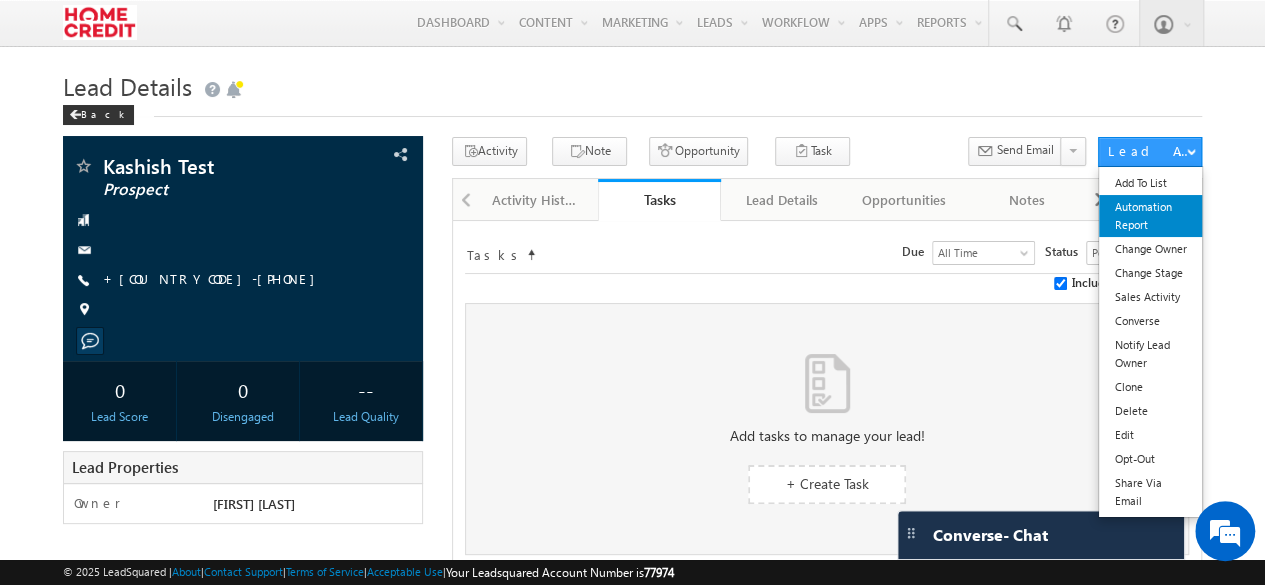 click on "Automation Report" at bounding box center (1150, 216) 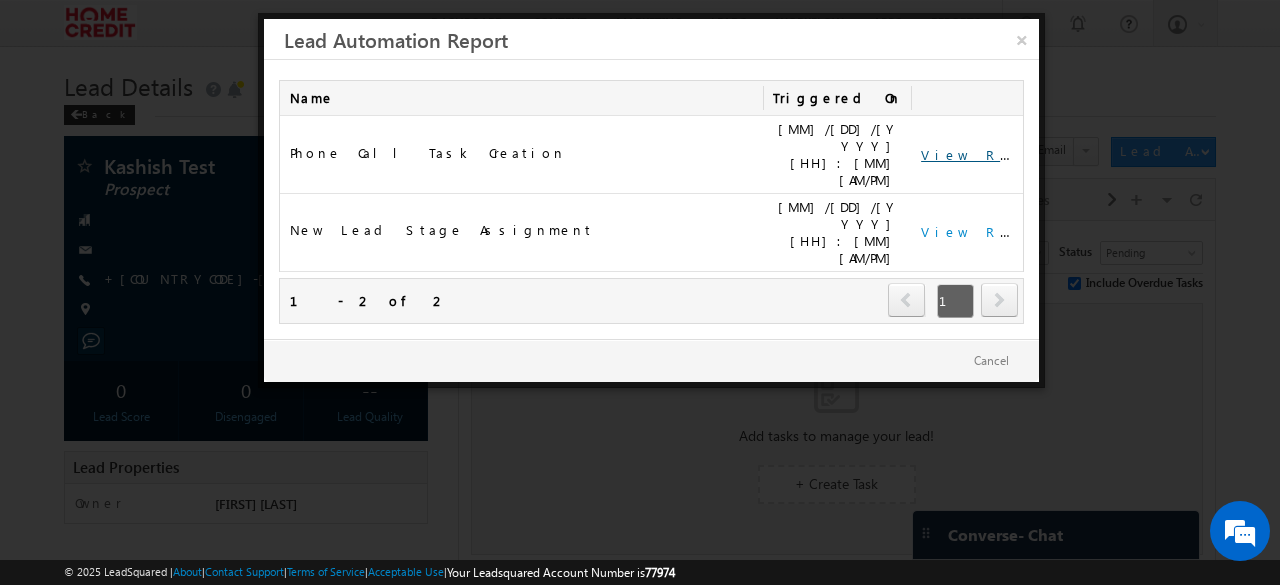click on "View Report" at bounding box center [966, 155] 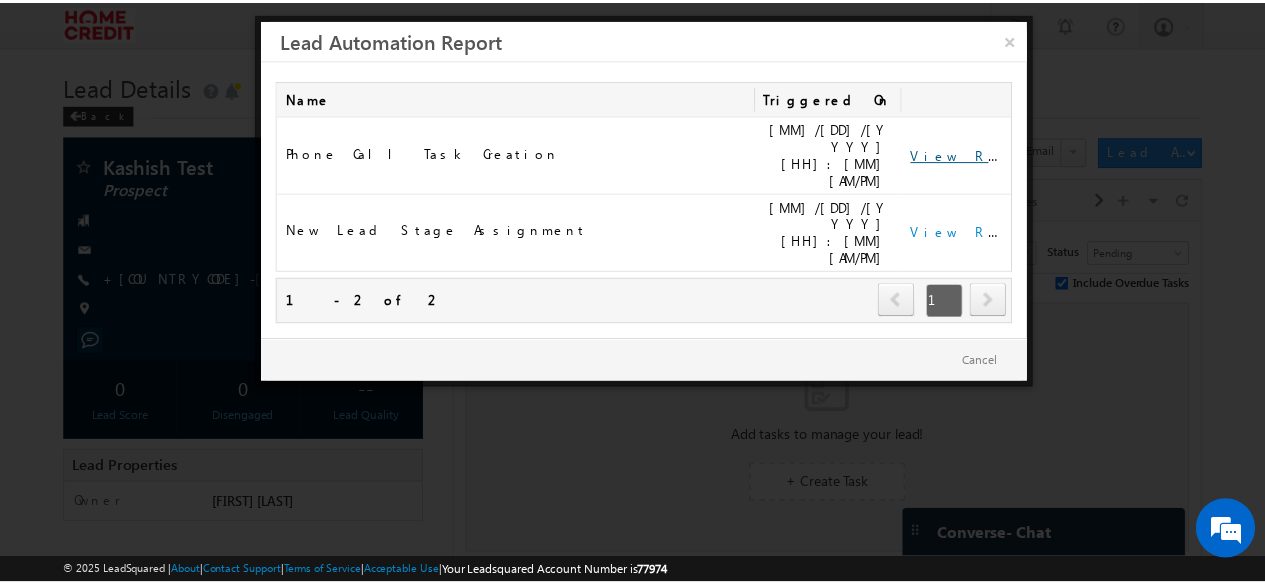 scroll, scrollTop: 0, scrollLeft: 0, axis: both 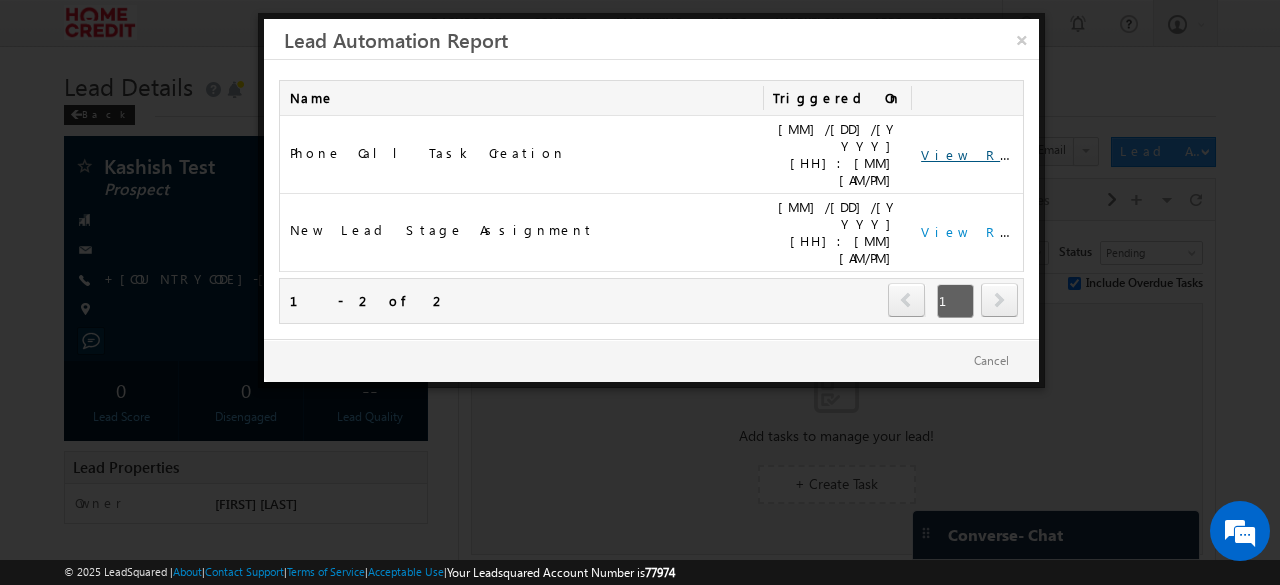 click on "View Report" at bounding box center (983, 154) 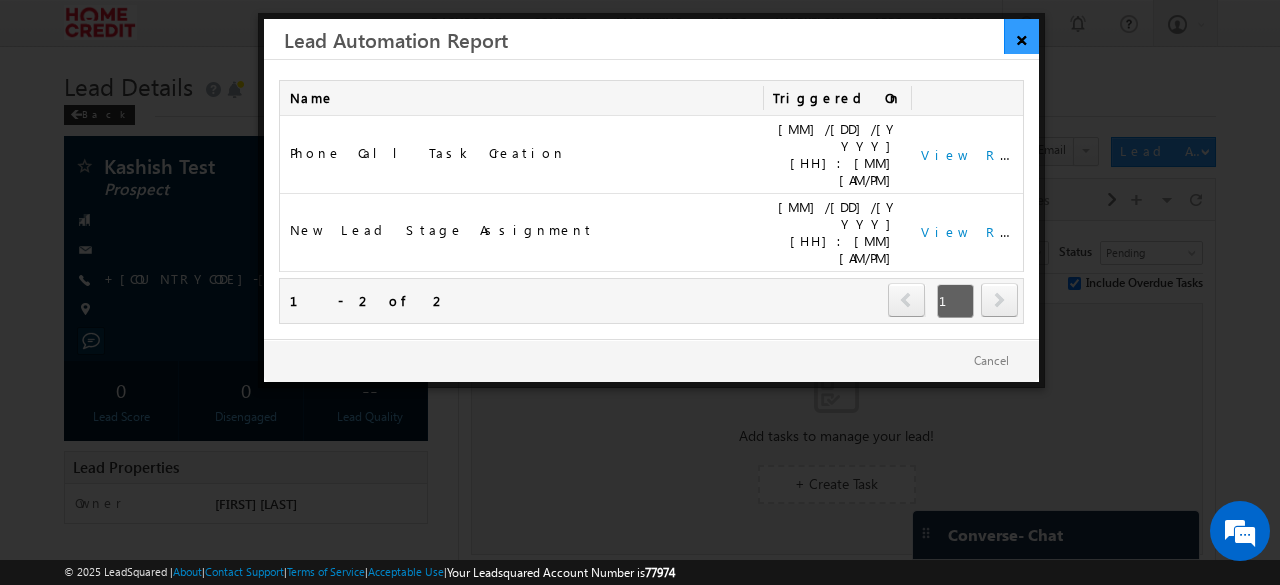 click on "×" at bounding box center [1021, 36] 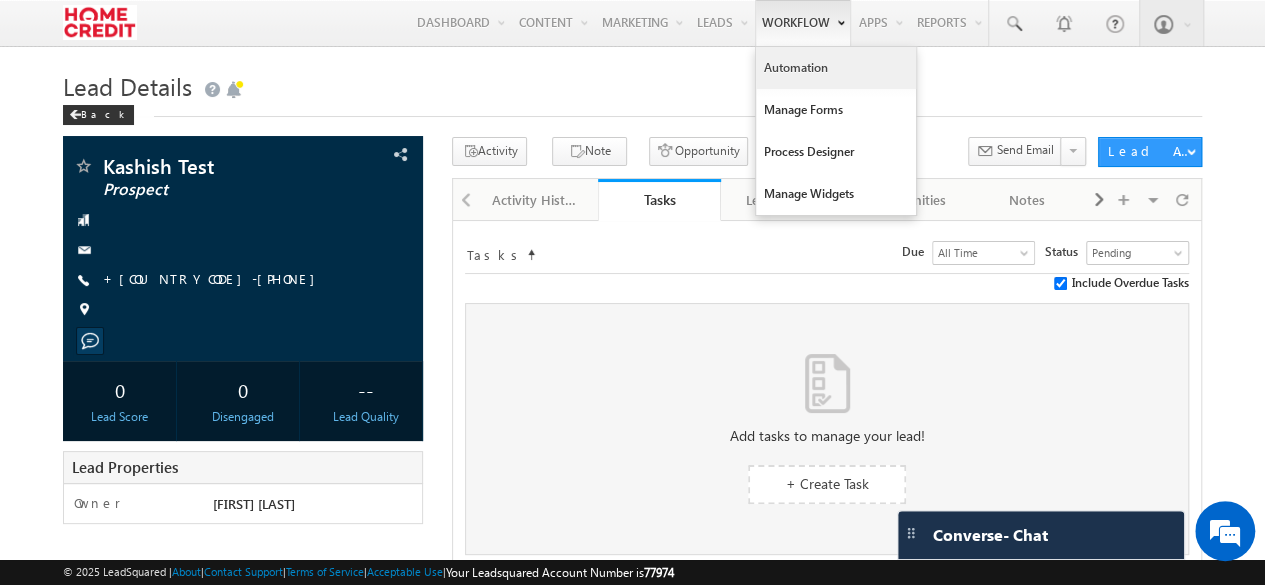 click on "Automation" at bounding box center [836, 68] 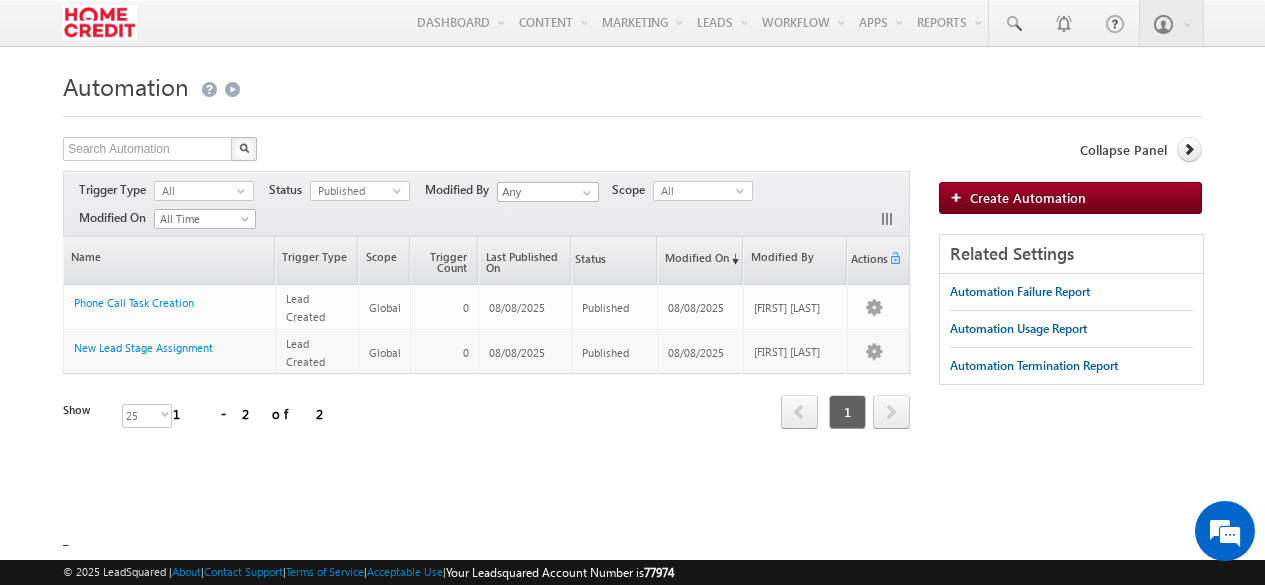 scroll, scrollTop: 0, scrollLeft: 0, axis: both 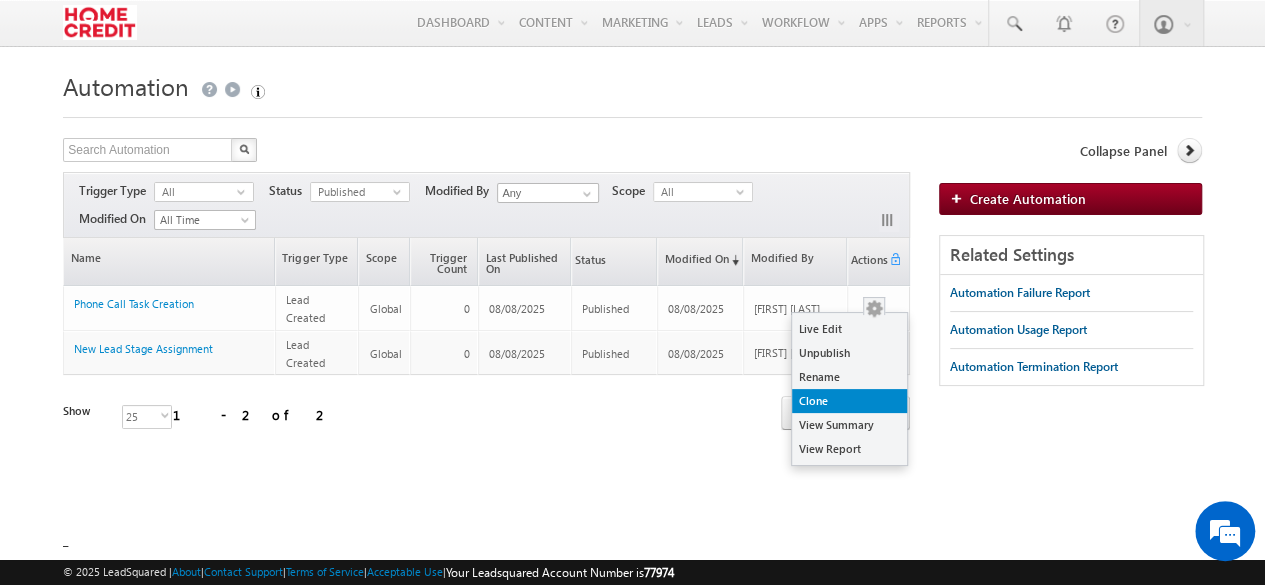 click on "Clone" at bounding box center [849, 401] 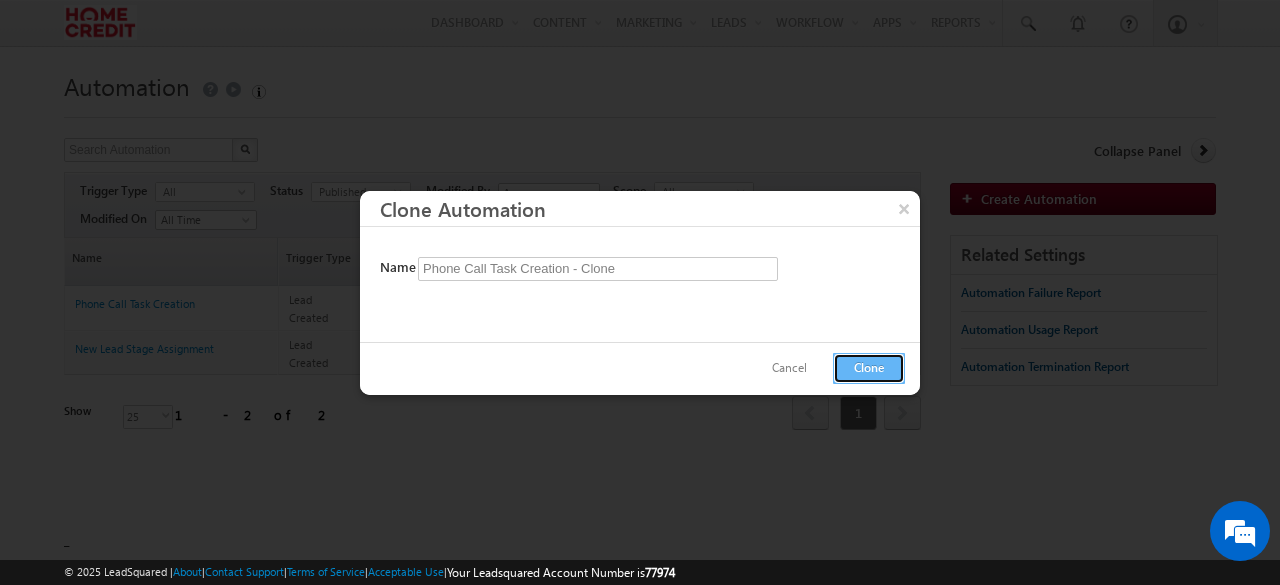 click on "Clone" at bounding box center (869, 368) 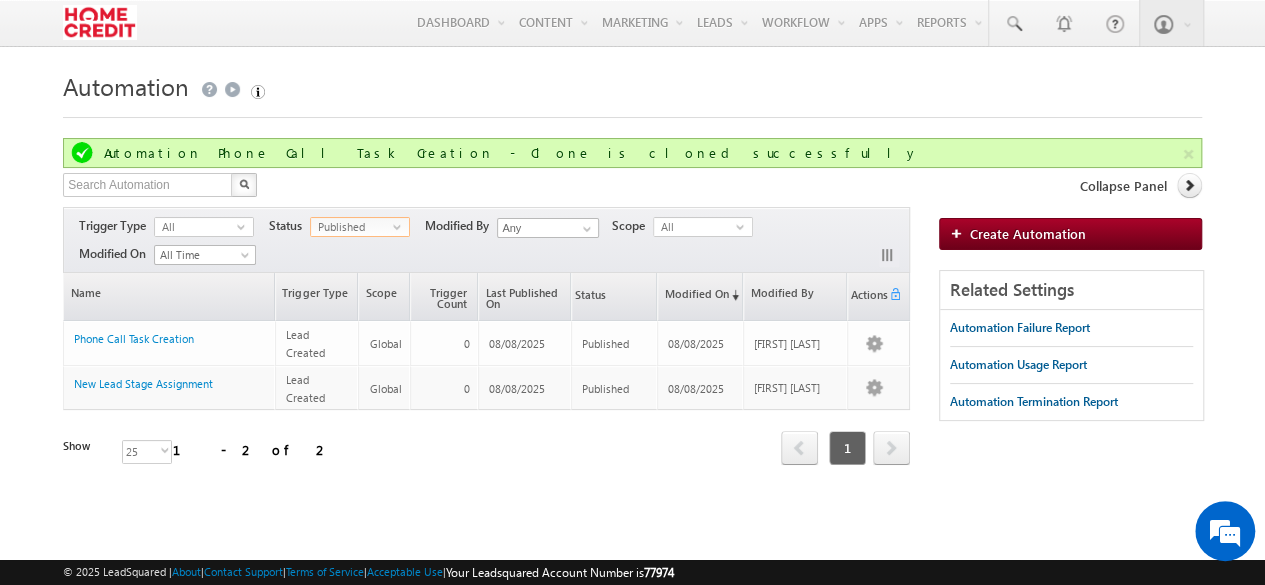 click on "Published" at bounding box center (352, 227) 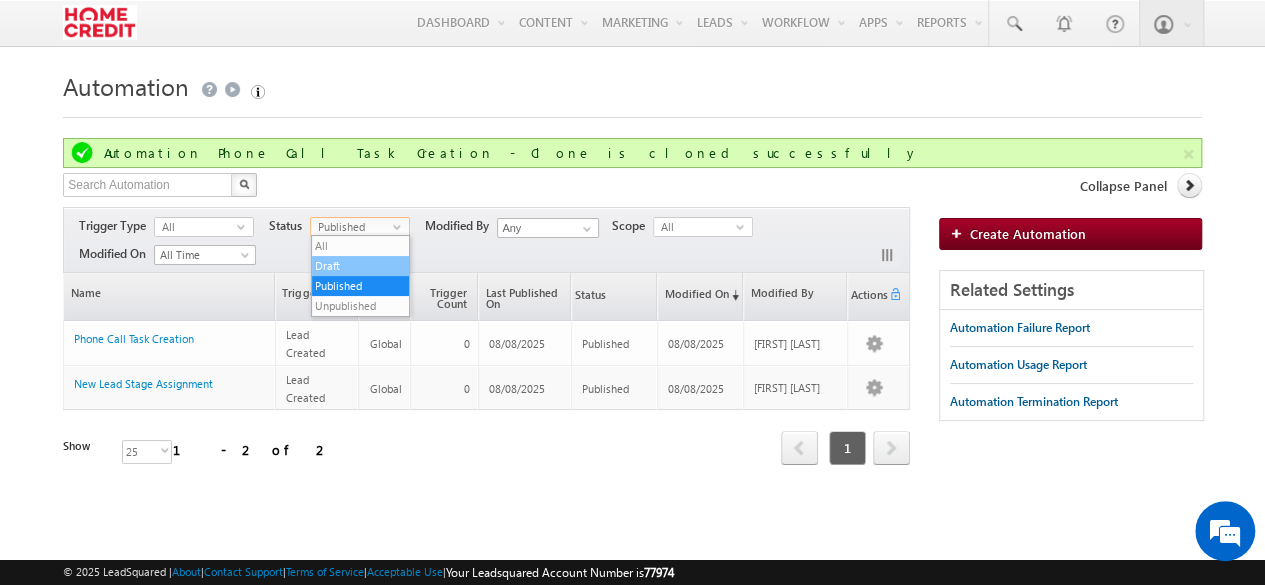 click on "Draft" at bounding box center (361, 266) 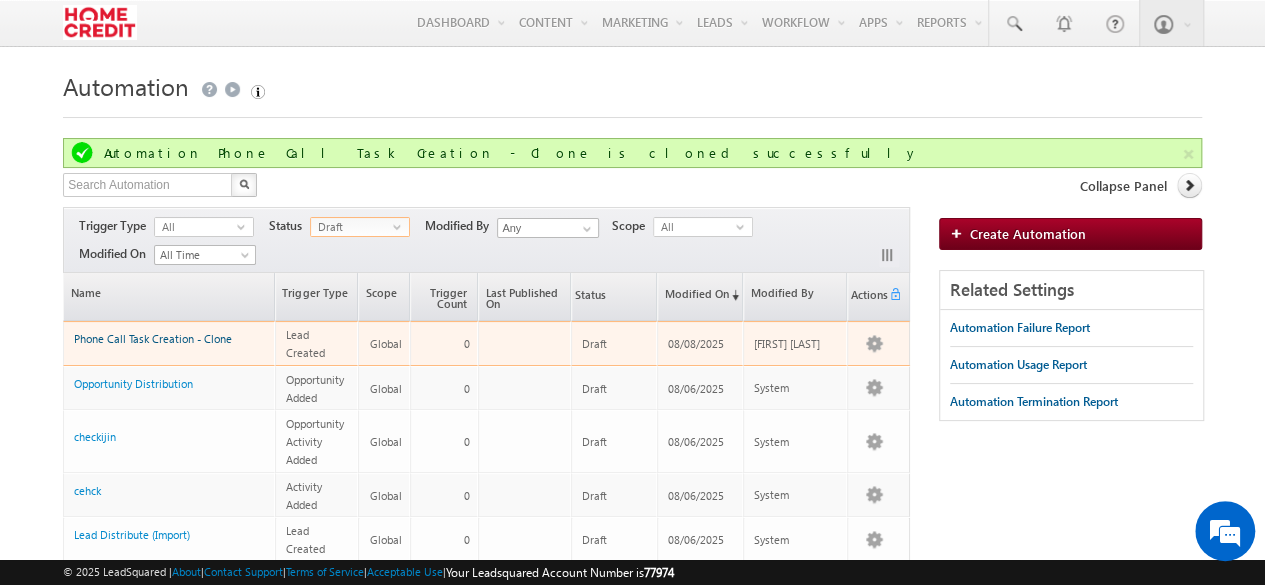 scroll, scrollTop: 0, scrollLeft: 0, axis: both 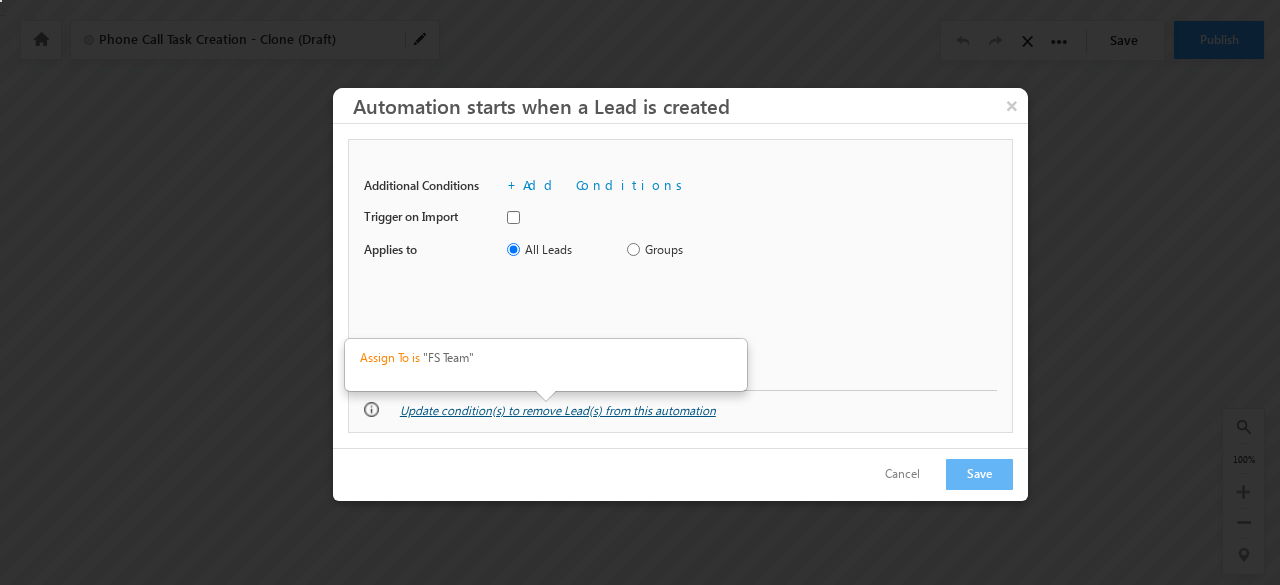 click on "Update condition(s) to remove Lead(s) from this automation" at bounding box center (558, 410) 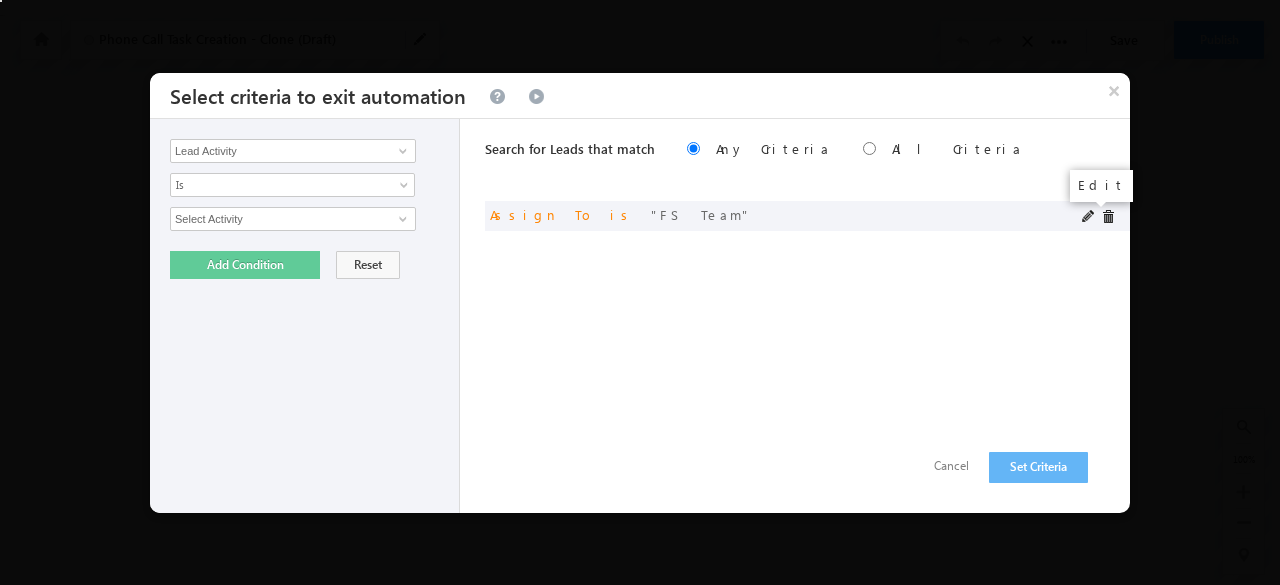 click at bounding box center [1089, 217] 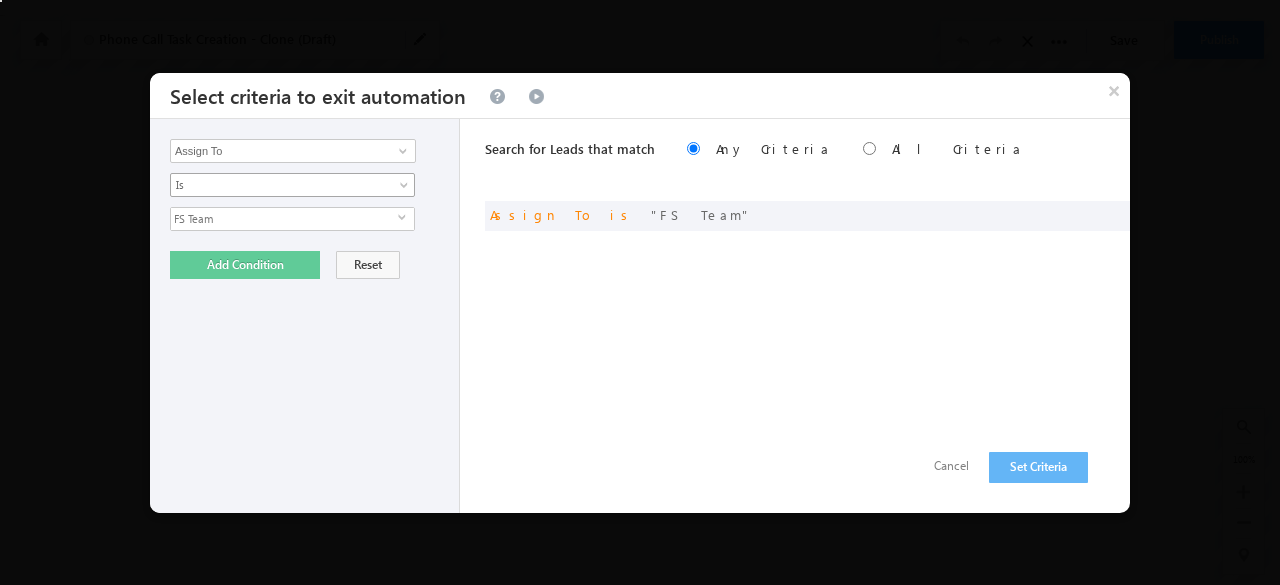 click on "Is" at bounding box center (279, 185) 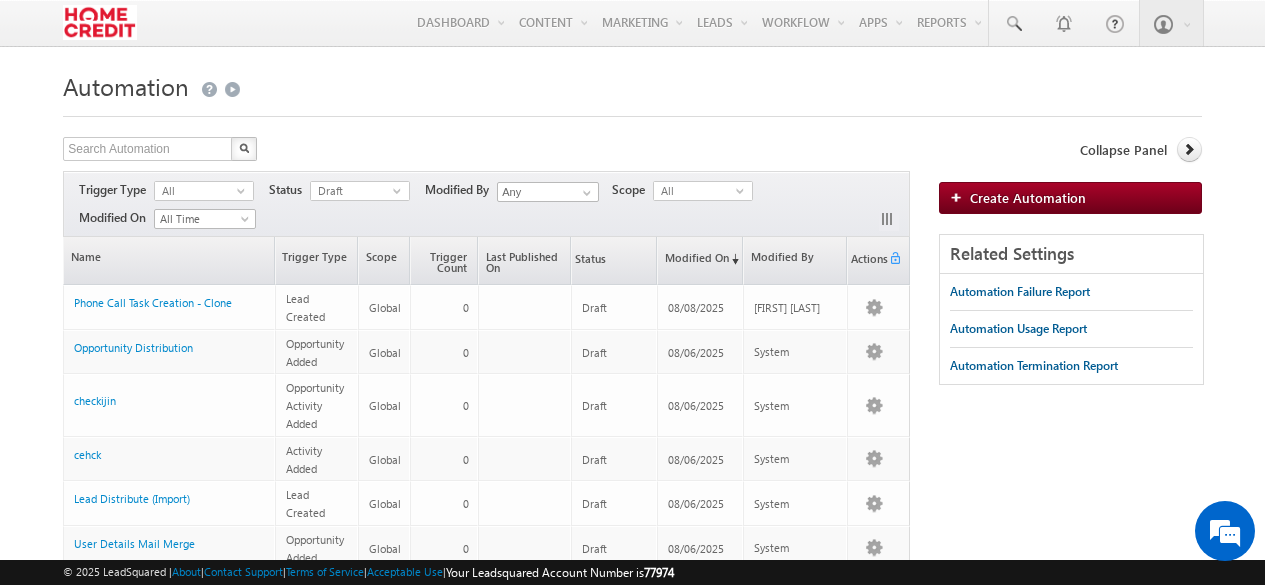 scroll, scrollTop: 0, scrollLeft: 0, axis: both 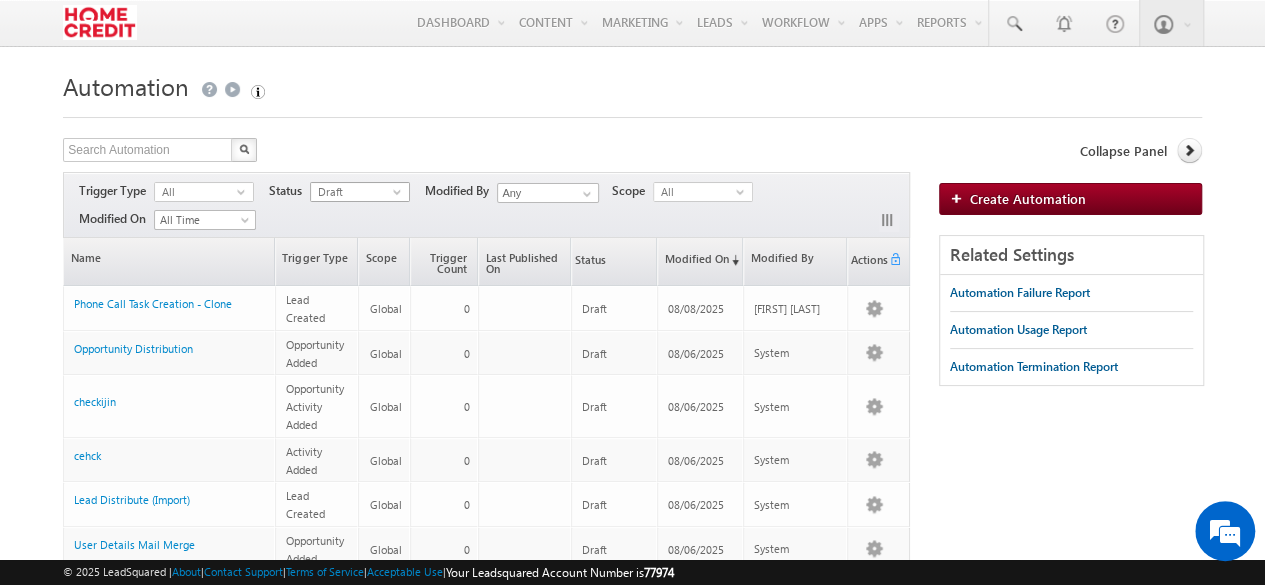 click on "Draft" at bounding box center [352, 192] 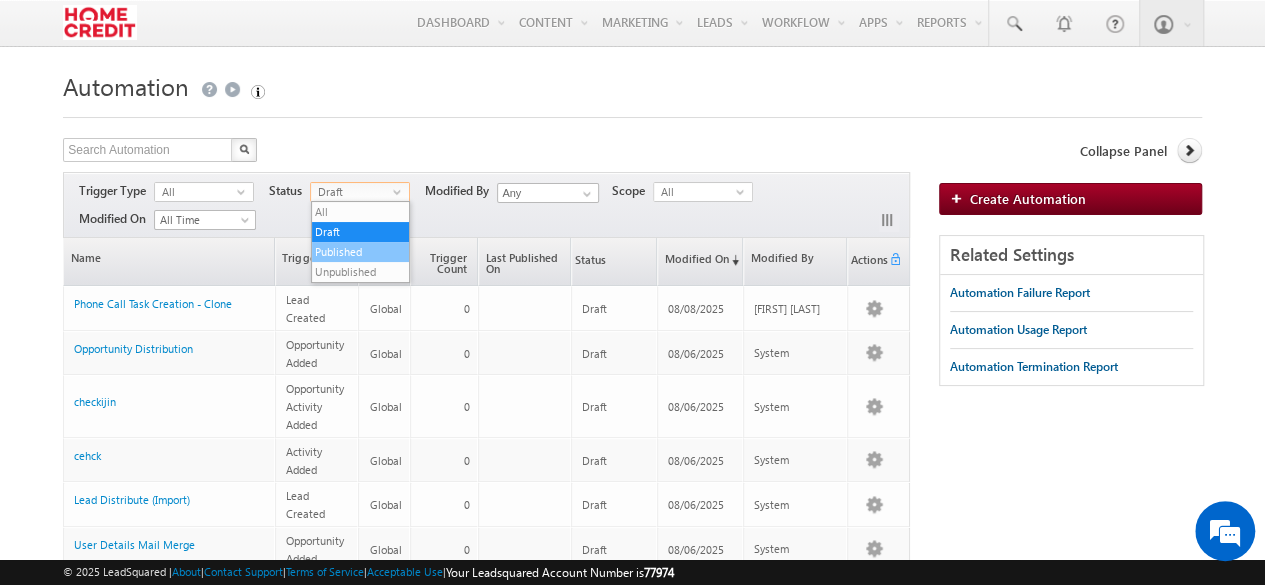 click on "Published" at bounding box center [361, 252] 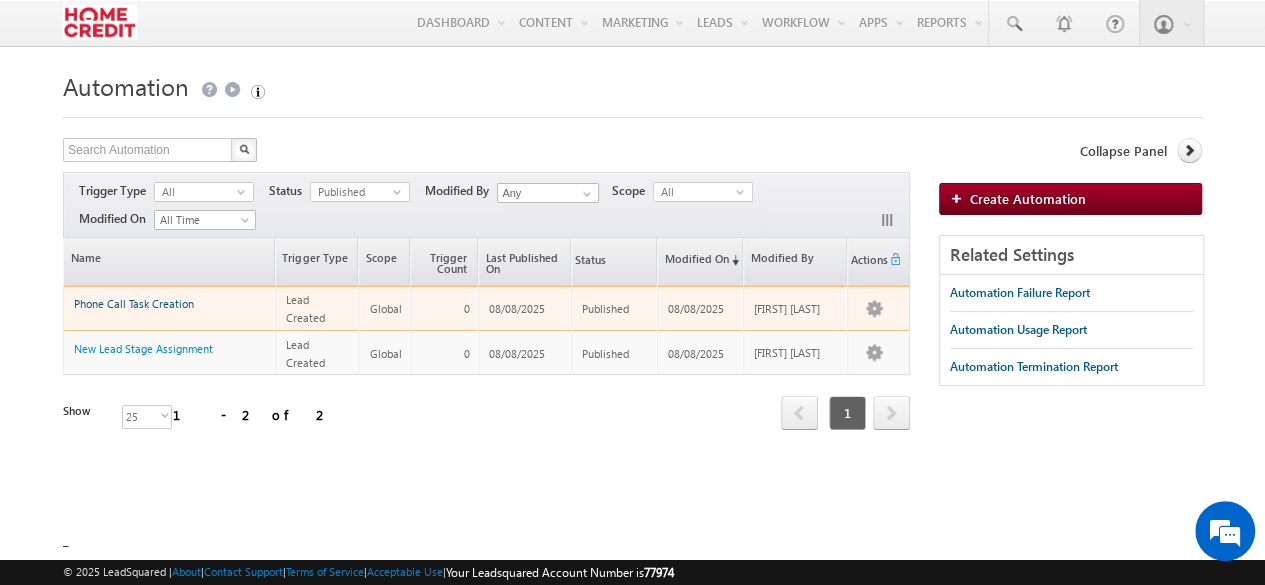 click on "Phone Call Task Creation" at bounding box center (134, 303) 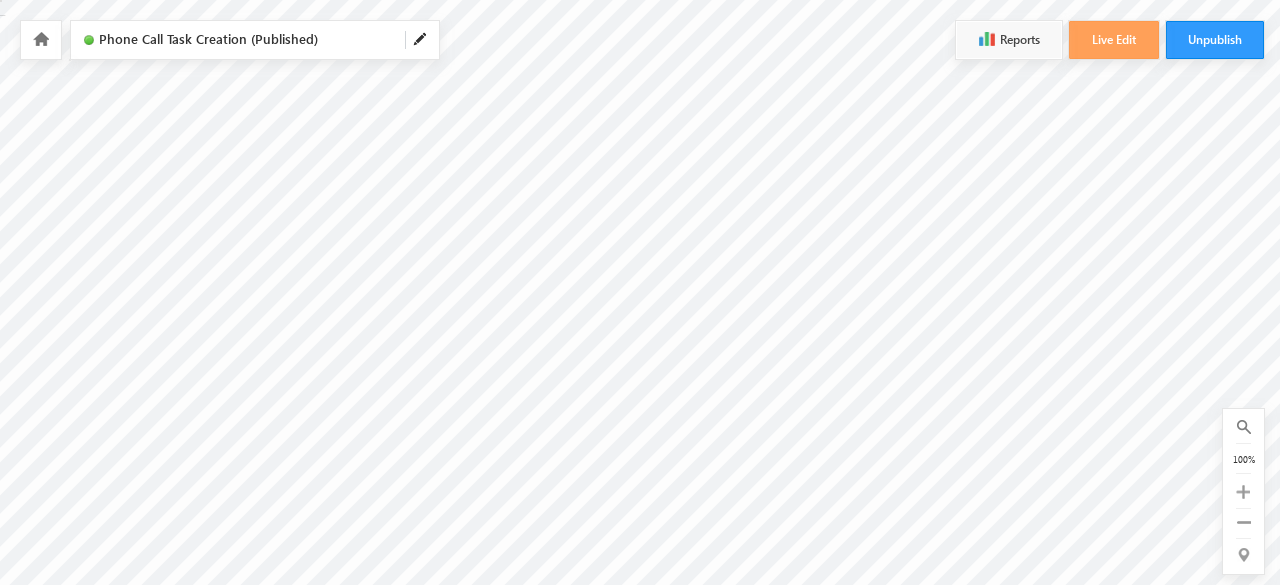 scroll, scrollTop: 0, scrollLeft: 0, axis: both 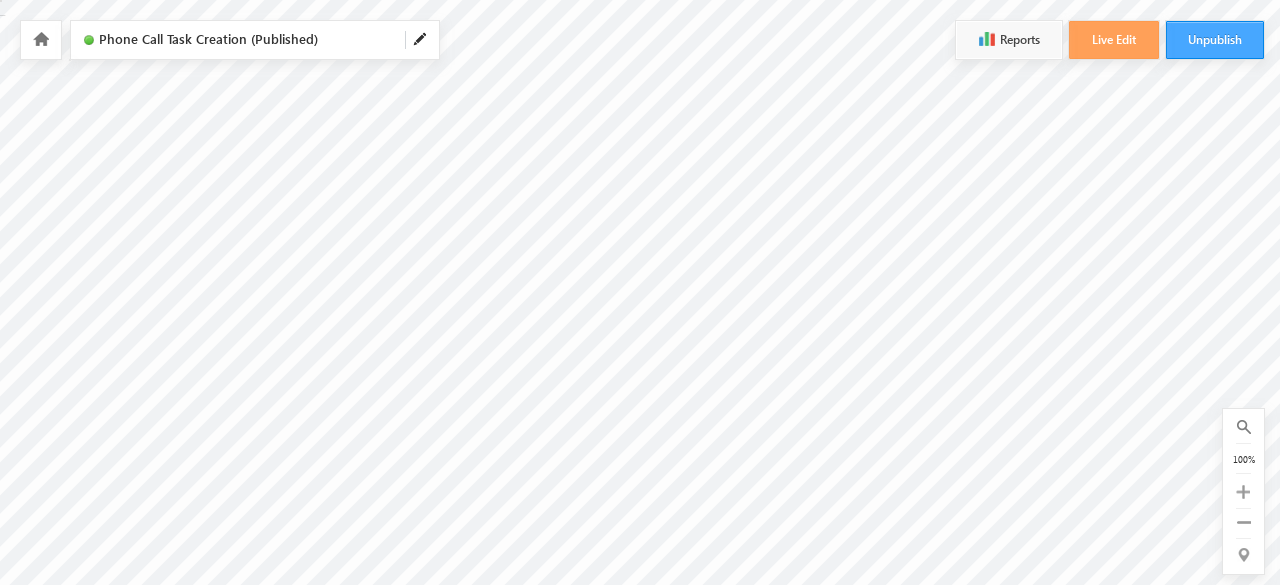 click on "Unpublish" at bounding box center (1215, 40) 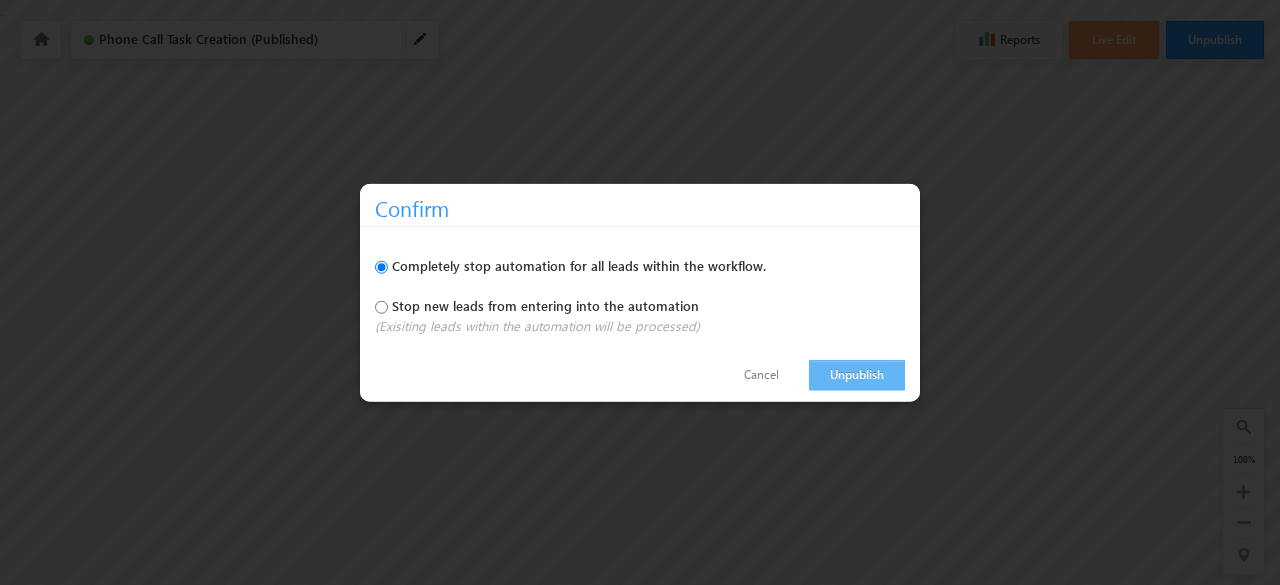 click on "Unpublish" at bounding box center (857, 375) 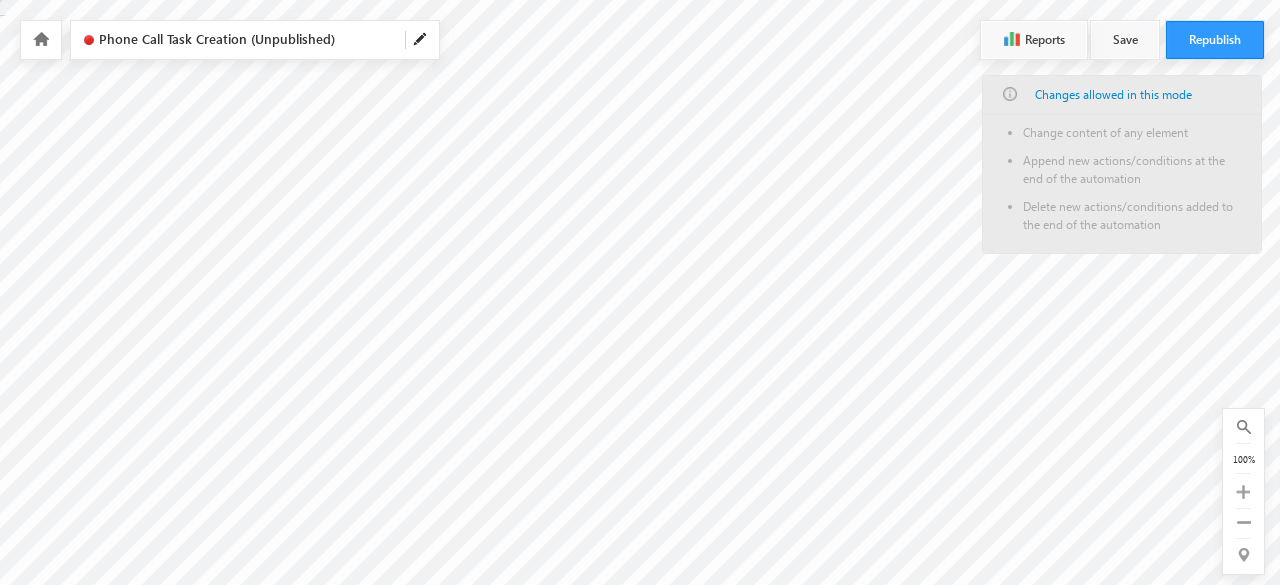 scroll, scrollTop: 0, scrollLeft: 0, axis: both 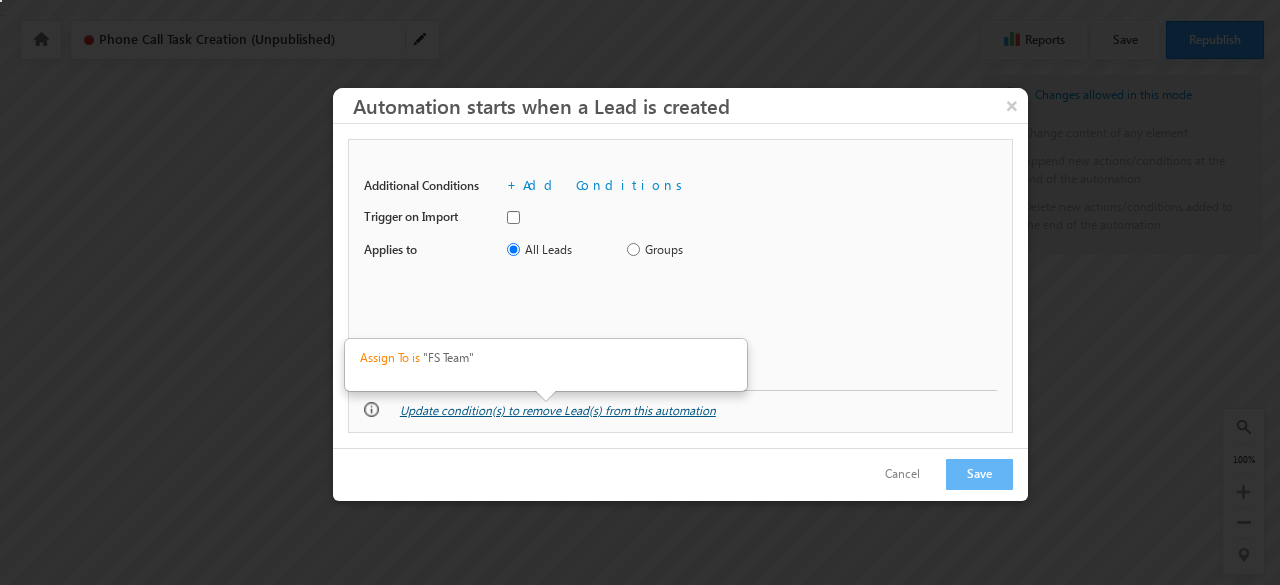 click on "Update condition(s) to remove Lead(s) from this automation" at bounding box center [558, 410] 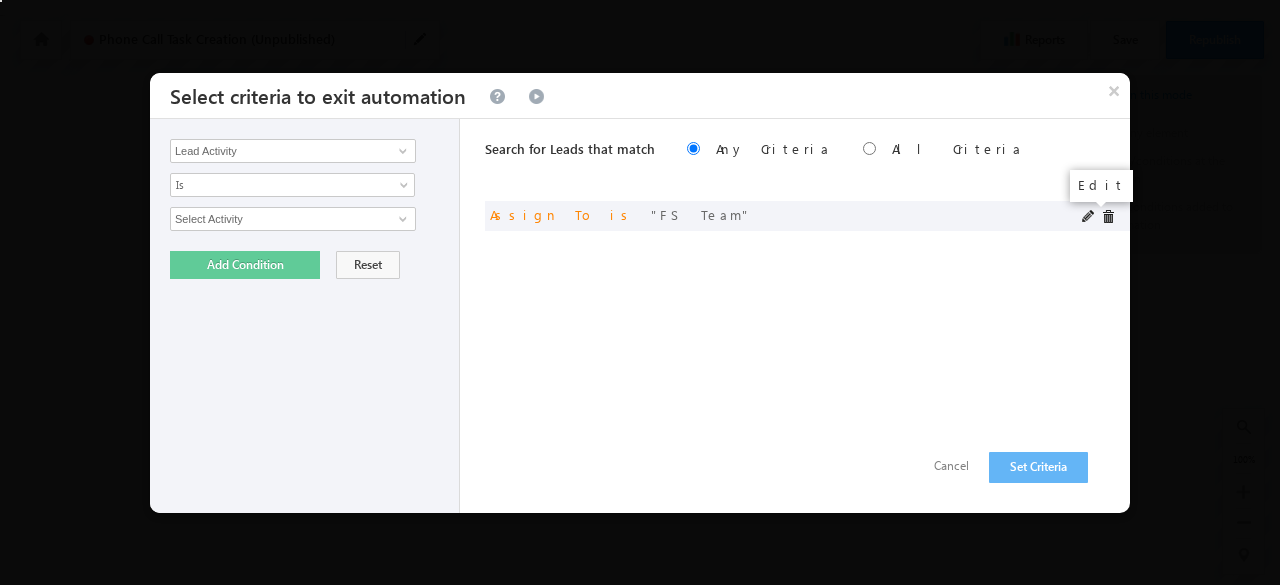 click at bounding box center [1089, 217] 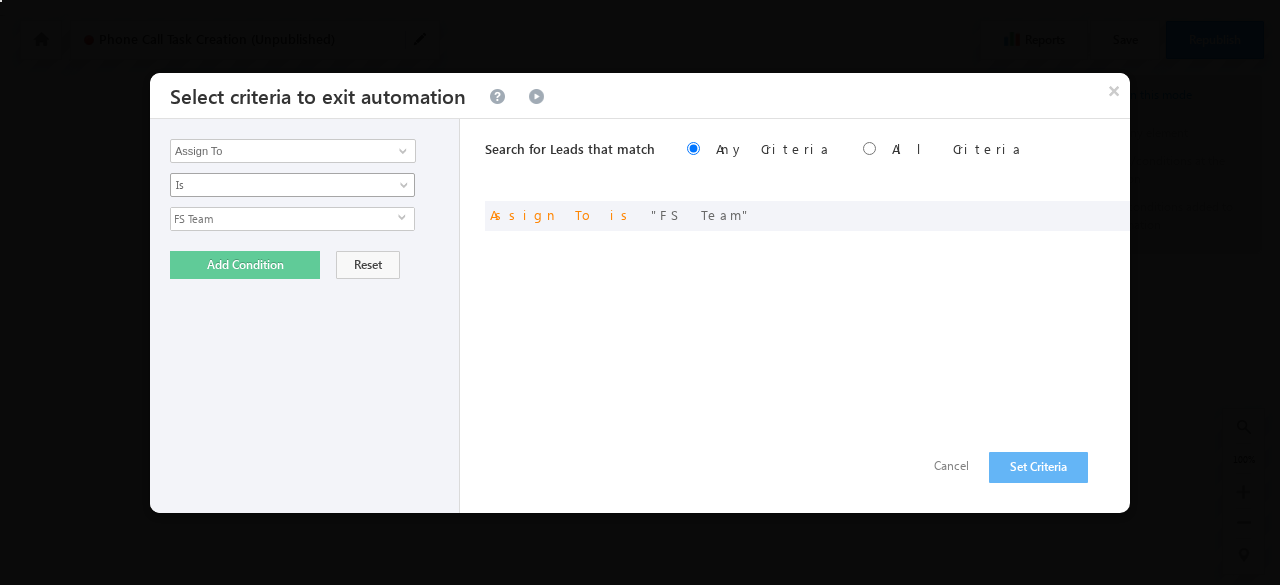 click on "Is" at bounding box center (279, 185) 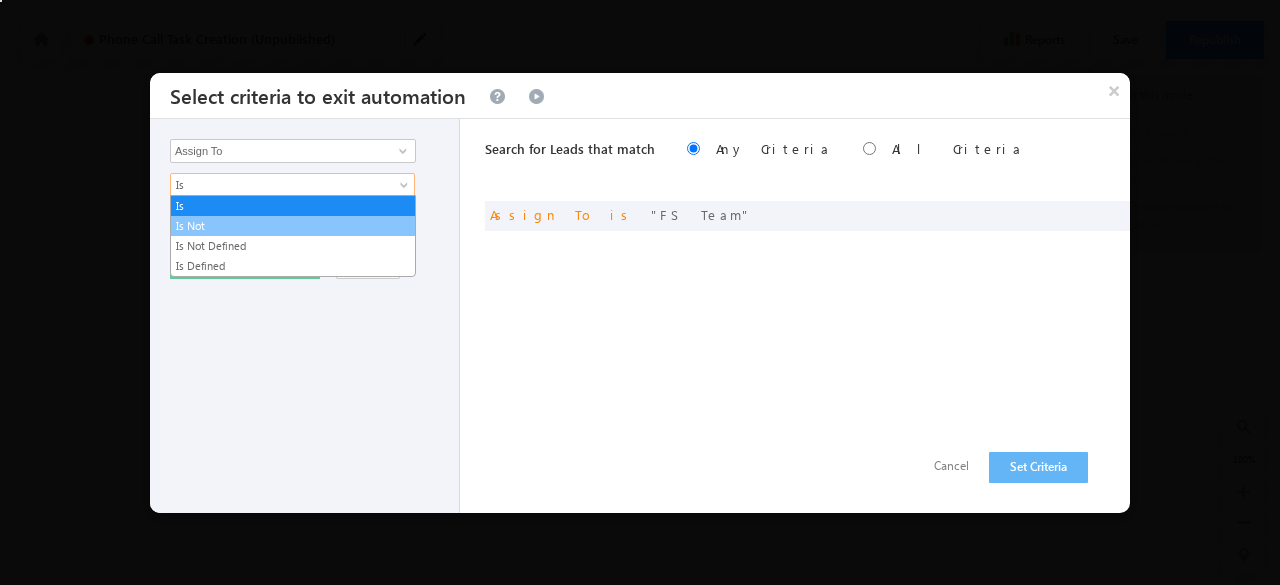 click on "Is Not" at bounding box center [293, 226] 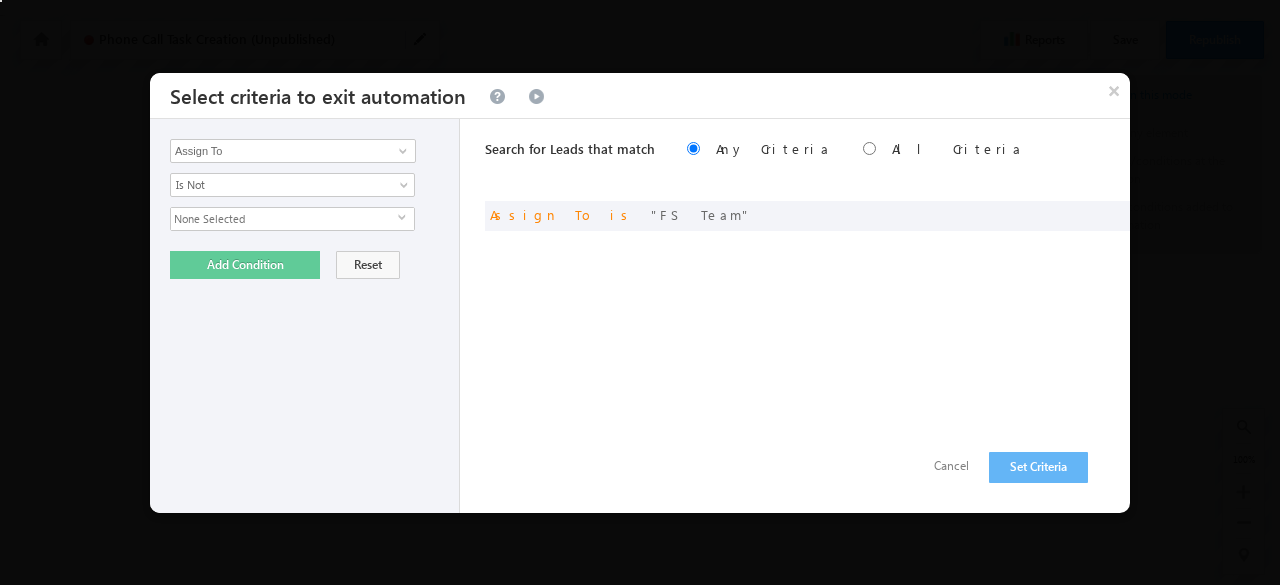 click on "None Selected" at bounding box center (284, 219) 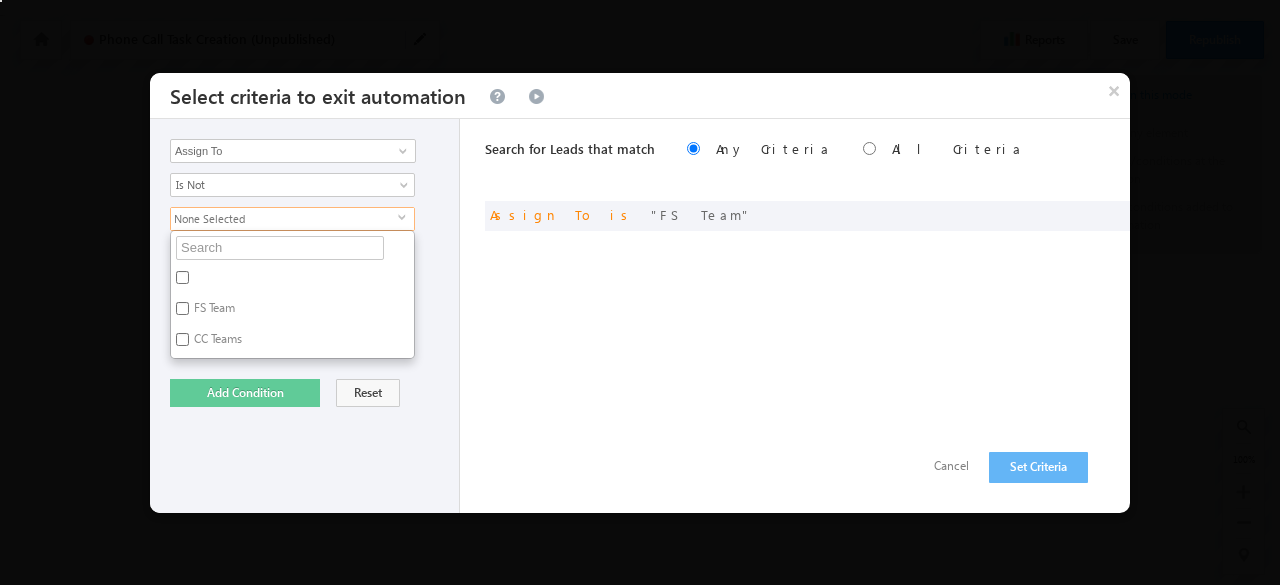 click on "FS Team" at bounding box center (213, 311) 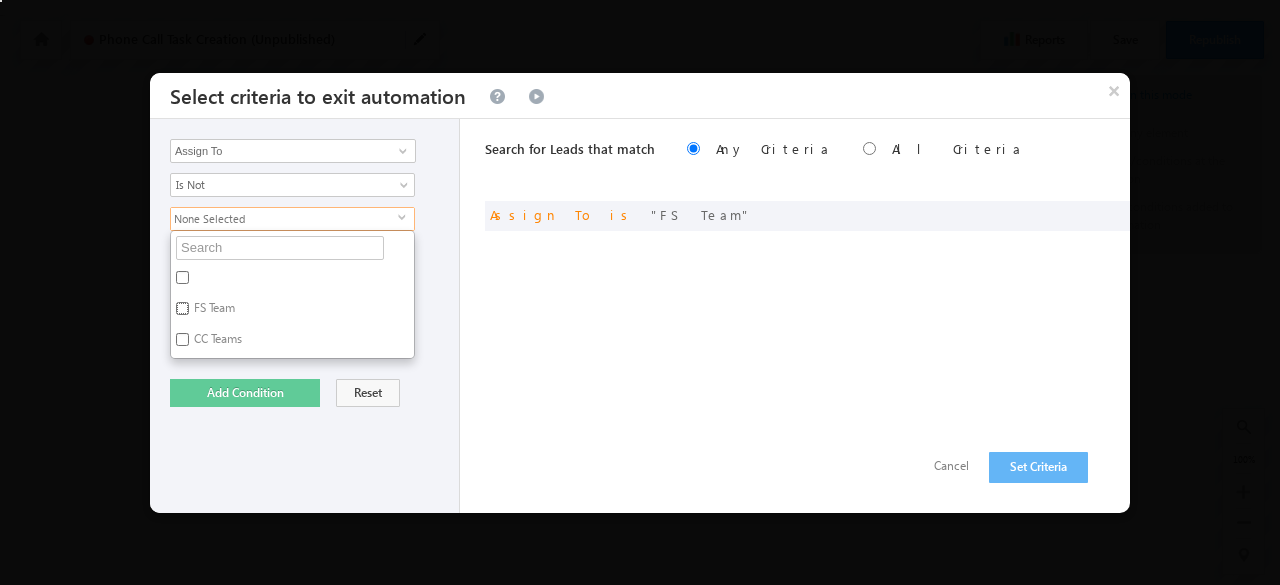 click on "FS Team" at bounding box center (182, 308) 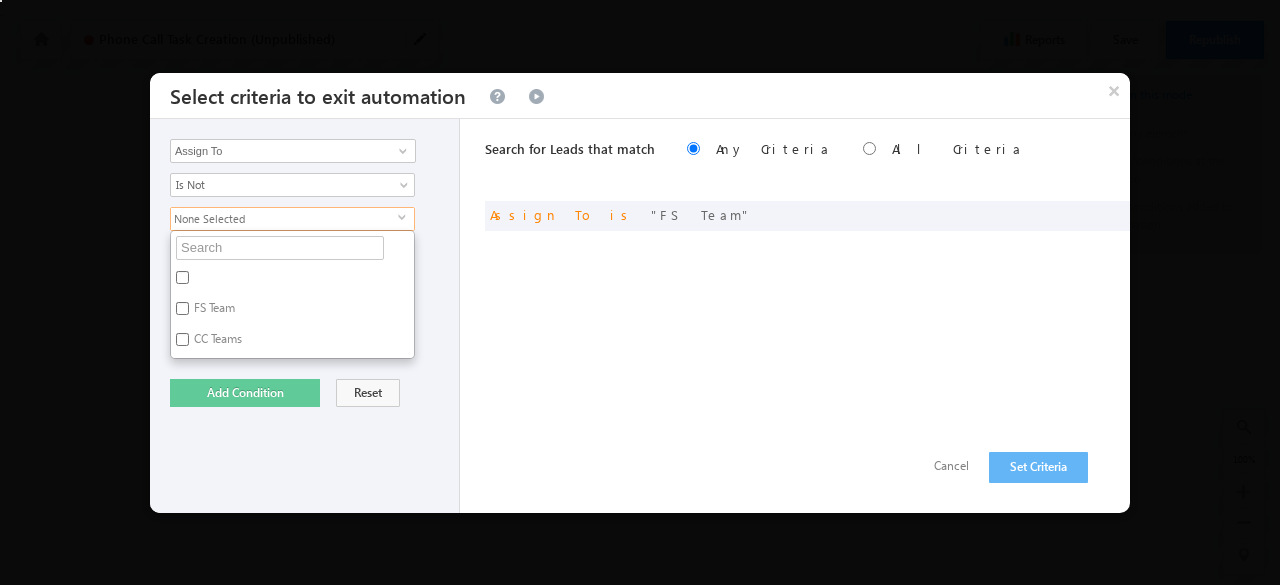 checkbox on "true" 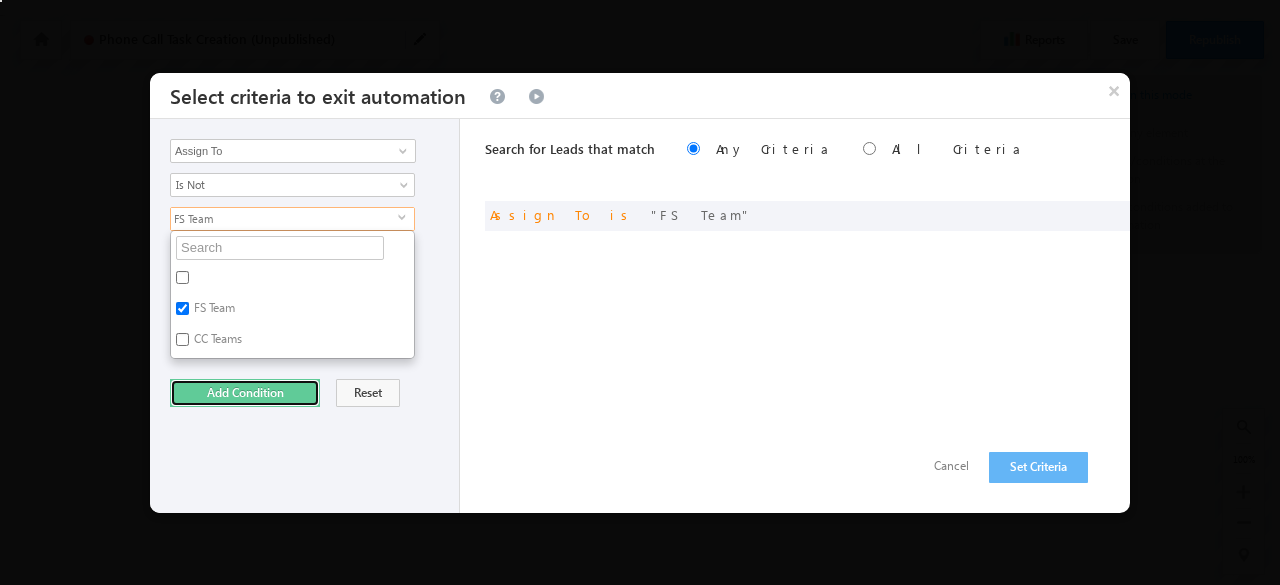 click on "Add Condition" at bounding box center (245, 393) 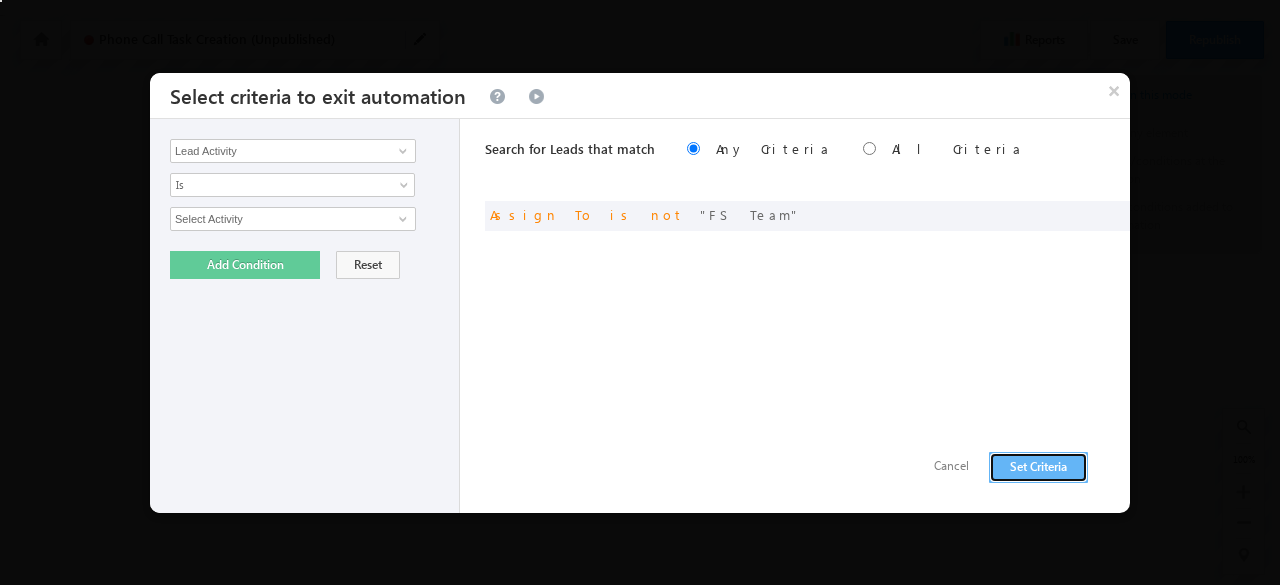 click on "Set Criteria" at bounding box center [1038, 467] 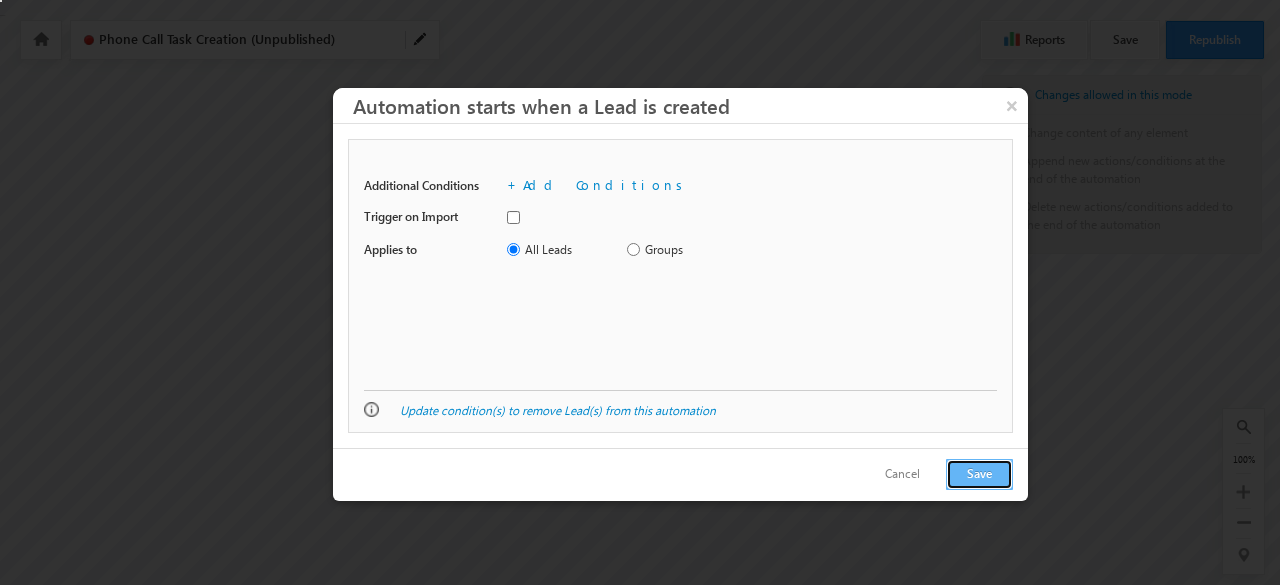 click on "Save" at bounding box center [979, 474] 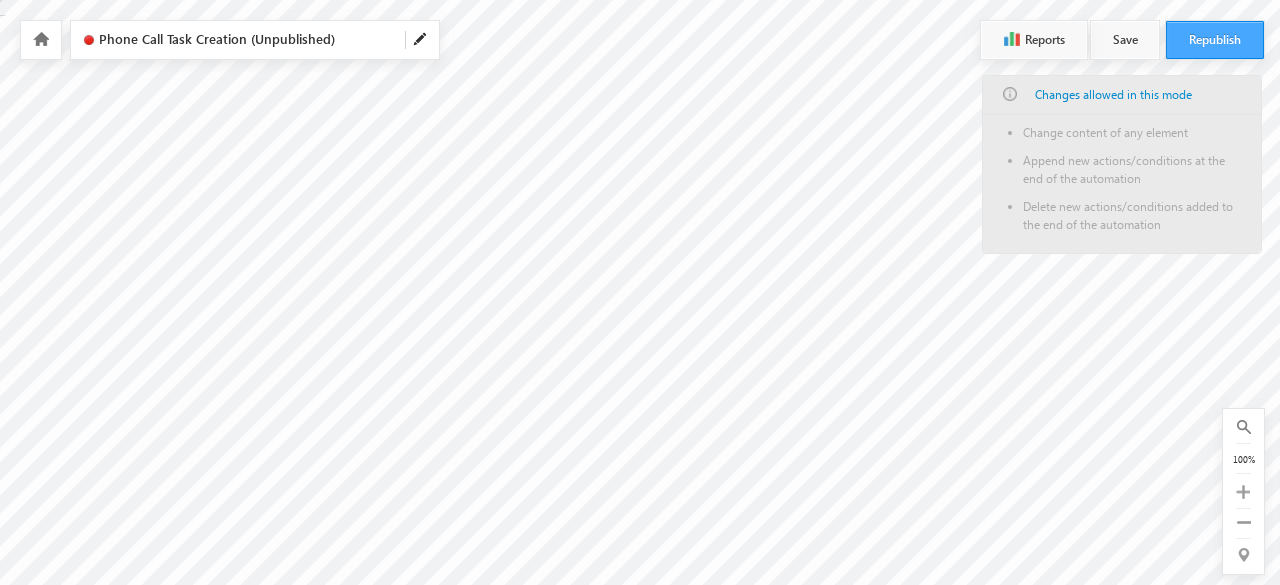 click on "Republish" at bounding box center (1215, 40) 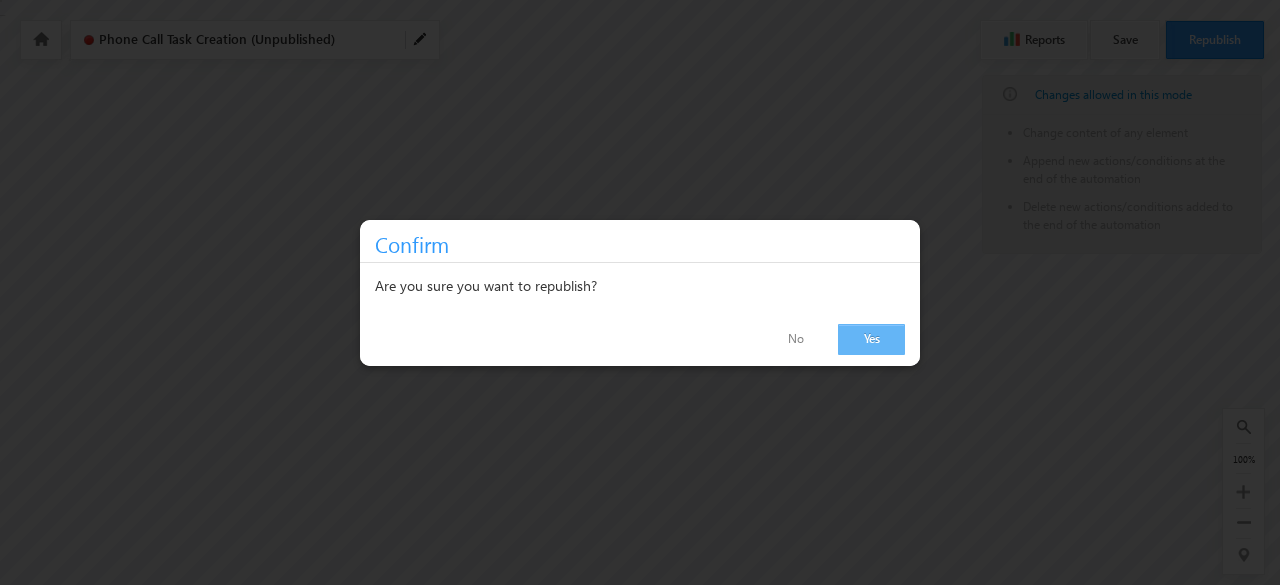 click on "Yes" at bounding box center [871, 339] 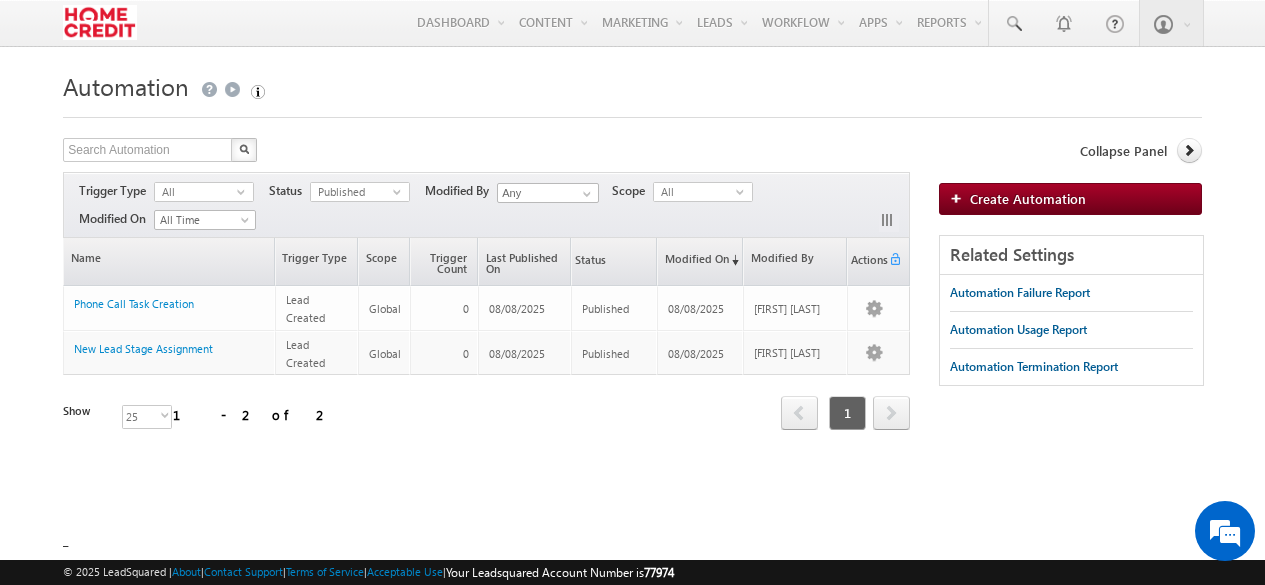 scroll, scrollTop: 0, scrollLeft: 0, axis: both 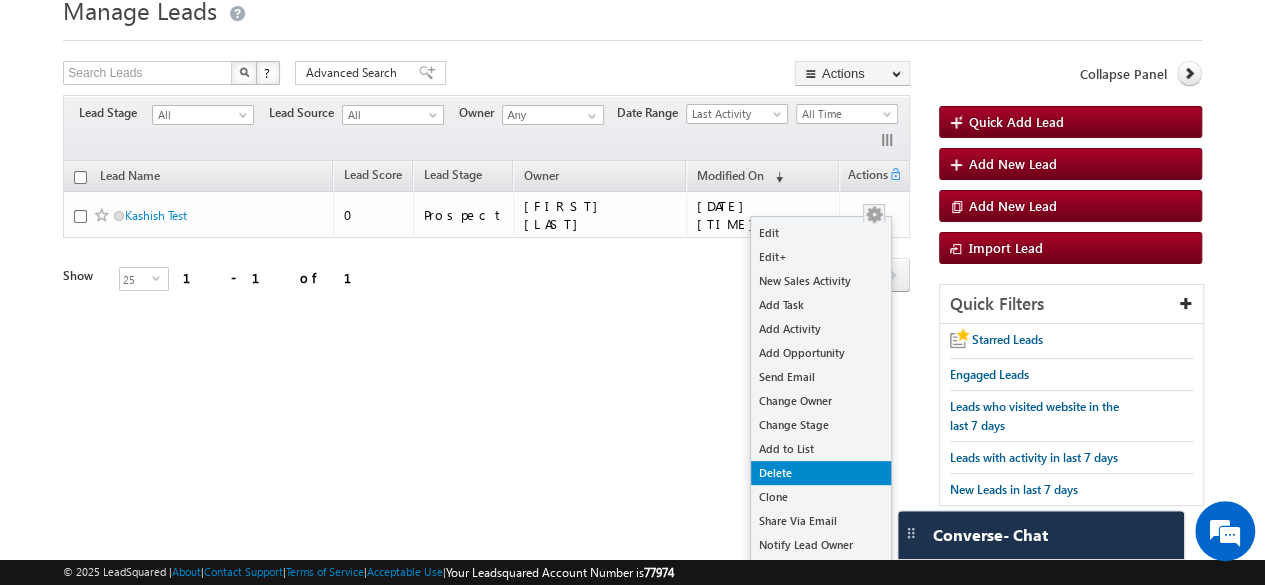 click on "Delete" at bounding box center (821, 473) 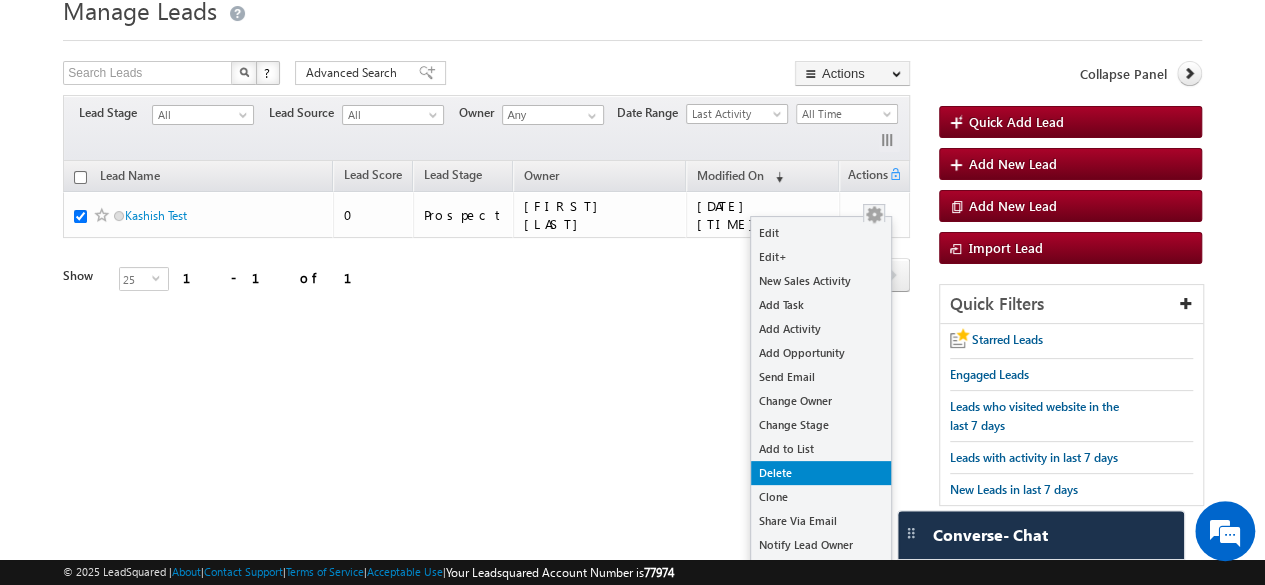 checkbox on "true" 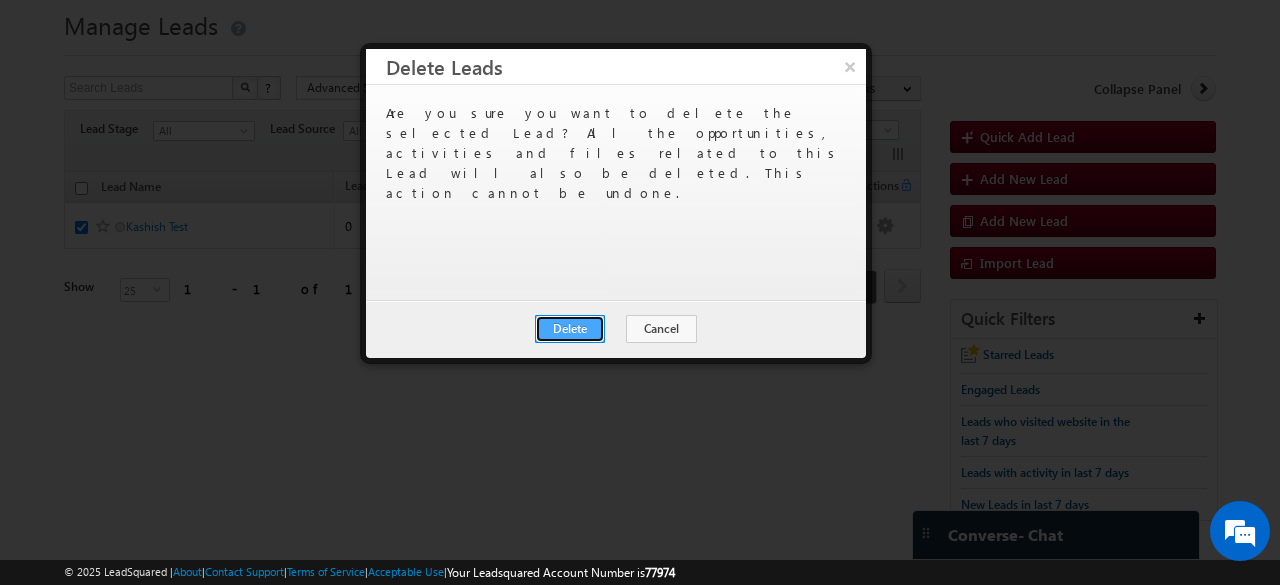 click on "Delete" at bounding box center (570, 329) 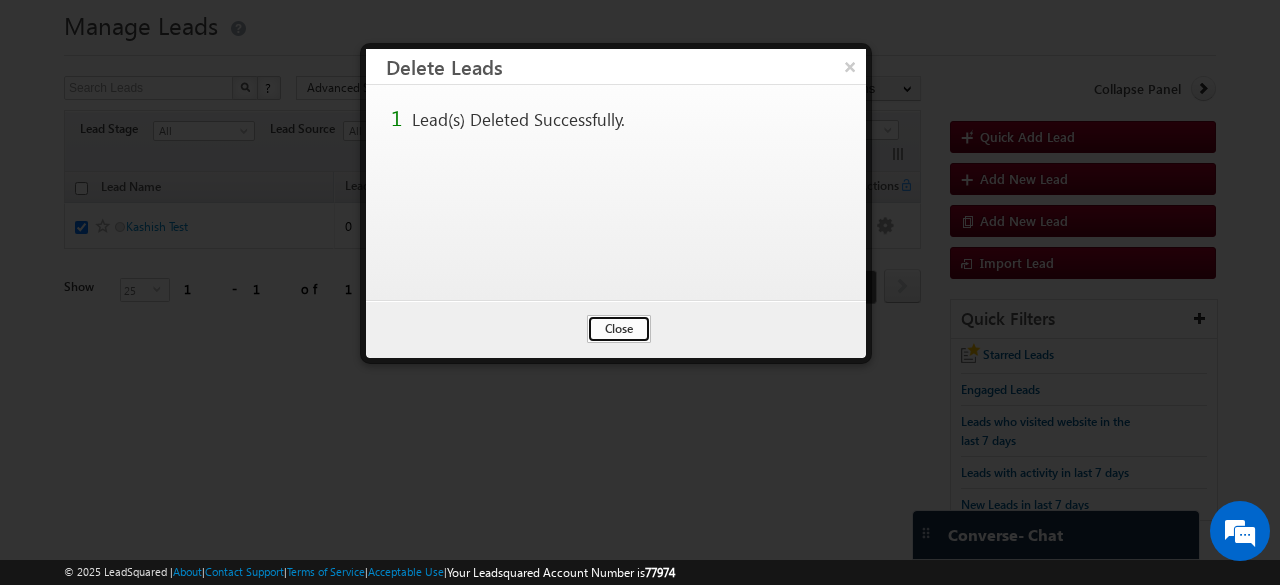 click on "Close" at bounding box center (619, 329) 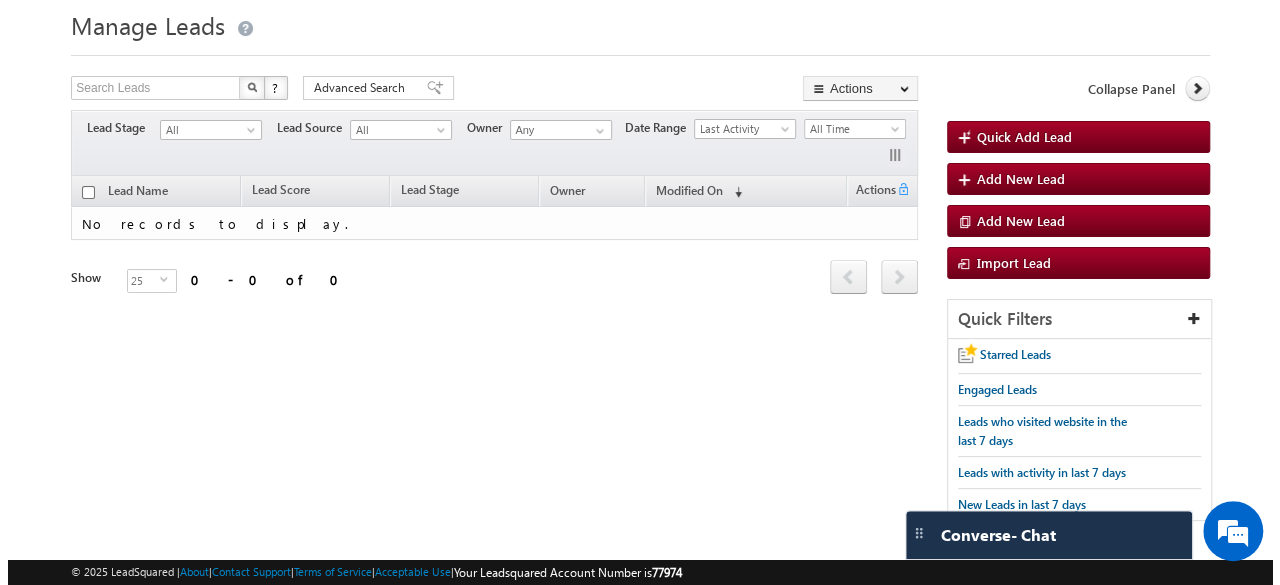scroll, scrollTop: 0, scrollLeft: 0, axis: both 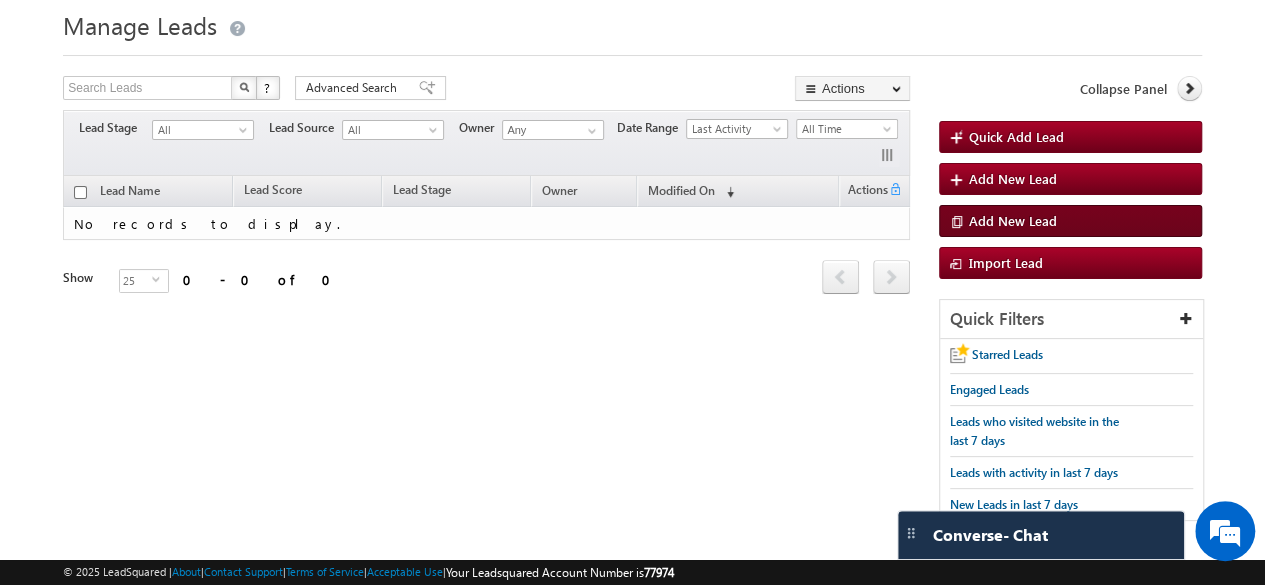 click on "Add New Lead" at bounding box center [1013, 220] 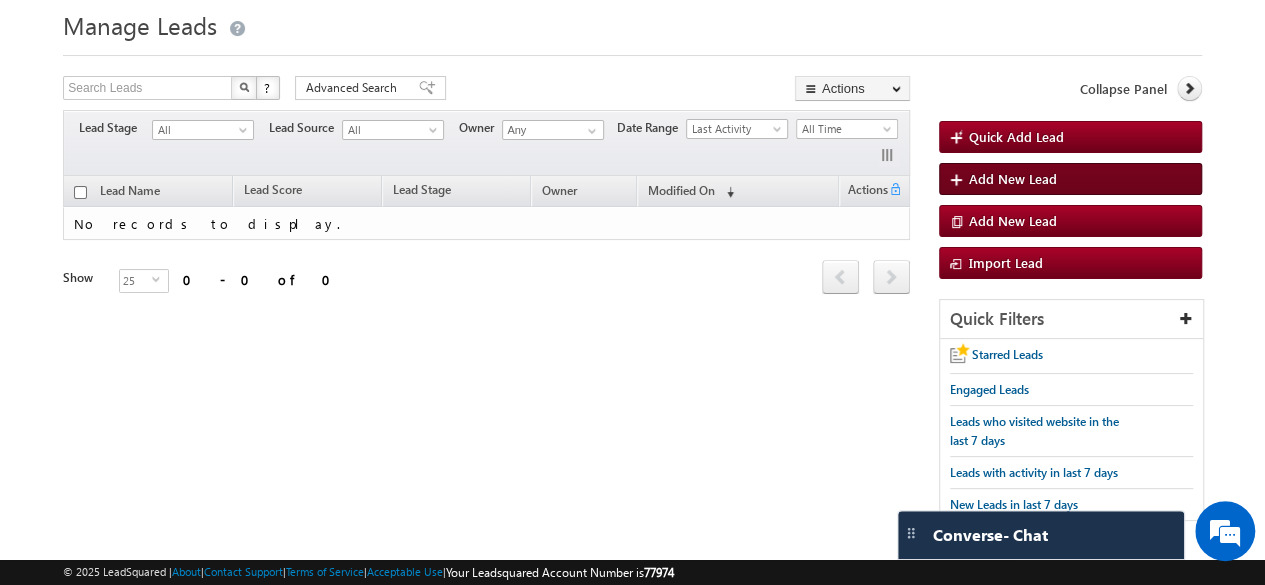 click on "Add New Lead" at bounding box center [1013, 178] 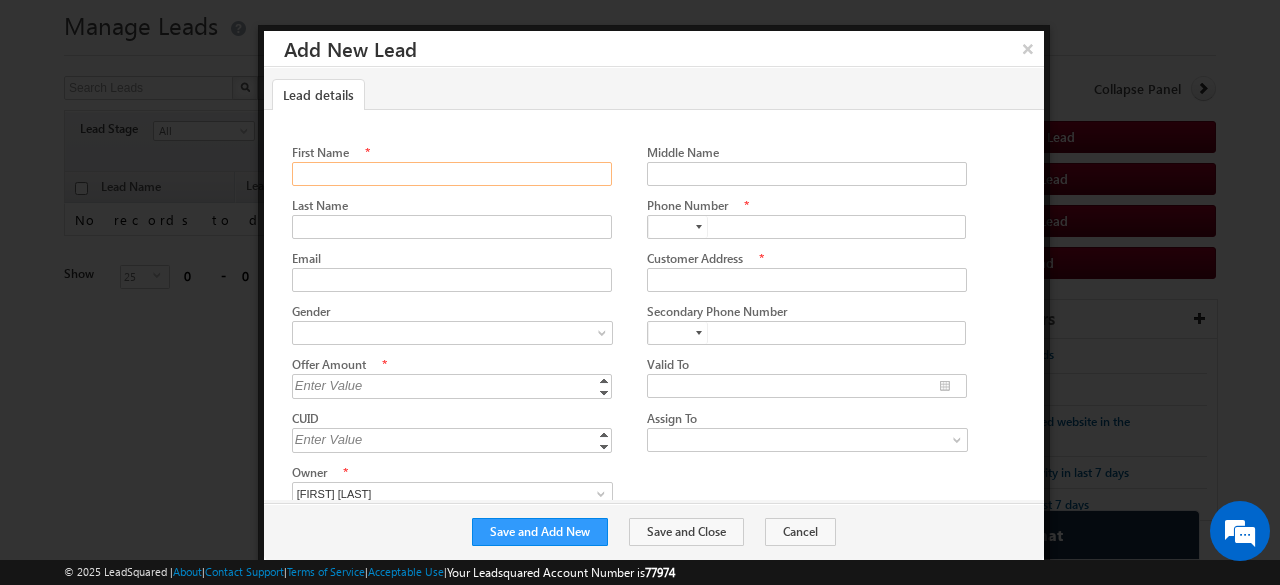 click on "First Name" at bounding box center (452, 174) 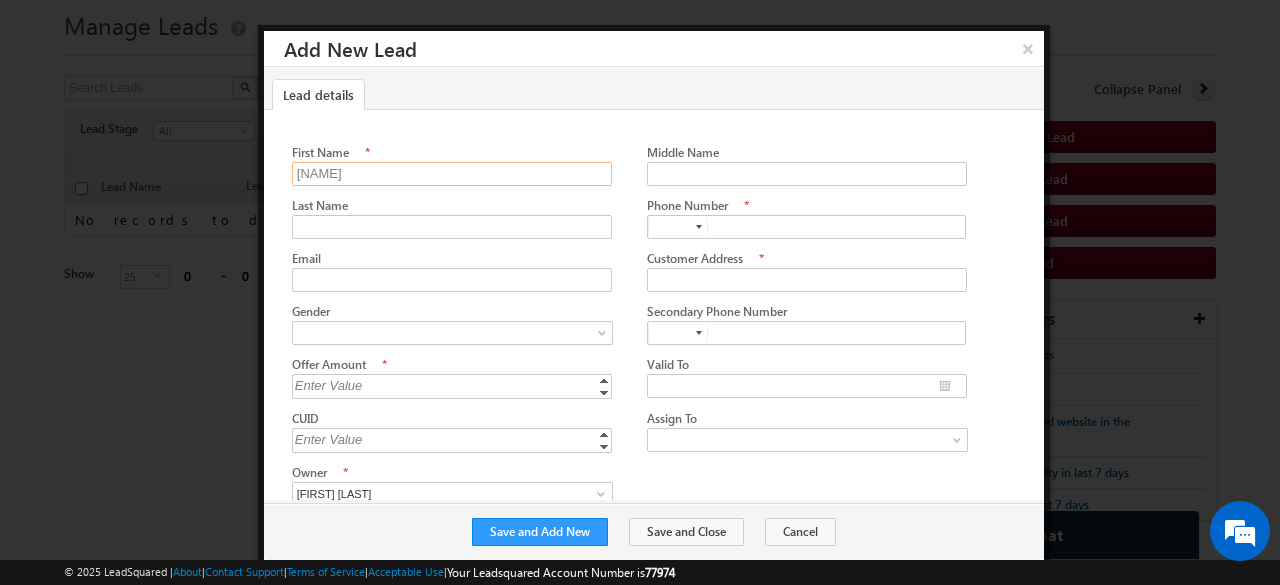 type on "Kashish" 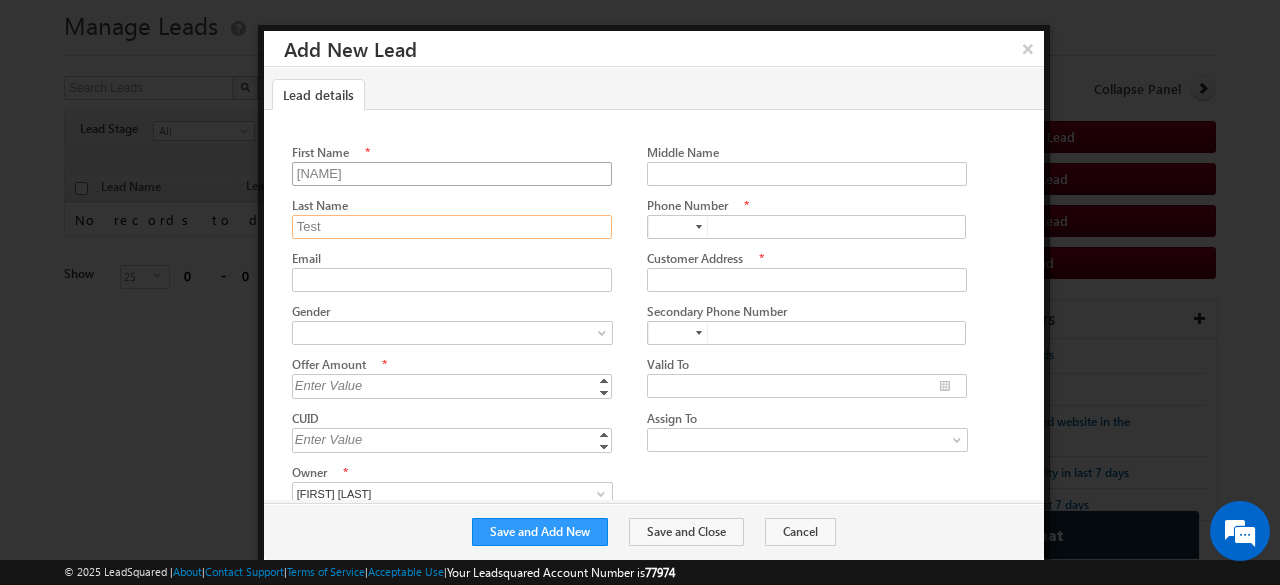 type on "Test" 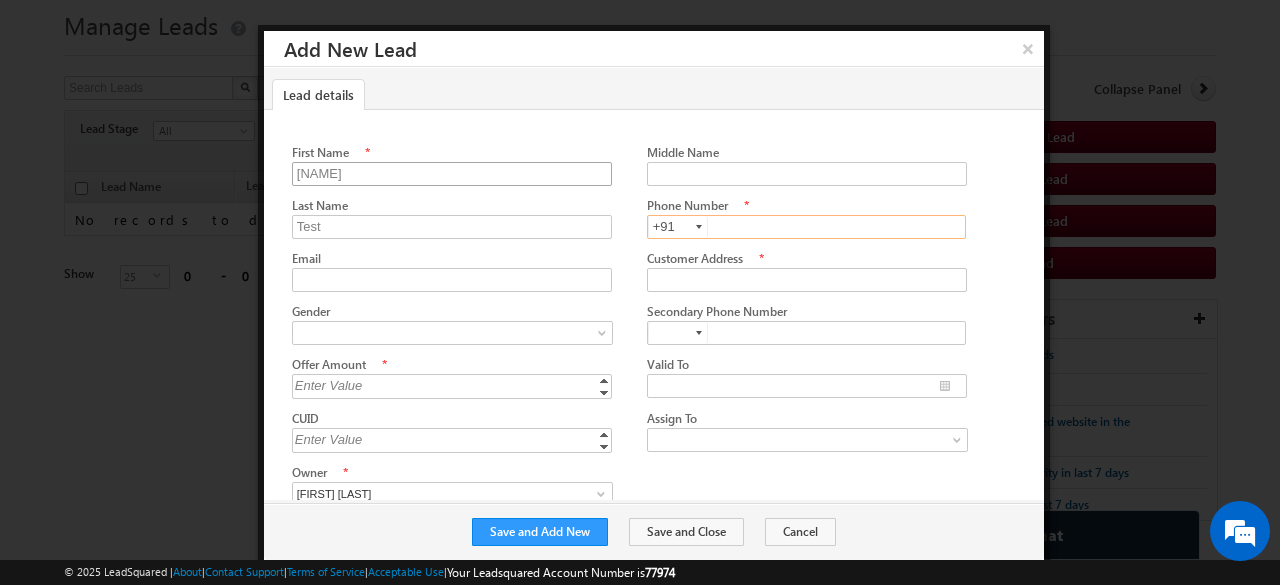 type on "+91" 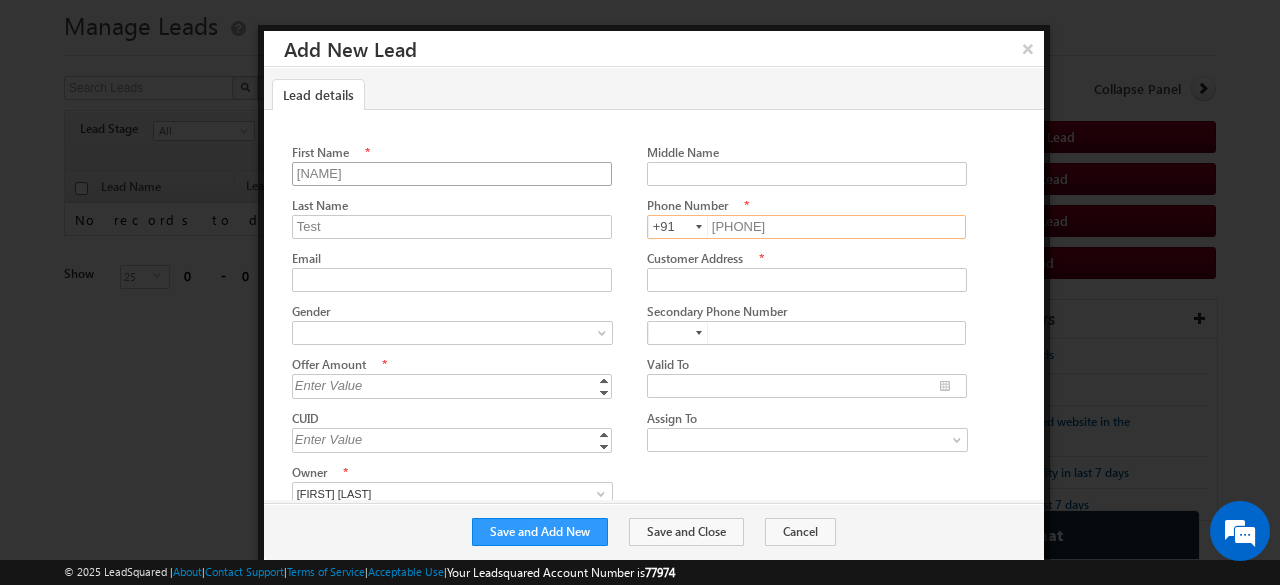 type on "9315212156" 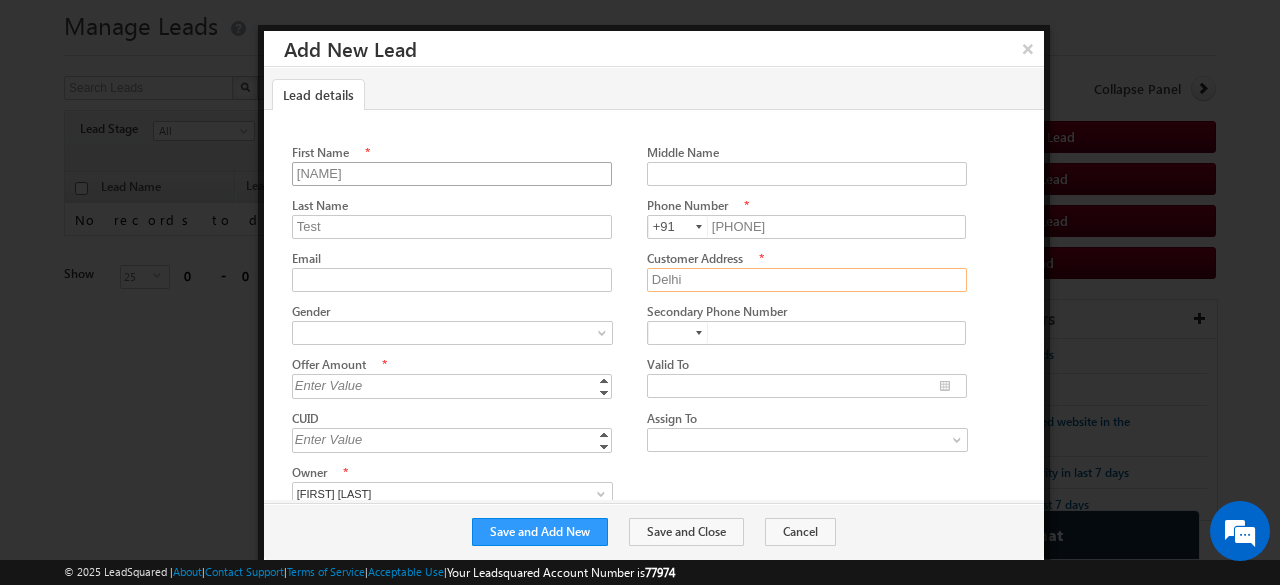 type on "Delhi" 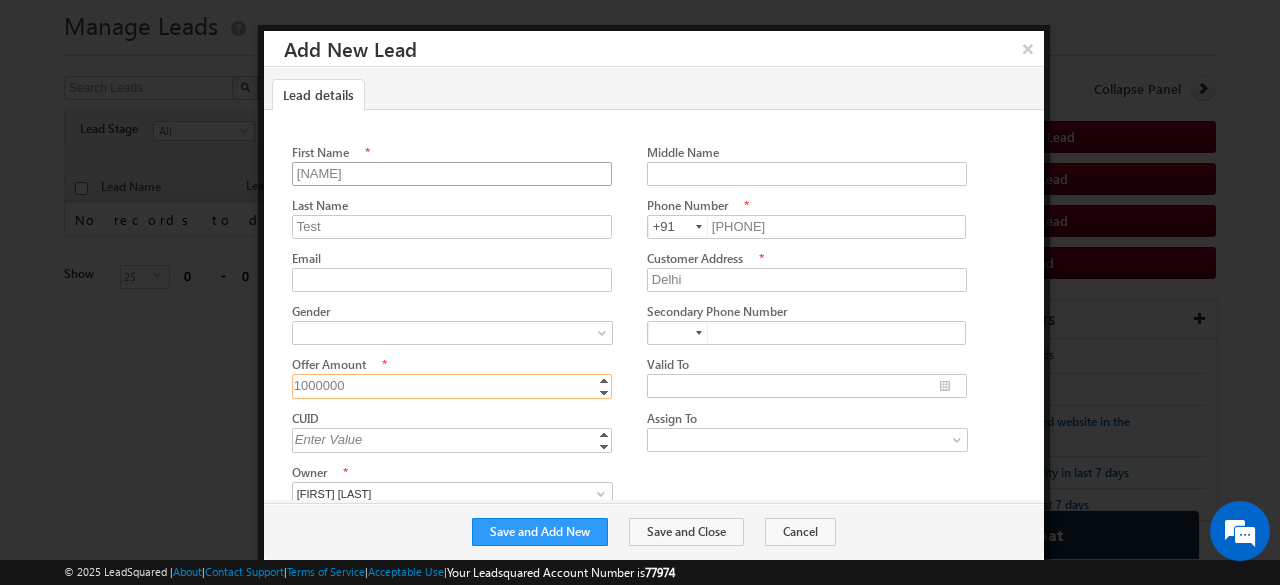 type on "1000000" 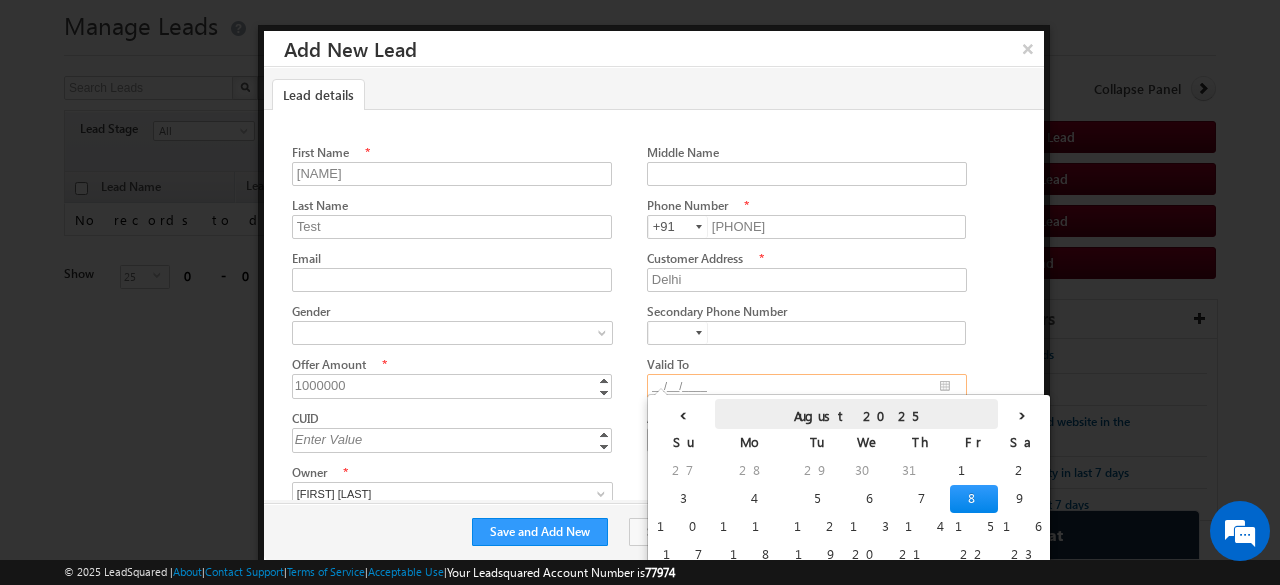 click on "August 2025" at bounding box center [856, 414] 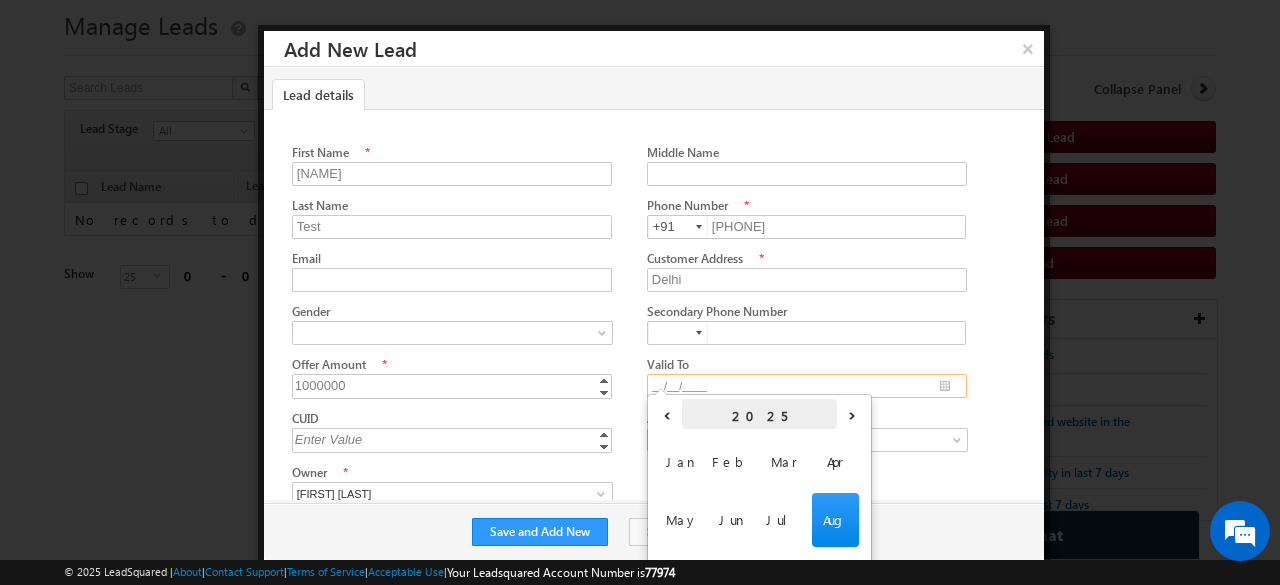 click on "2025" at bounding box center (759, 414) 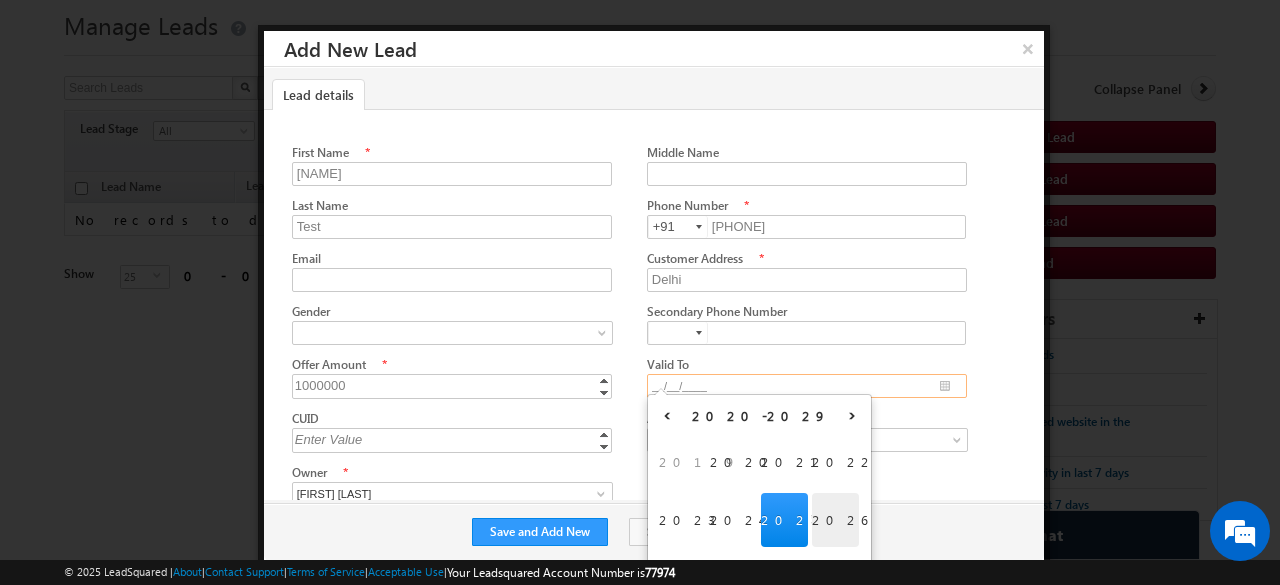 click on "2026" at bounding box center (835, 520) 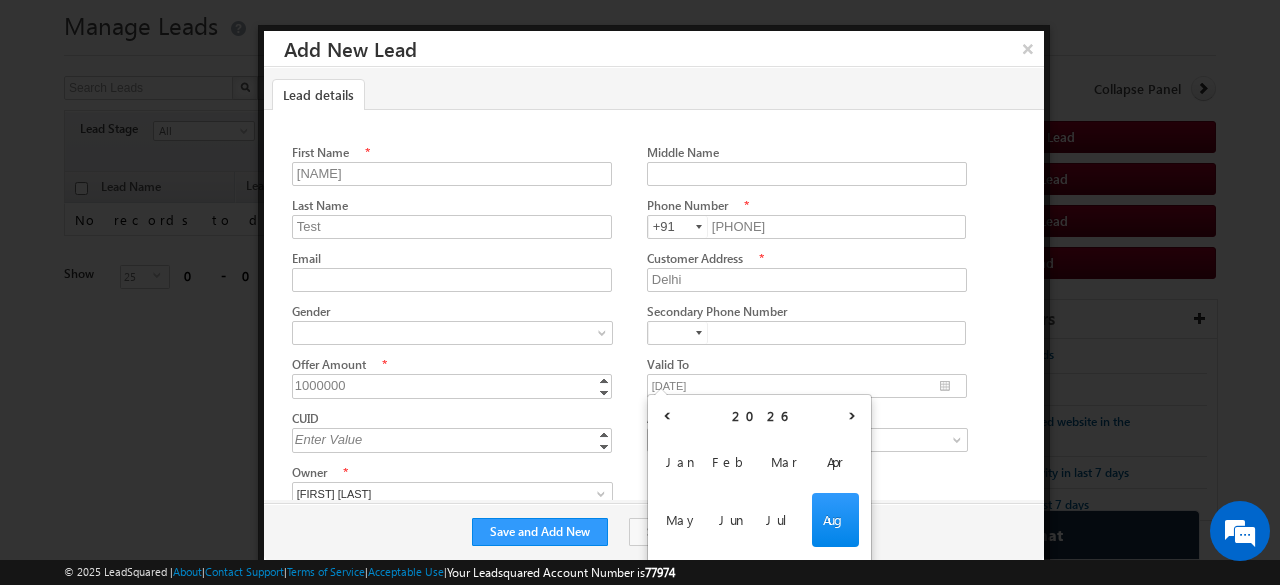 click on "CUID
Enter Value Increment Decrement" at bounding box center (469, 431) 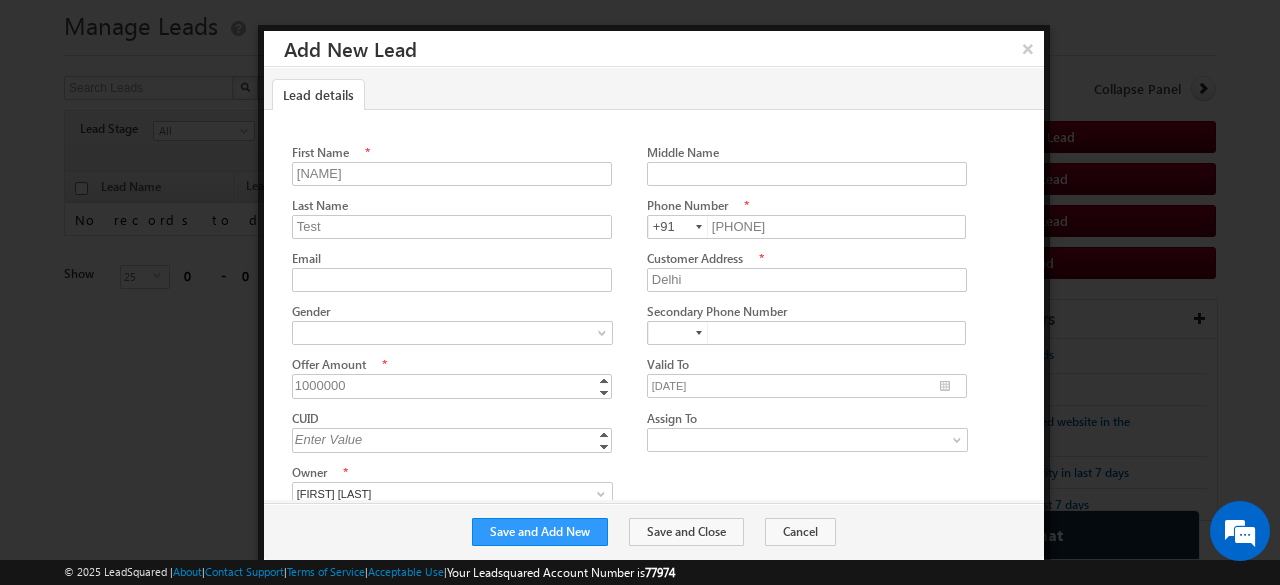 scroll, scrollTop: 0, scrollLeft: 0, axis: both 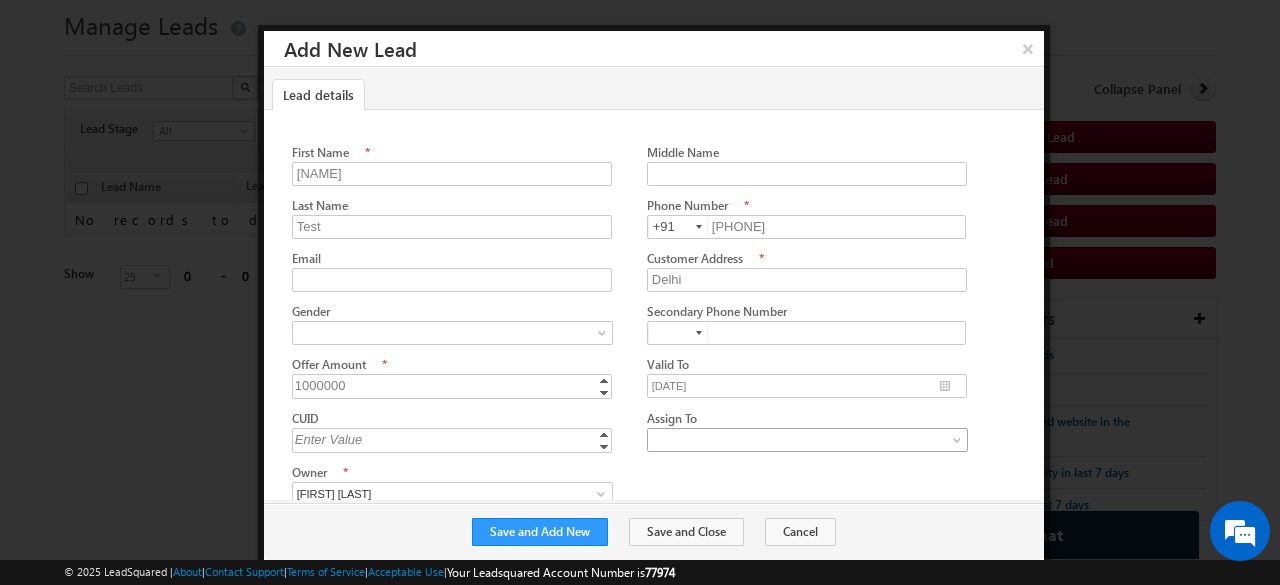 click at bounding box center [803, 440] 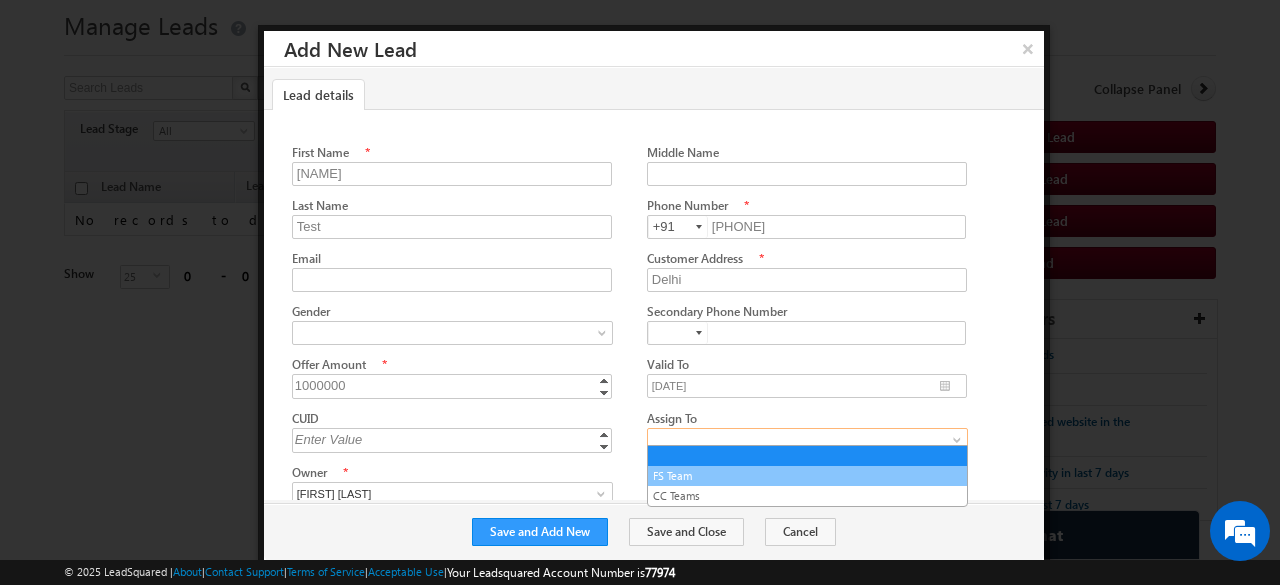 click on "FS Team" at bounding box center [807, 476] 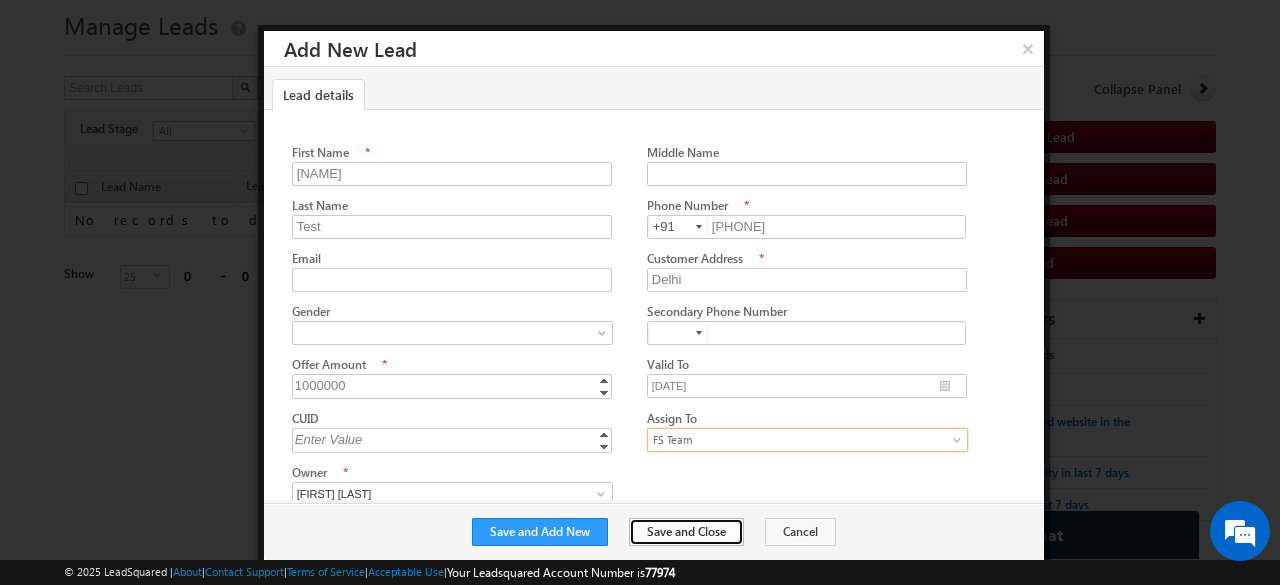 click on "Save and Close" at bounding box center [686, 532] 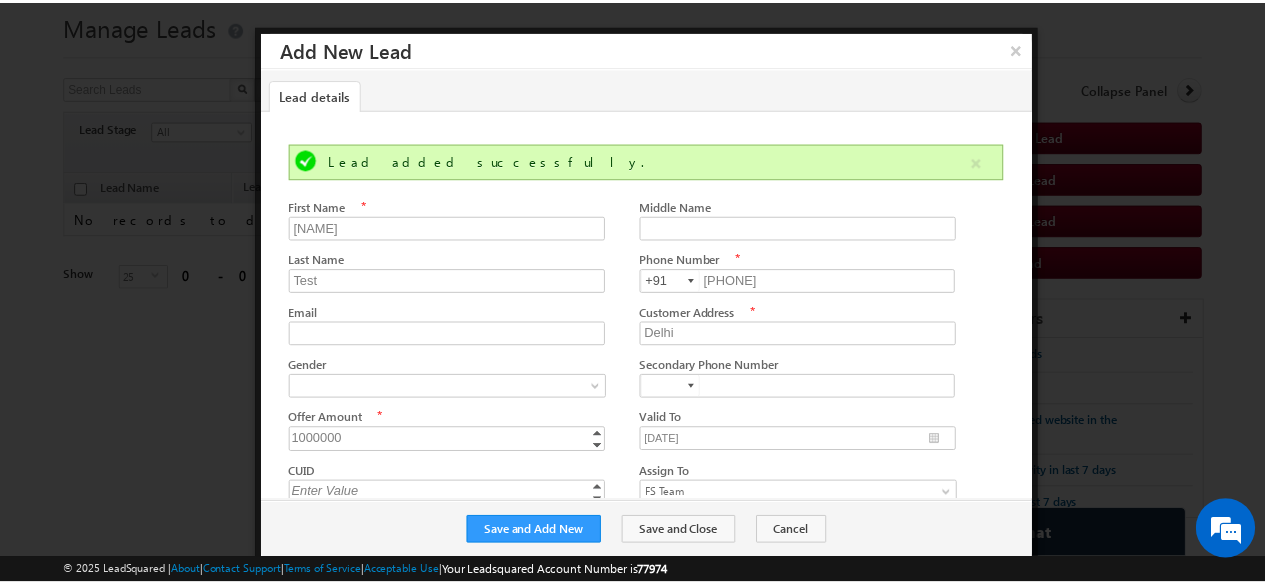 scroll, scrollTop: 40, scrollLeft: 0, axis: vertical 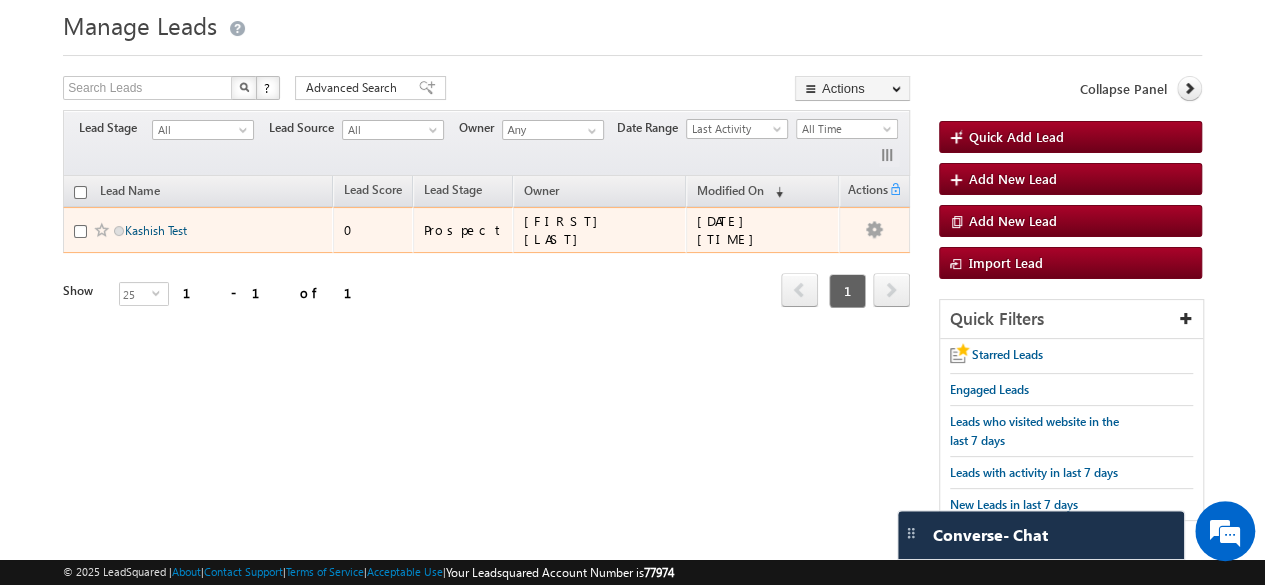 click on "Kashish Test" at bounding box center (156, 230) 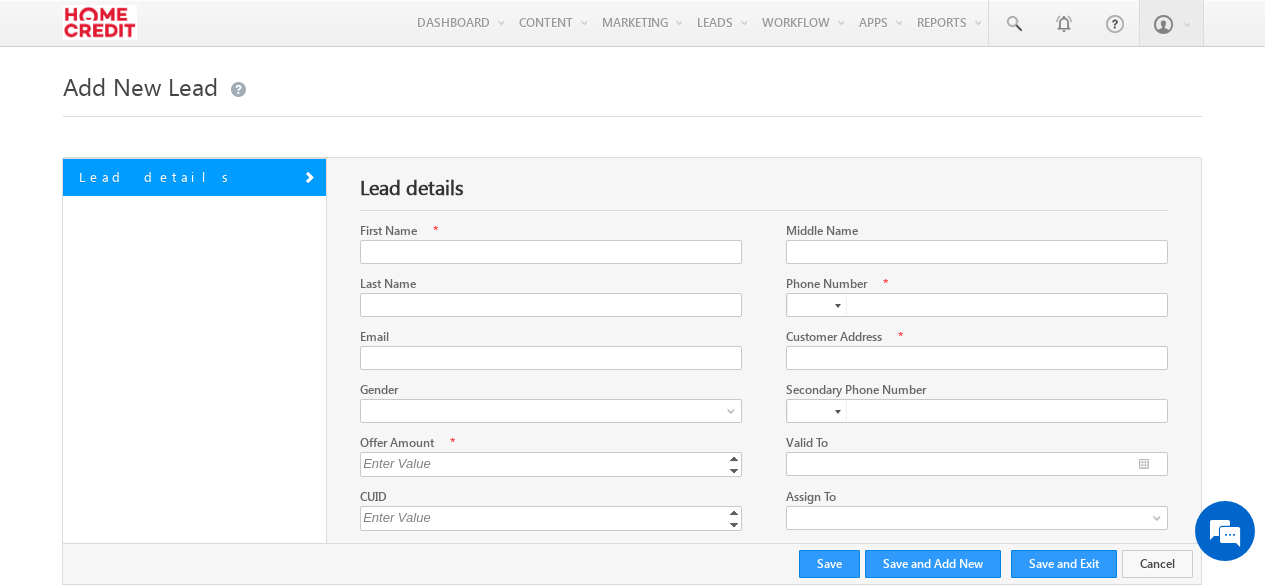 scroll, scrollTop: 0, scrollLeft: 0, axis: both 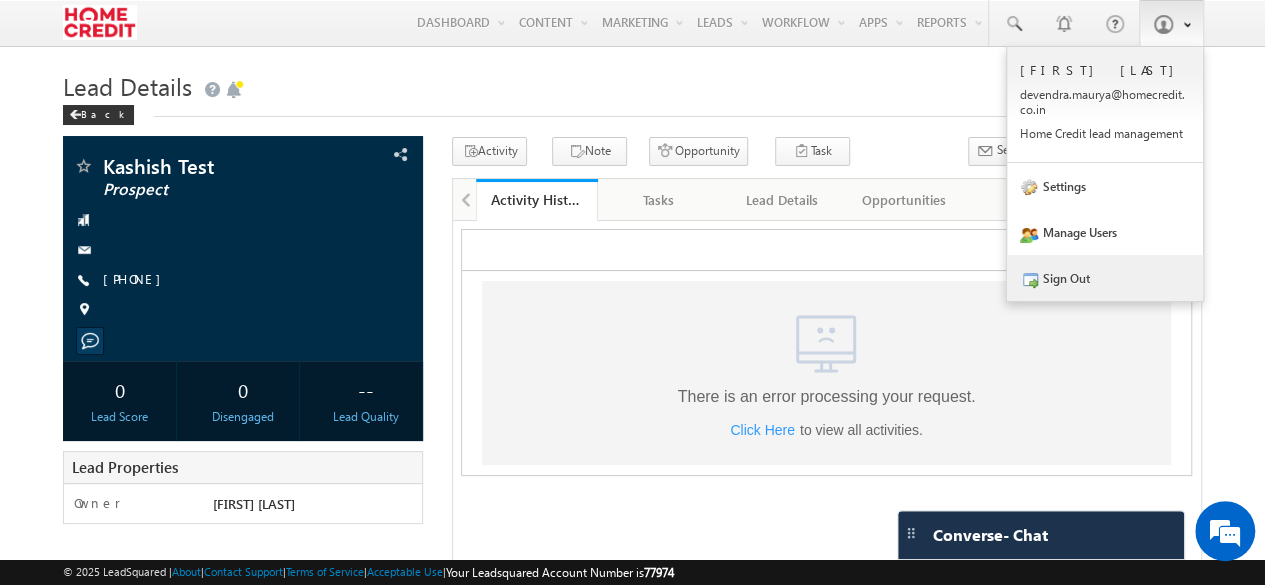 click on "Sign Out" at bounding box center (1105, 278) 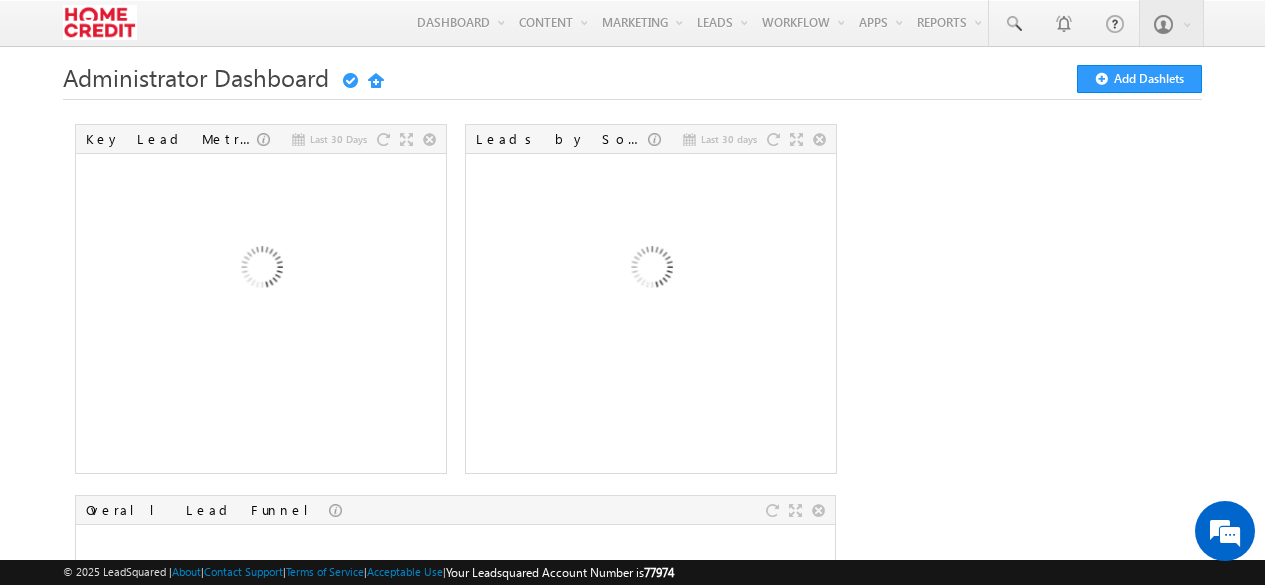 scroll, scrollTop: 0, scrollLeft: 0, axis: both 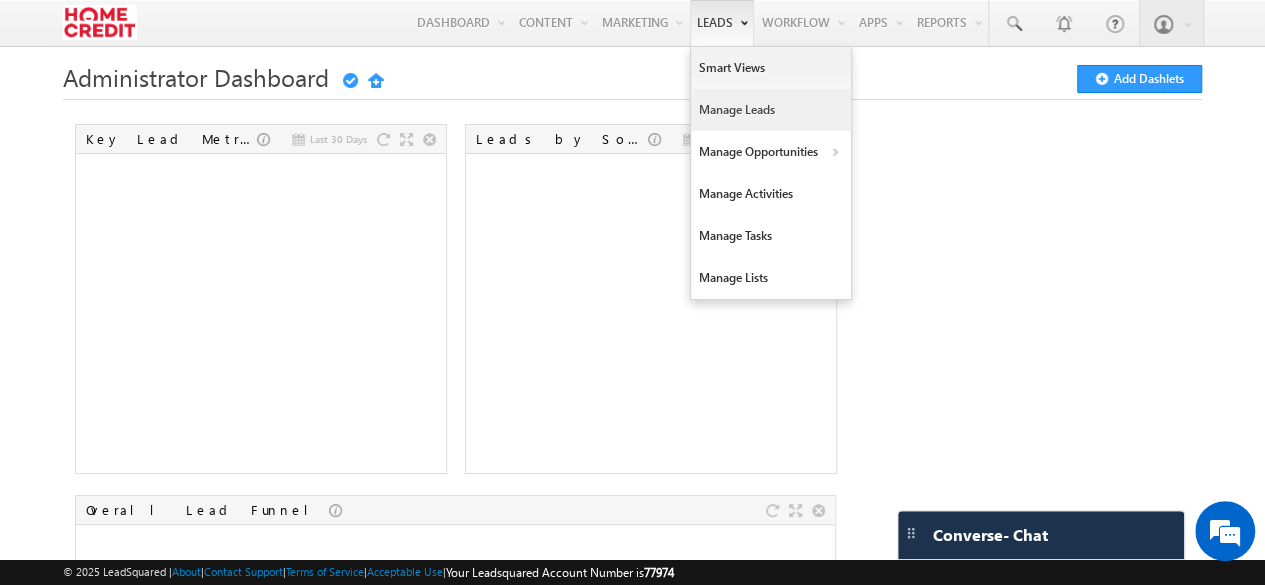 click on "Manage Leads" at bounding box center (771, 110) 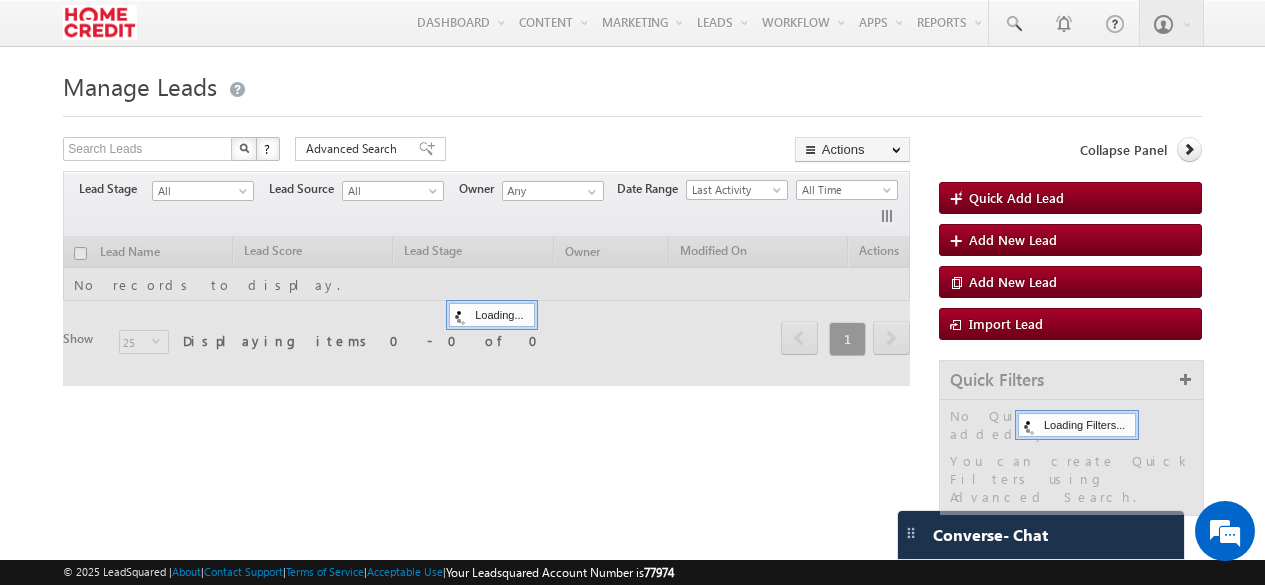 scroll, scrollTop: 0, scrollLeft: 0, axis: both 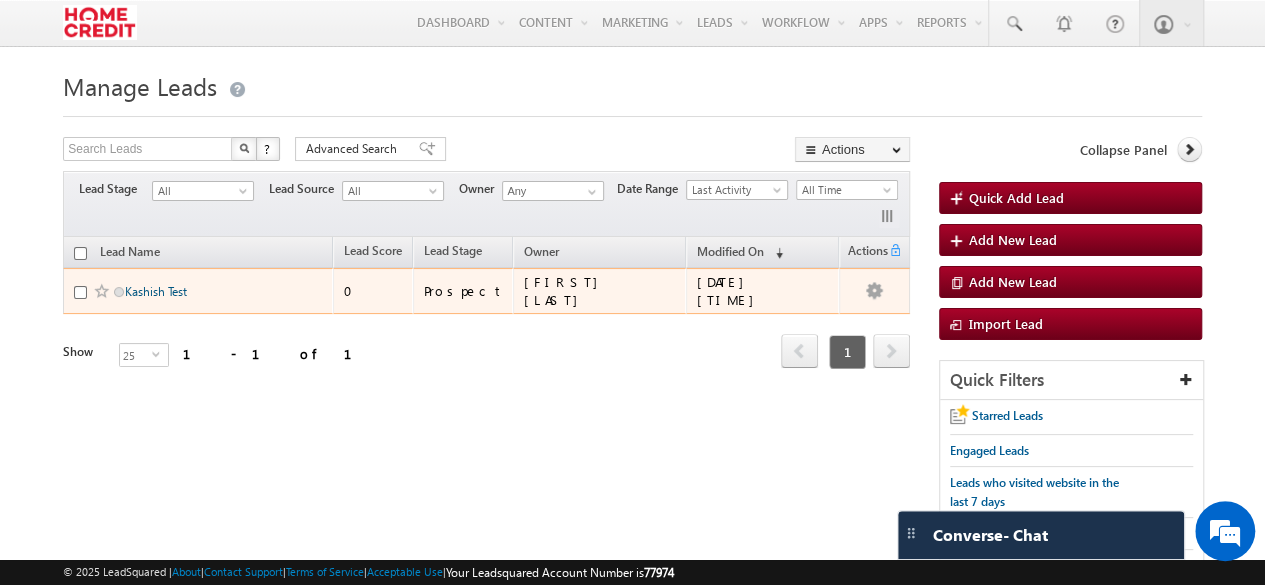 click on "Kashish Test" at bounding box center (156, 291) 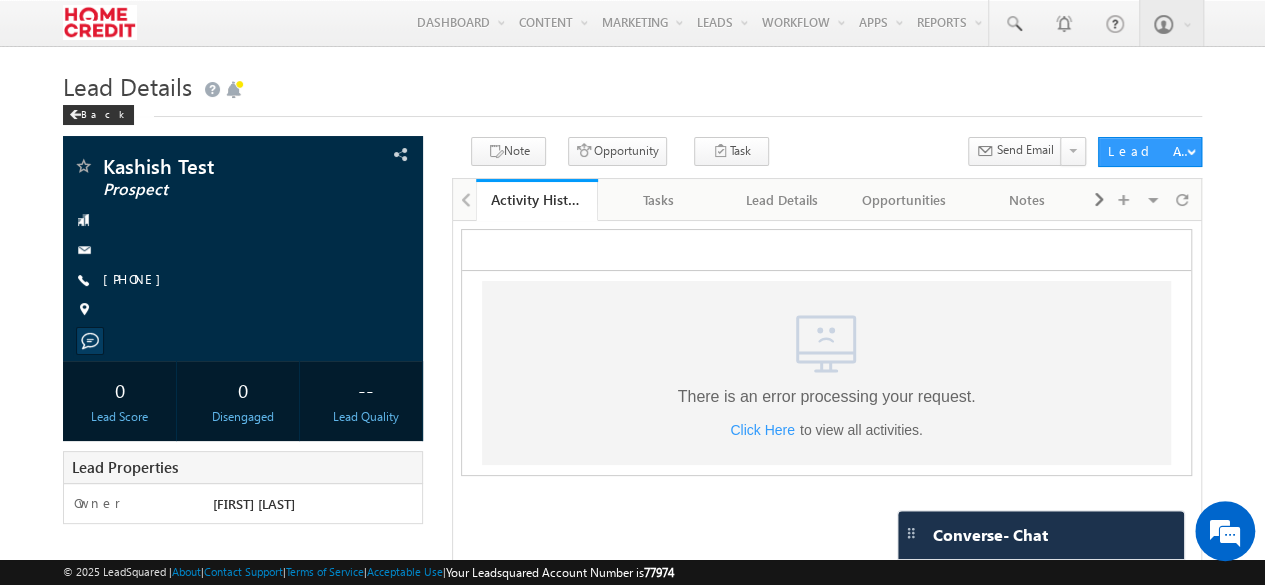 scroll, scrollTop: 0, scrollLeft: 0, axis: both 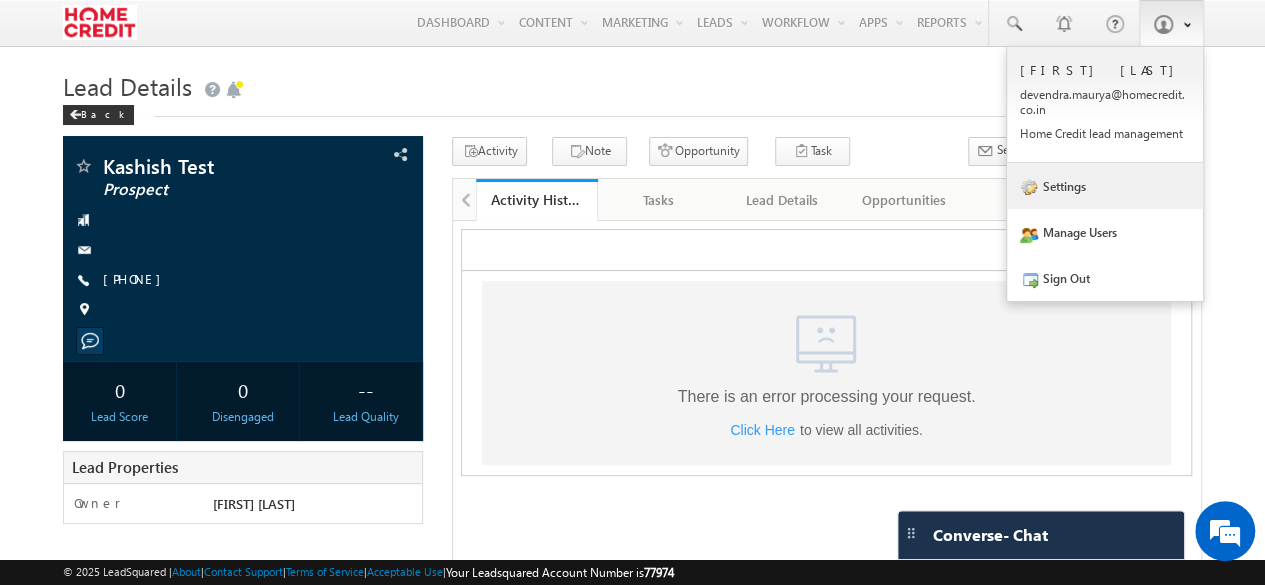 click on "Settings" at bounding box center (1105, 186) 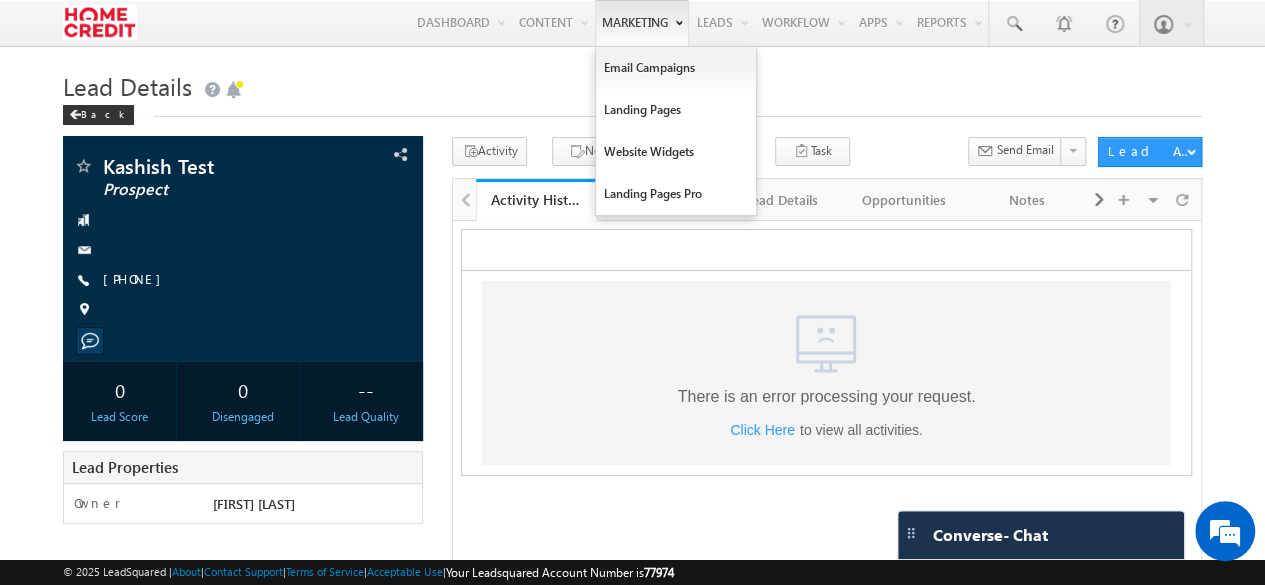 scroll, scrollTop: 0, scrollLeft: 0, axis: both 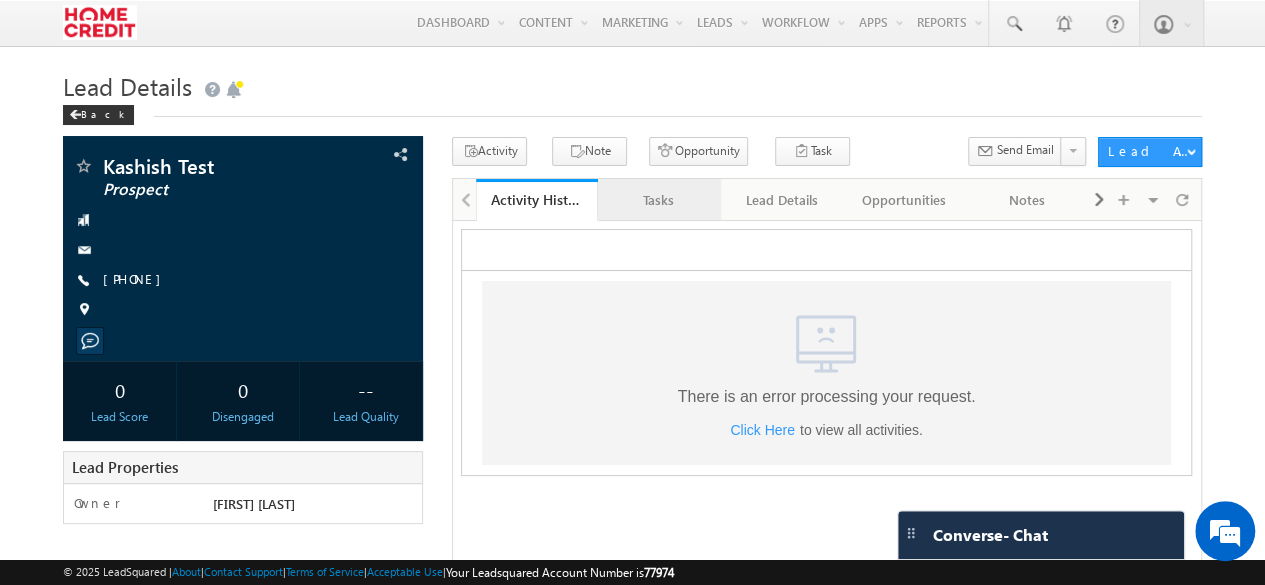 click on "Tasks" at bounding box center (658, 200) 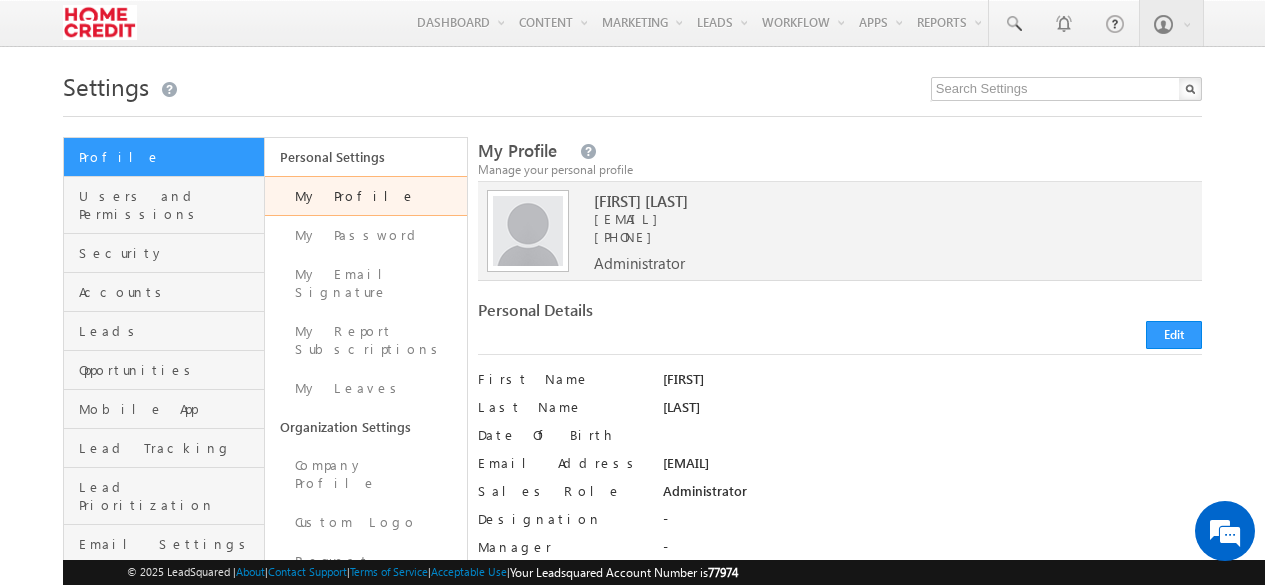 scroll, scrollTop: 0, scrollLeft: 0, axis: both 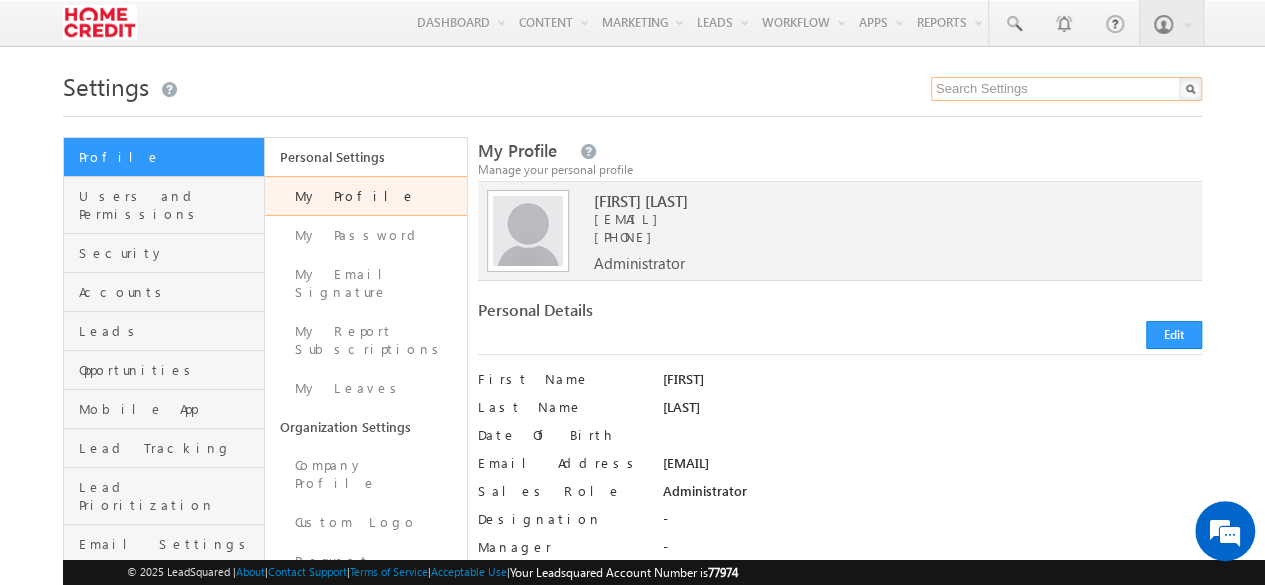 click at bounding box center [1066, 89] 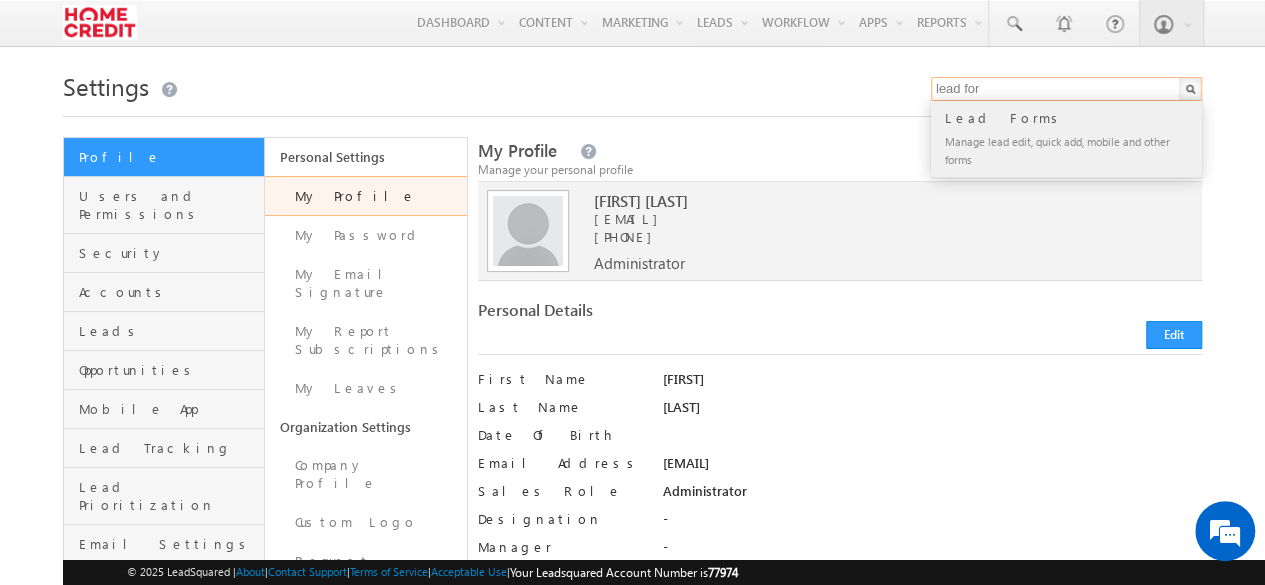 type on "lead for" 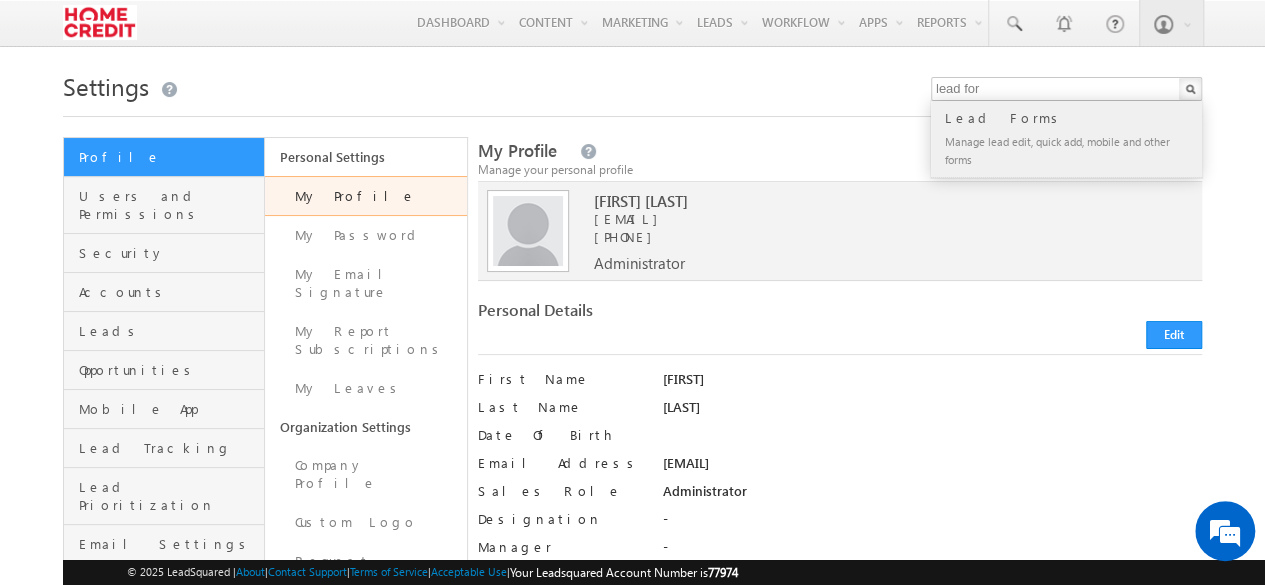 click on "Manage lead edit, quick add, mobile and other forms" at bounding box center [1075, 150] 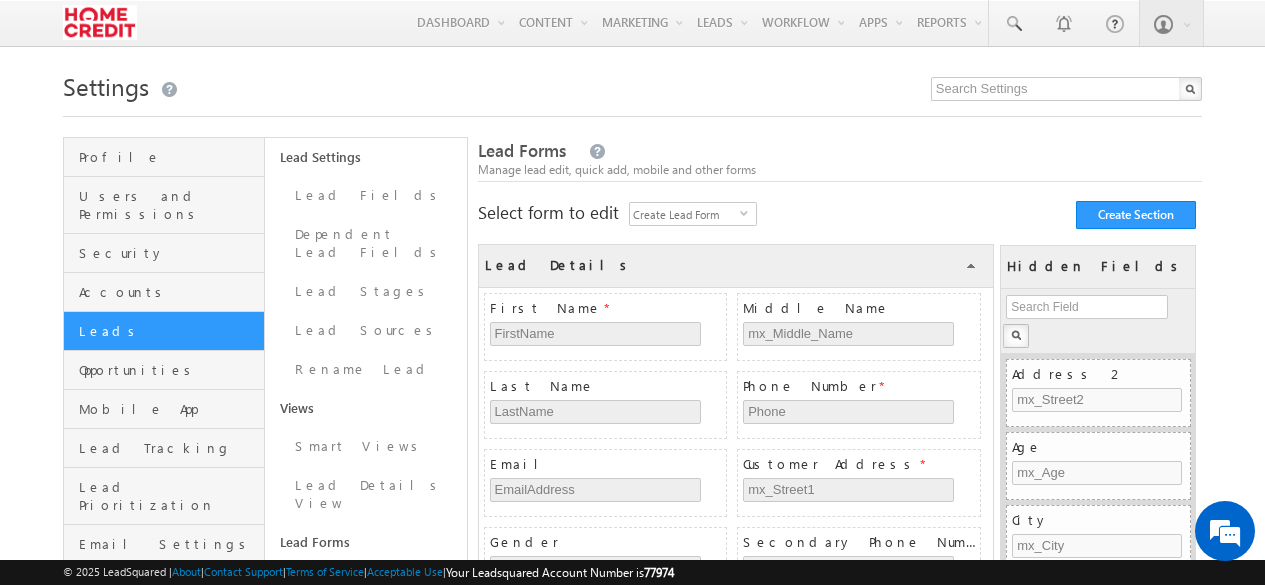 scroll, scrollTop: 0, scrollLeft: 0, axis: both 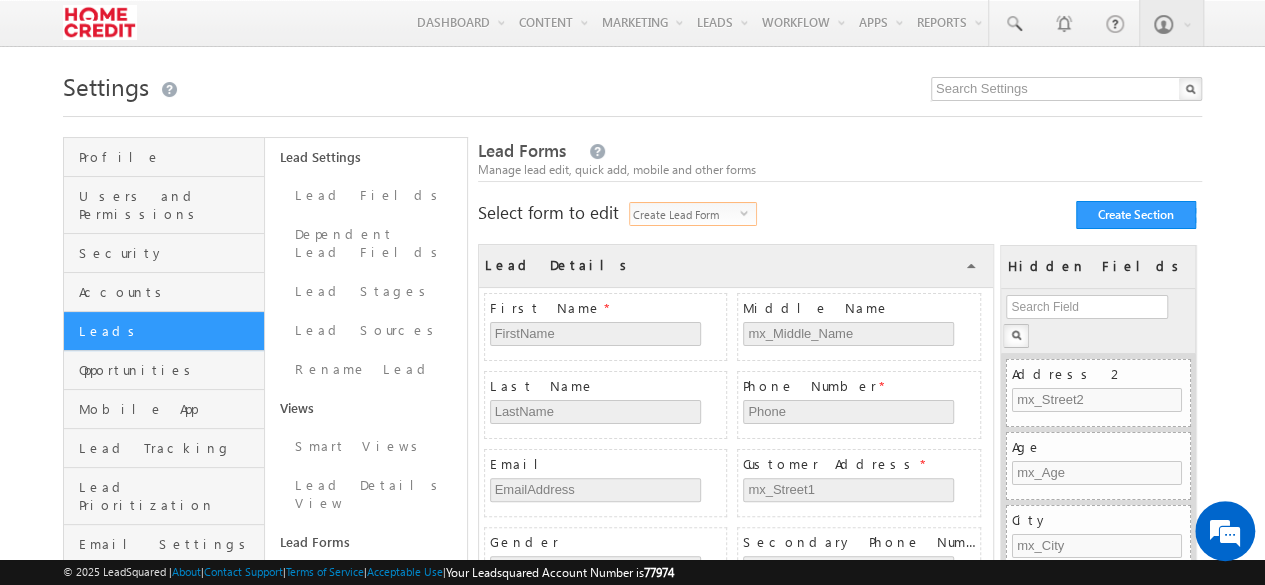 click on "Create Lead Form" at bounding box center [685, 214] 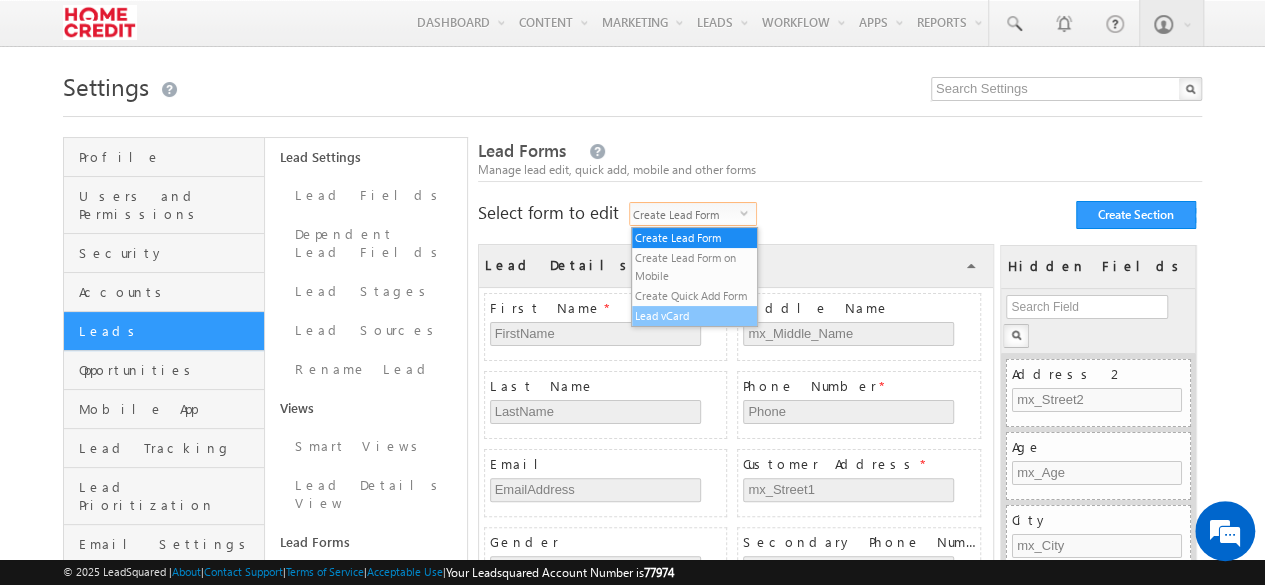 click on "Lead vCard" at bounding box center (695, 316) 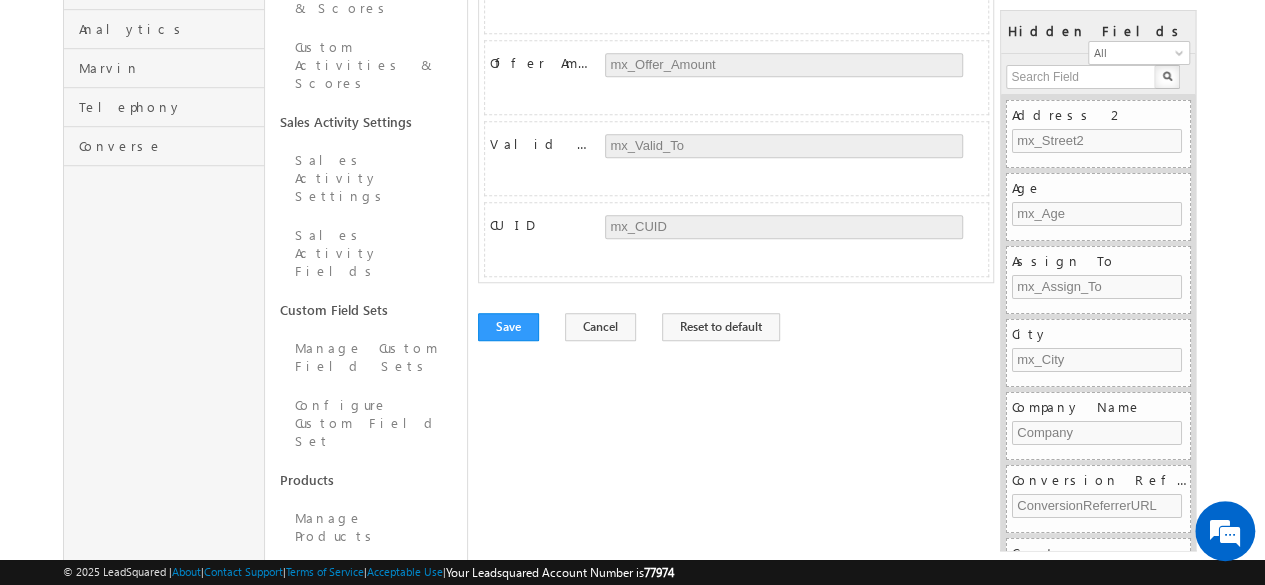 scroll, scrollTop: 0, scrollLeft: 0, axis: both 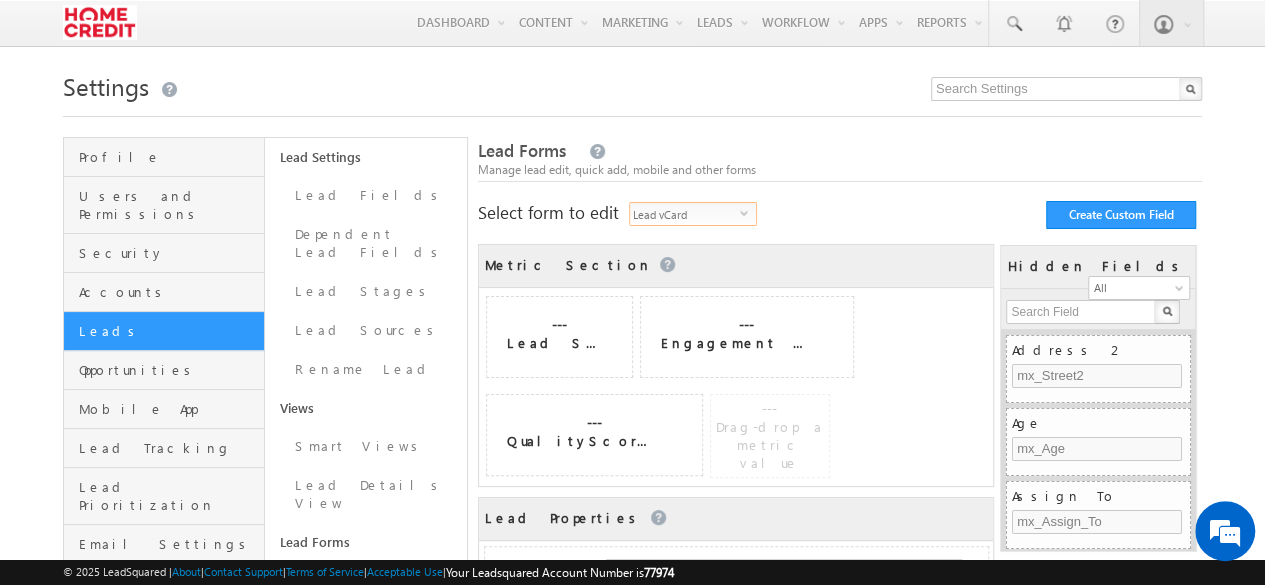 click on "select" at bounding box center [748, 212] 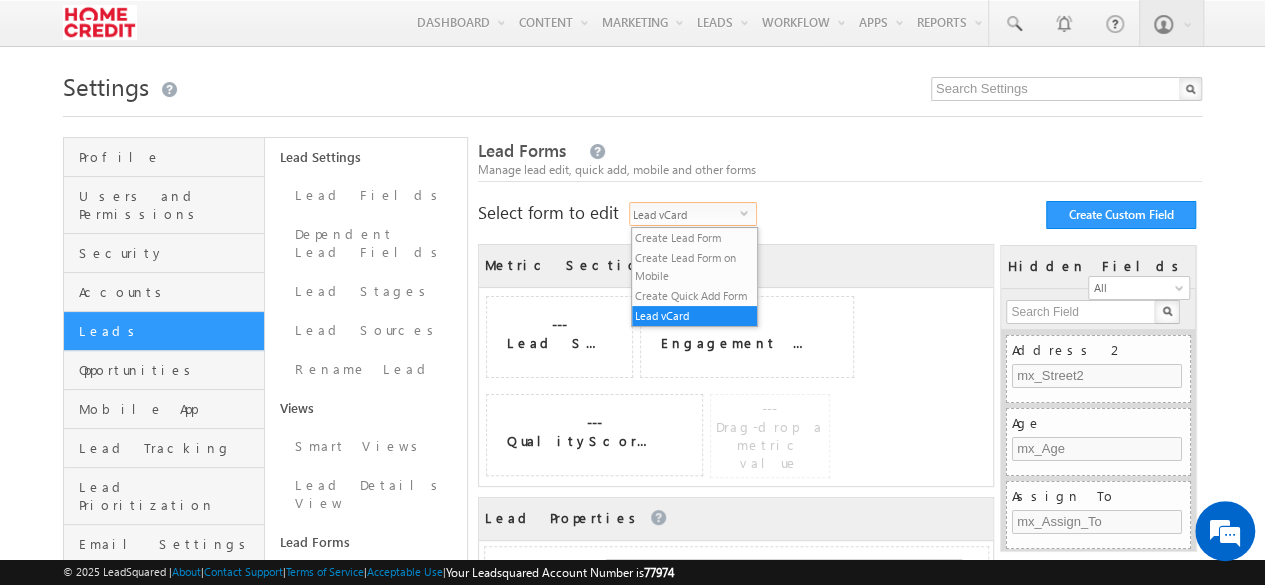 click on "select" at bounding box center [748, 212] 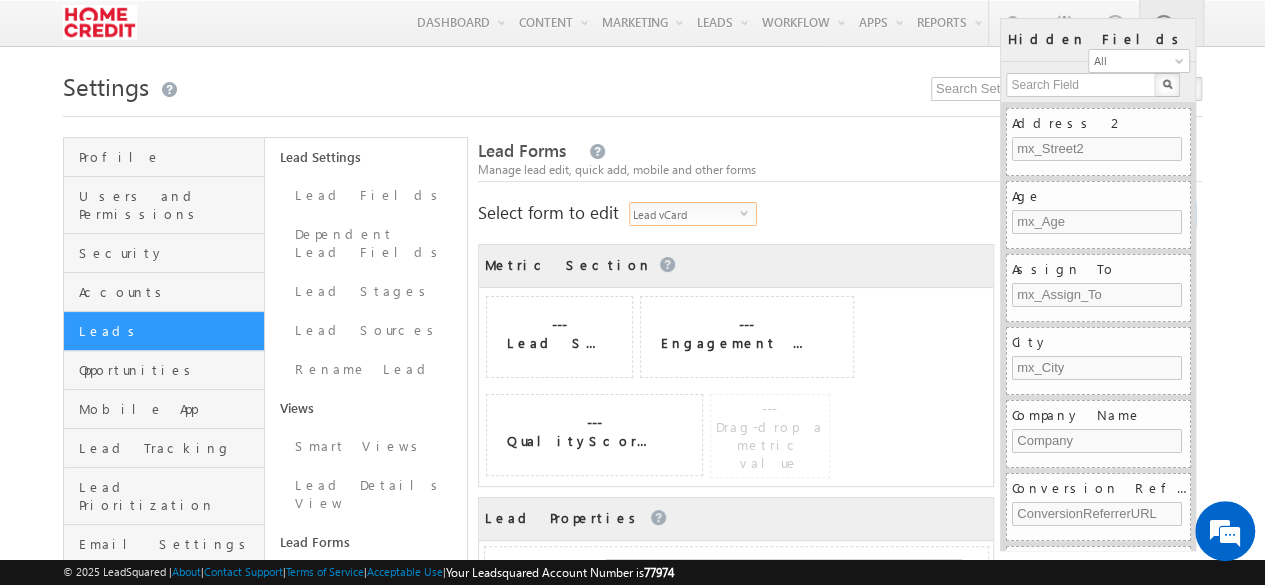 scroll, scrollTop: 313, scrollLeft: 0, axis: vertical 